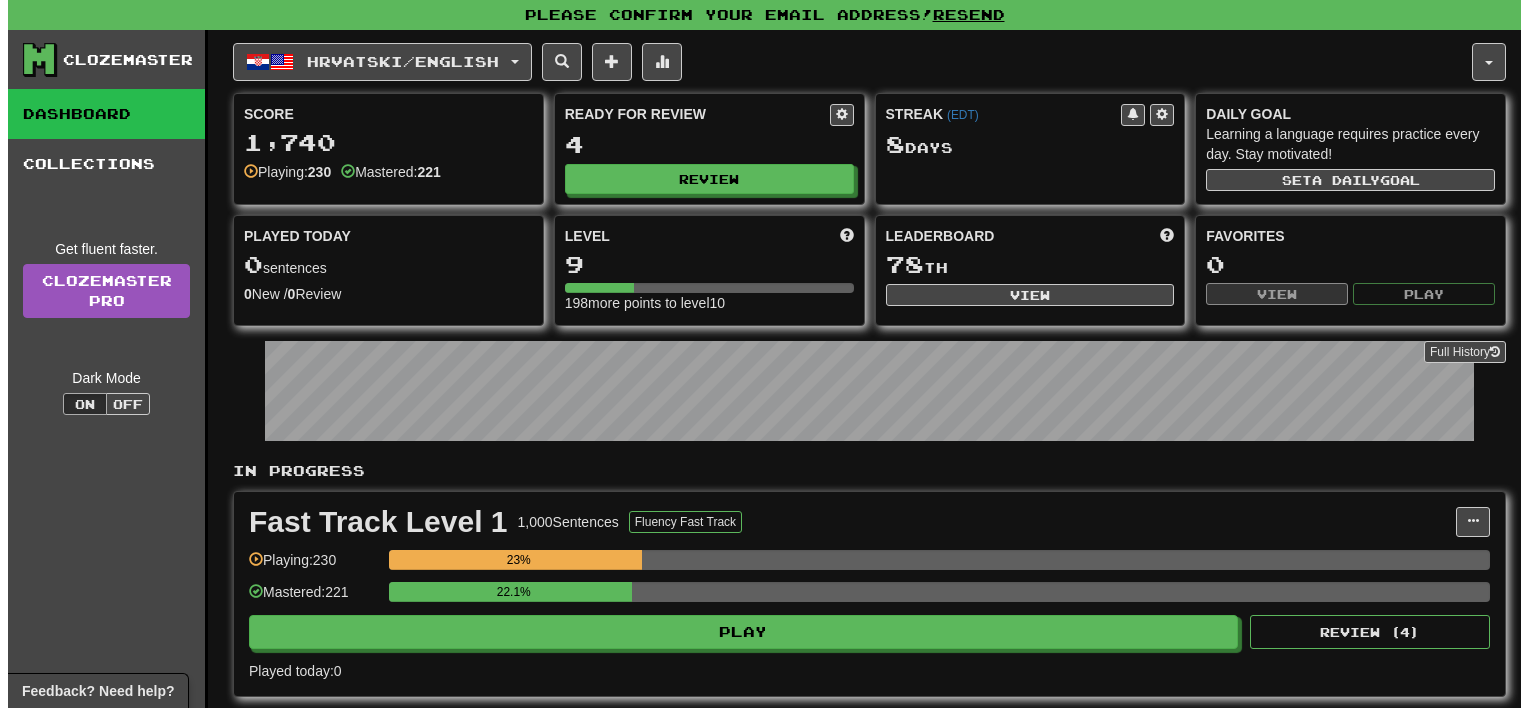 scroll, scrollTop: 0, scrollLeft: 0, axis: both 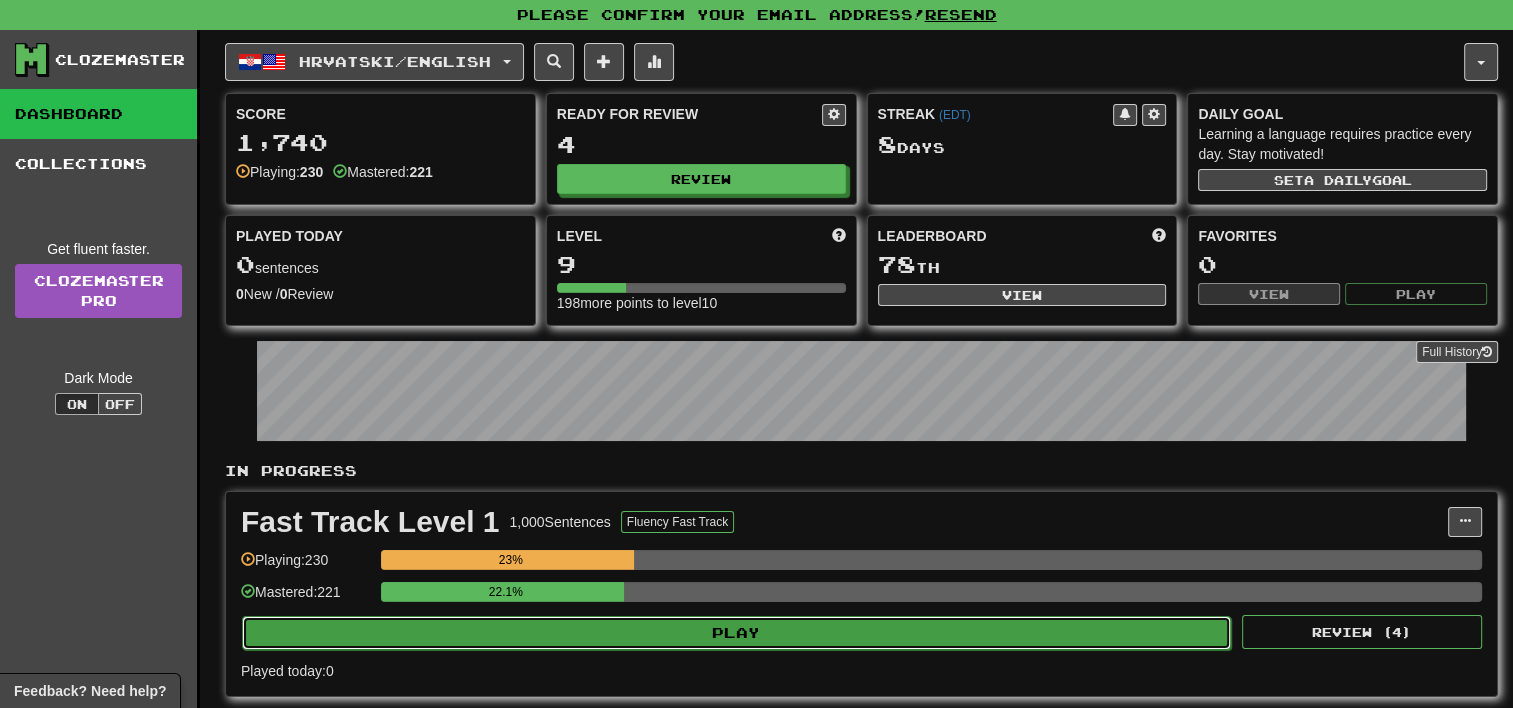 click on "Play" at bounding box center (736, 633) 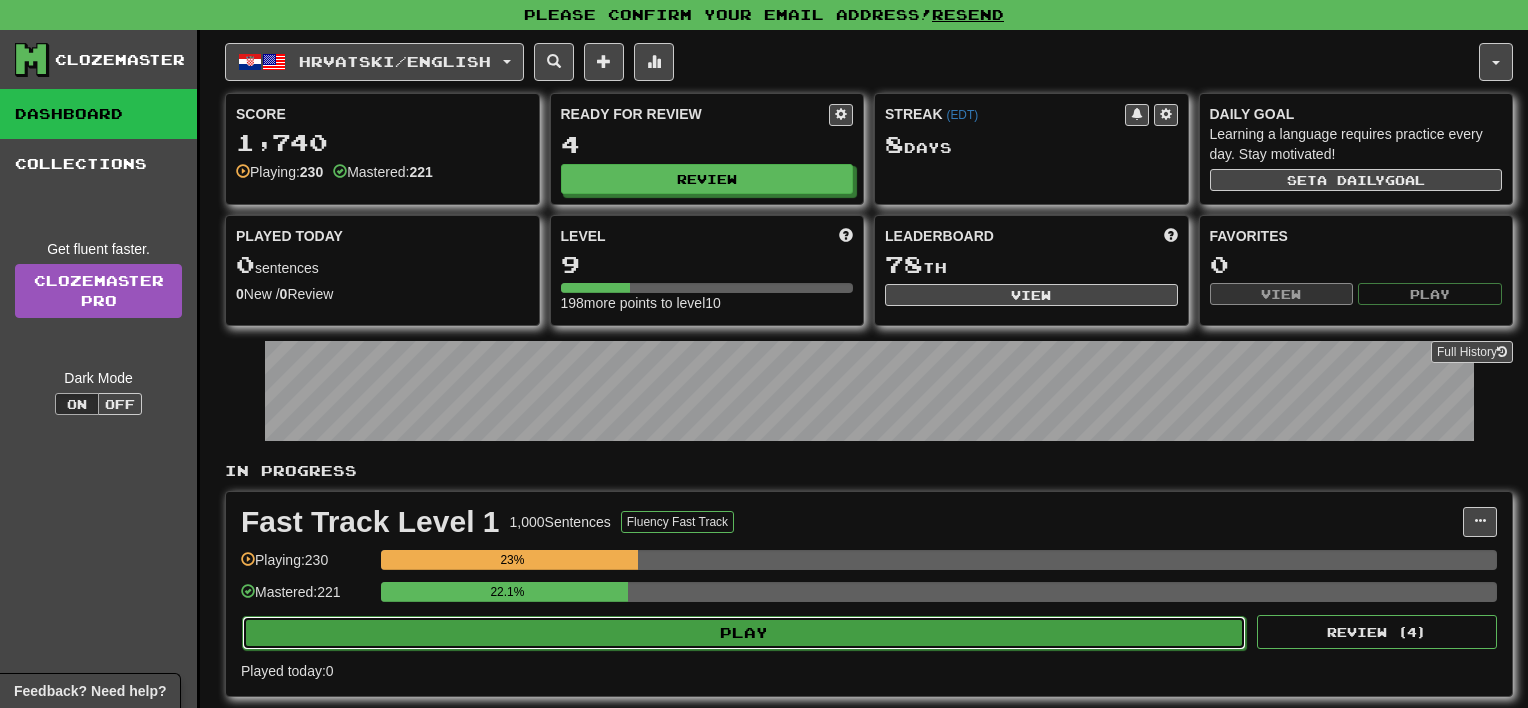 select on "**" 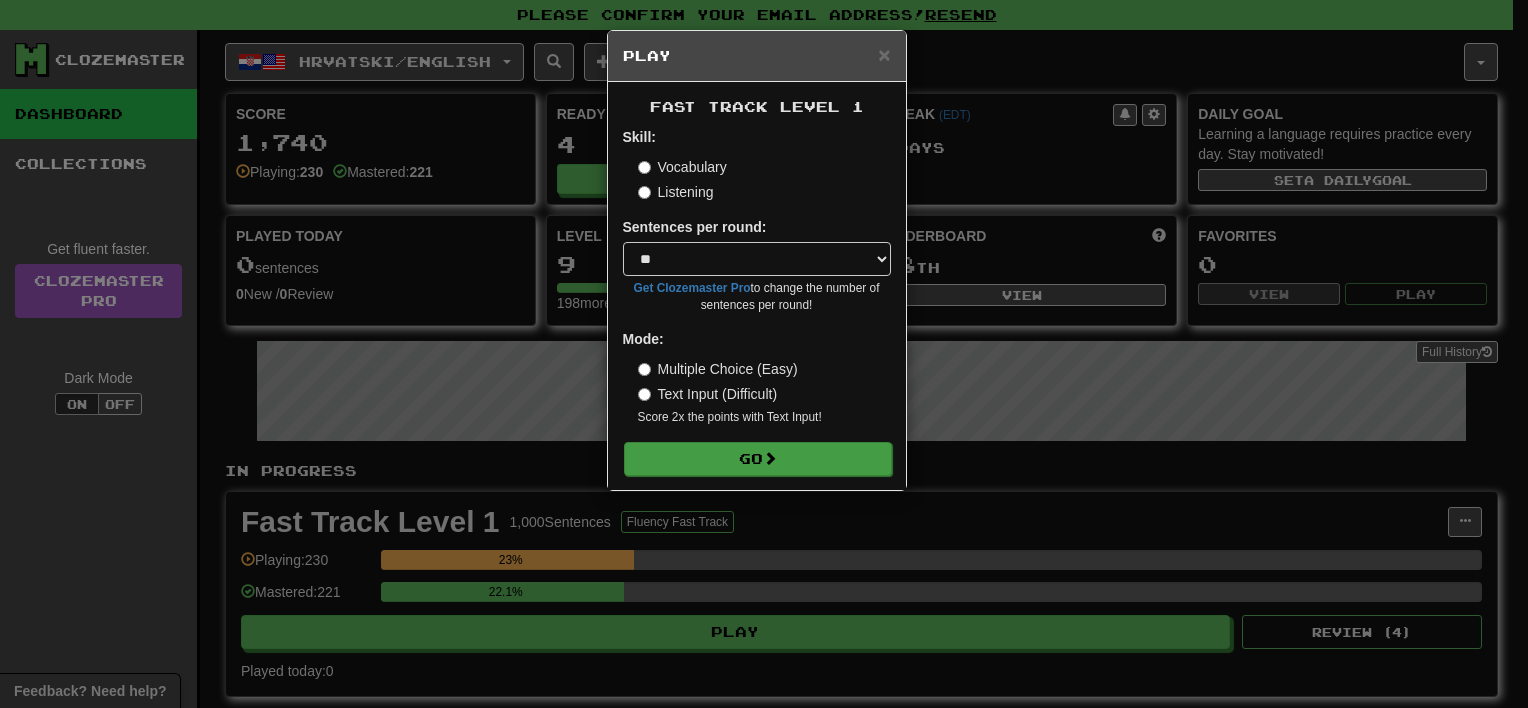 click at bounding box center (770, 458) 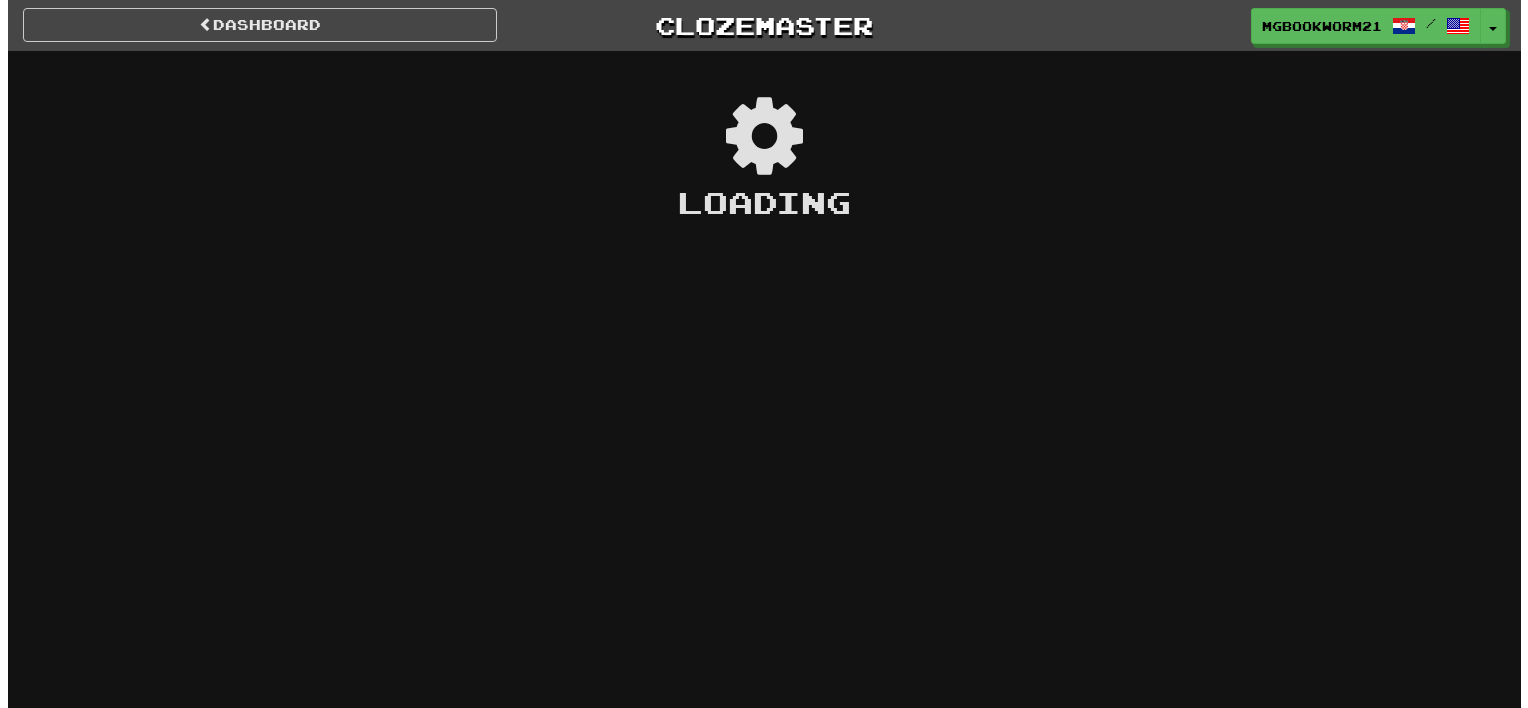 scroll, scrollTop: 0, scrollLeft: 0, axis: both 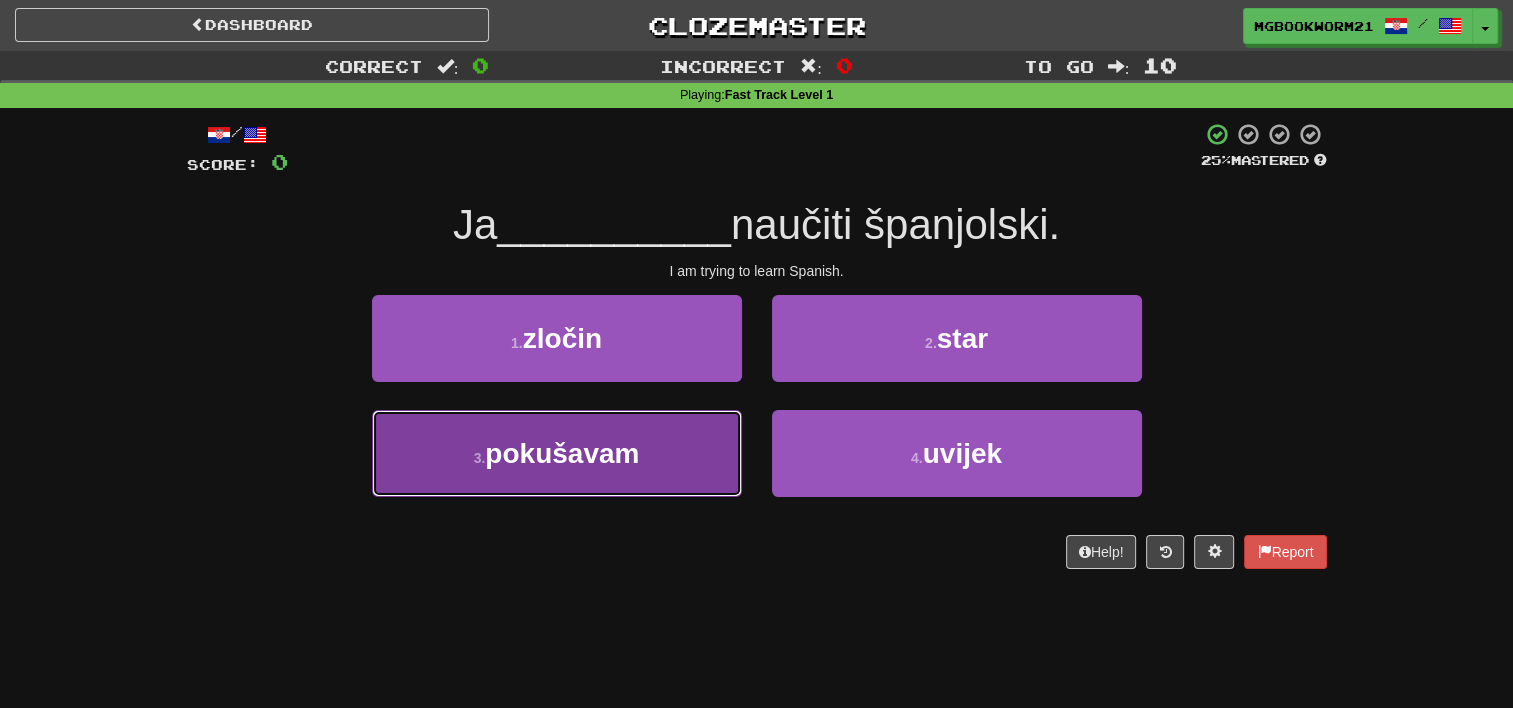 click on "3 .  pokušavam" at bounding box center [557, 453] 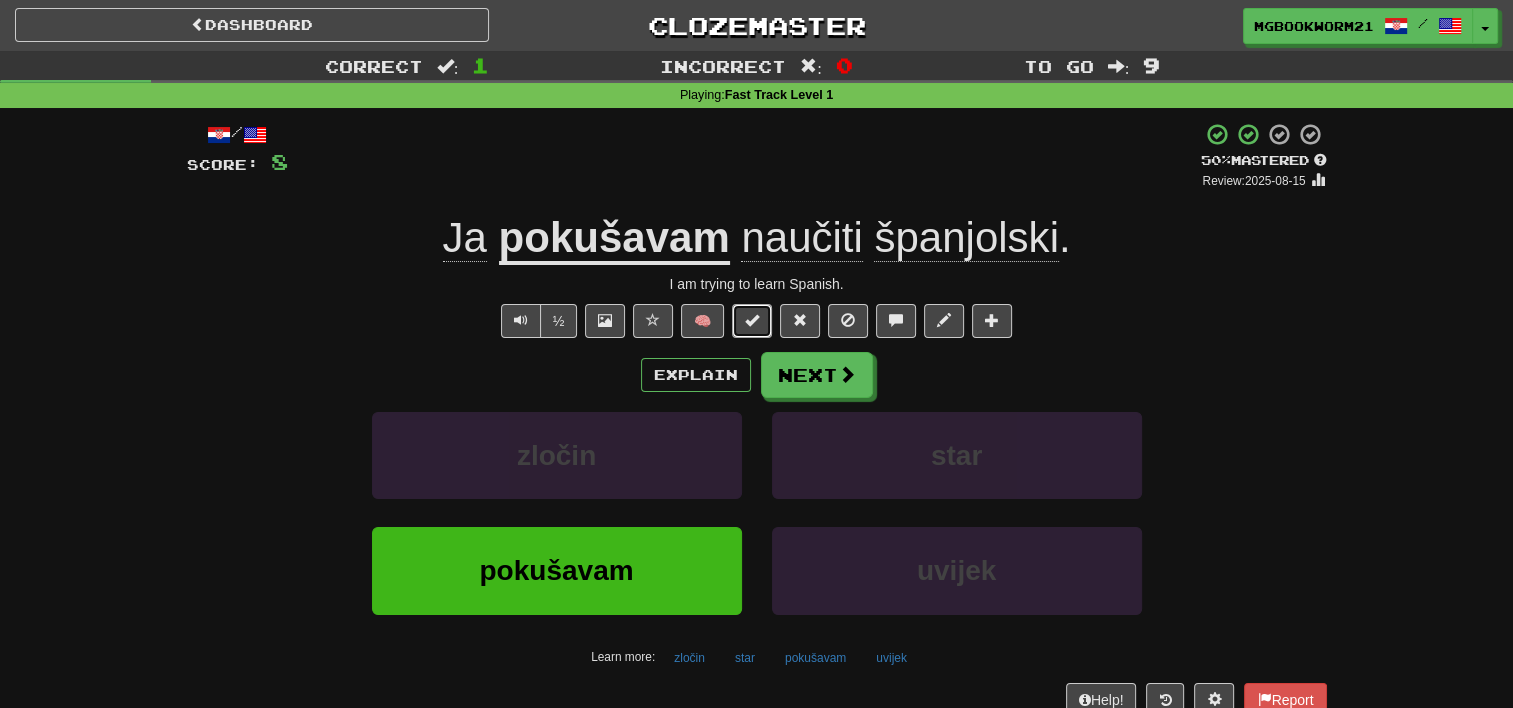 click at bounding box center [752, 321] 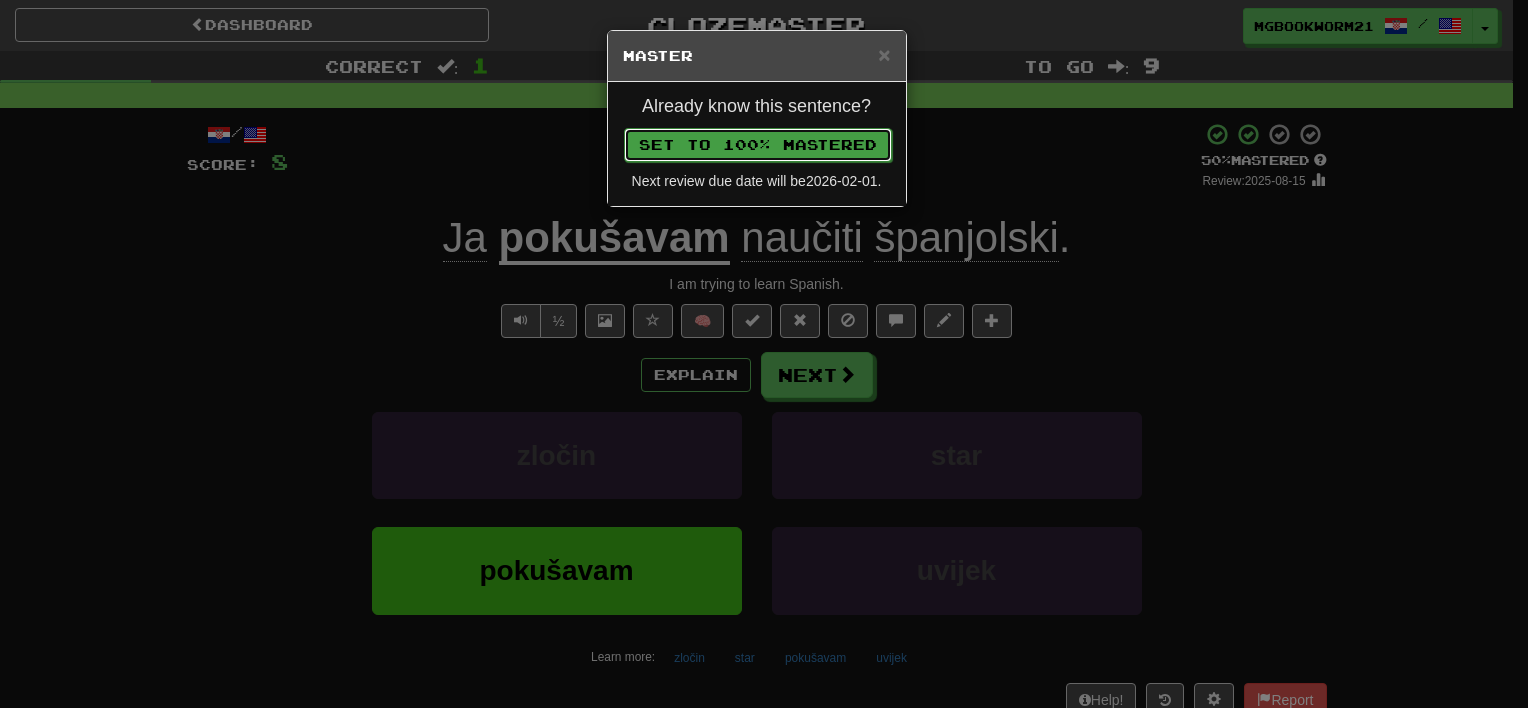 click on "Set to 100% Mastered" at bounding box center (758, 145) 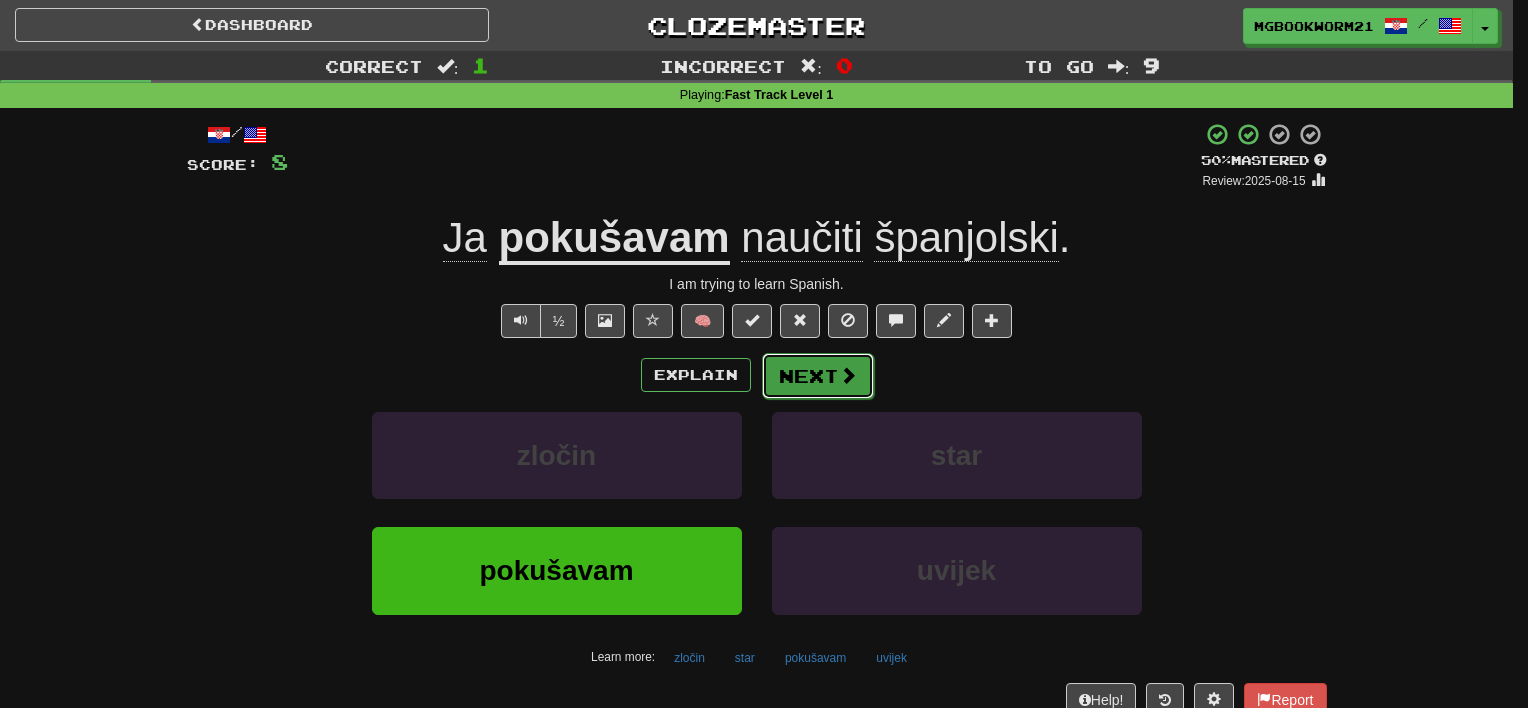 click at bounding box center [848, 375] 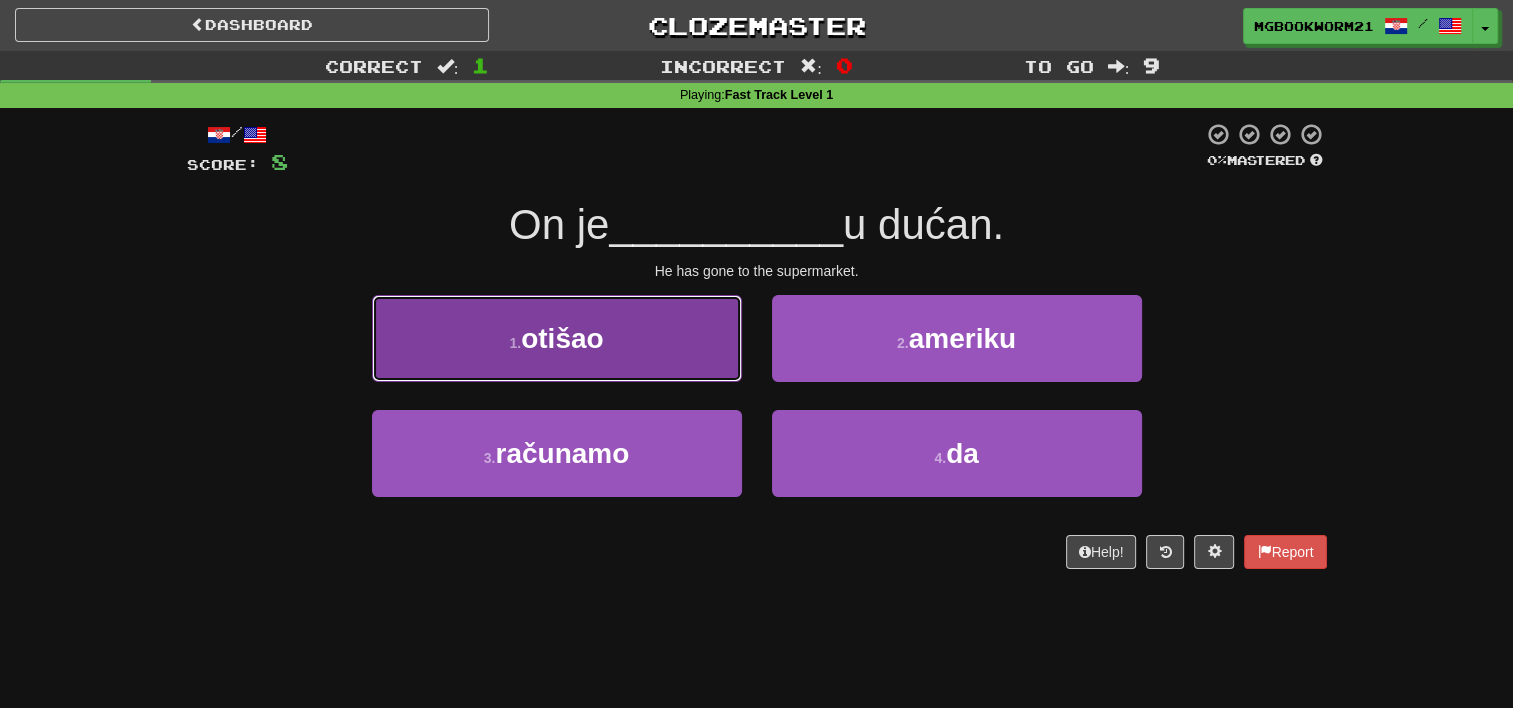 click on "1 .  otišao" at bounding box center [557, 338] 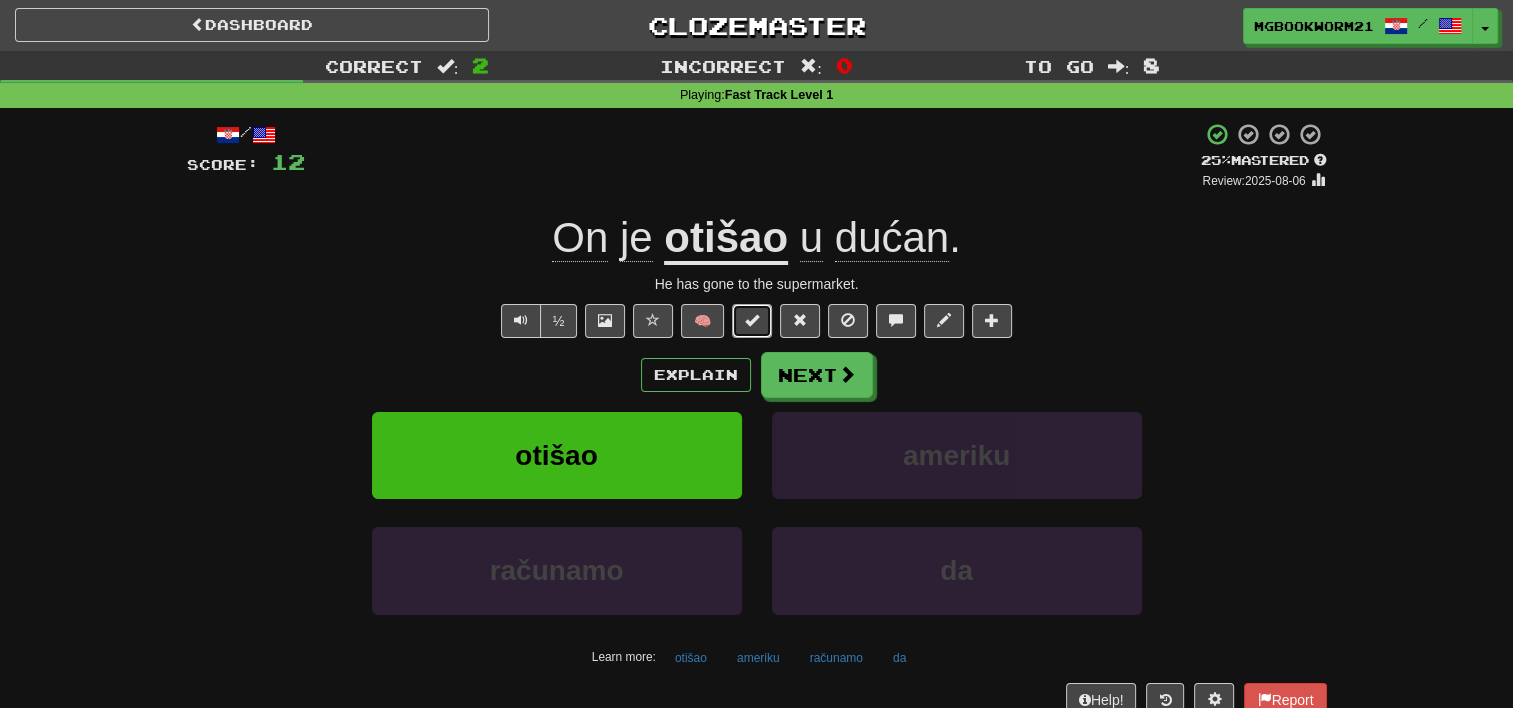 click at bounding box center [752, 320] 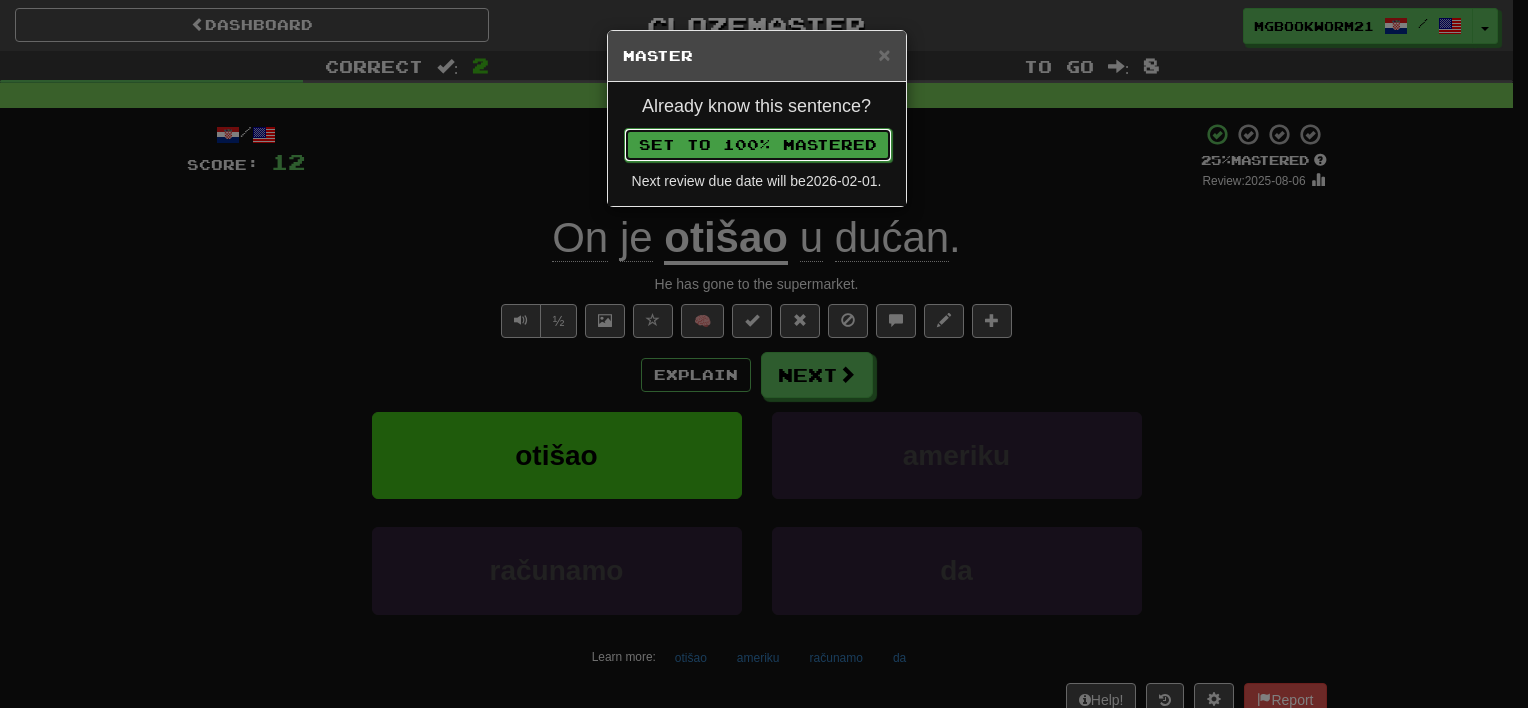 click on "Set to 100% Mastered" at bounding box center (758, 145) 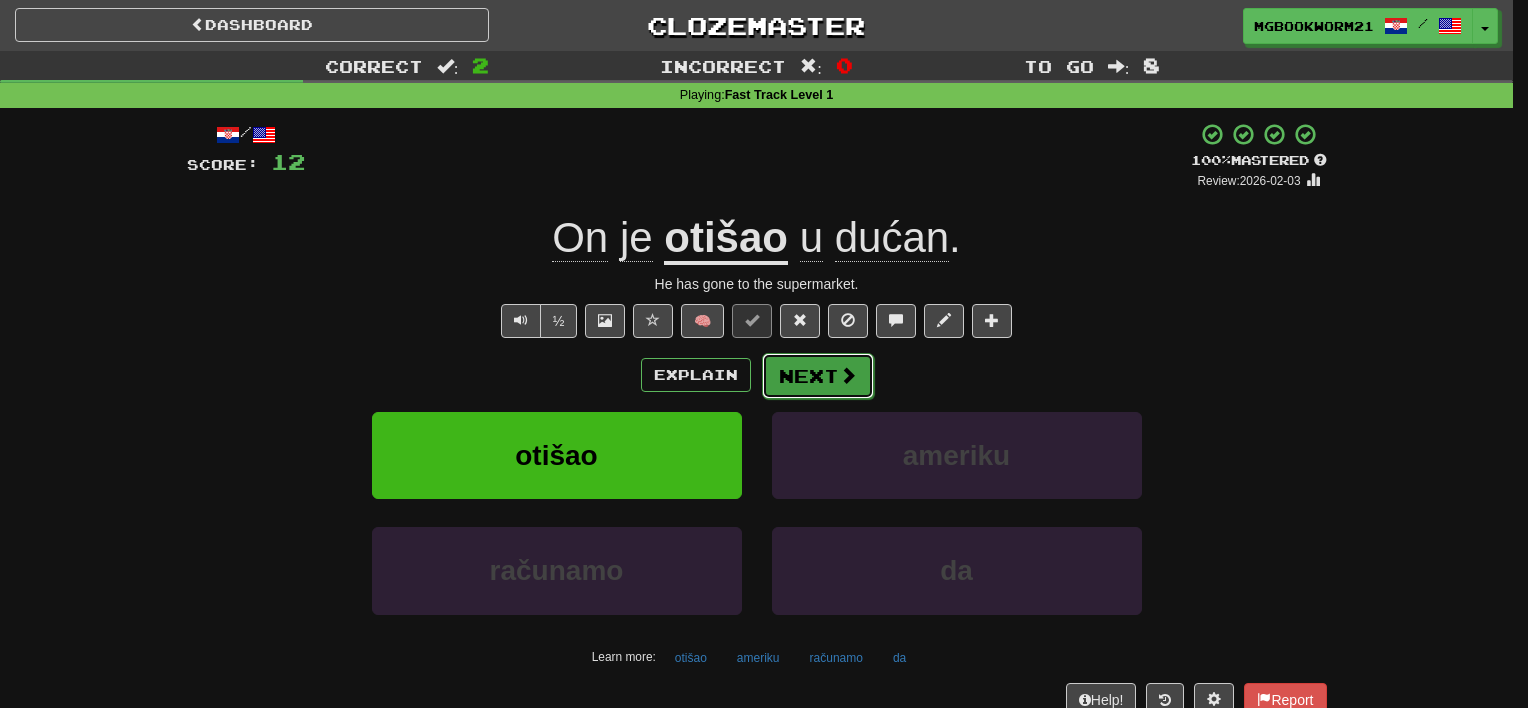 click on "Next" at bounding box center [818, 376] 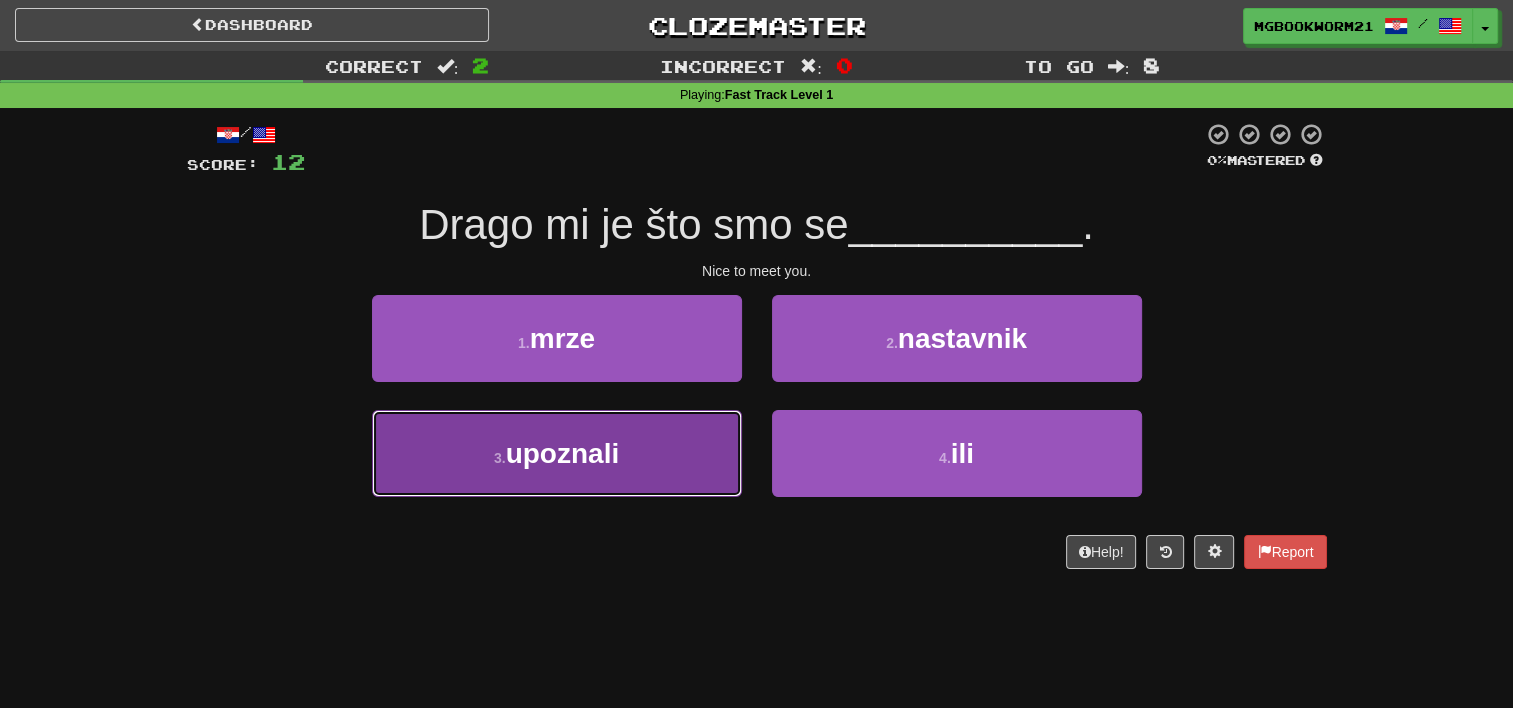 click on "3 .  upoznali" at bounding box center (557, 453) 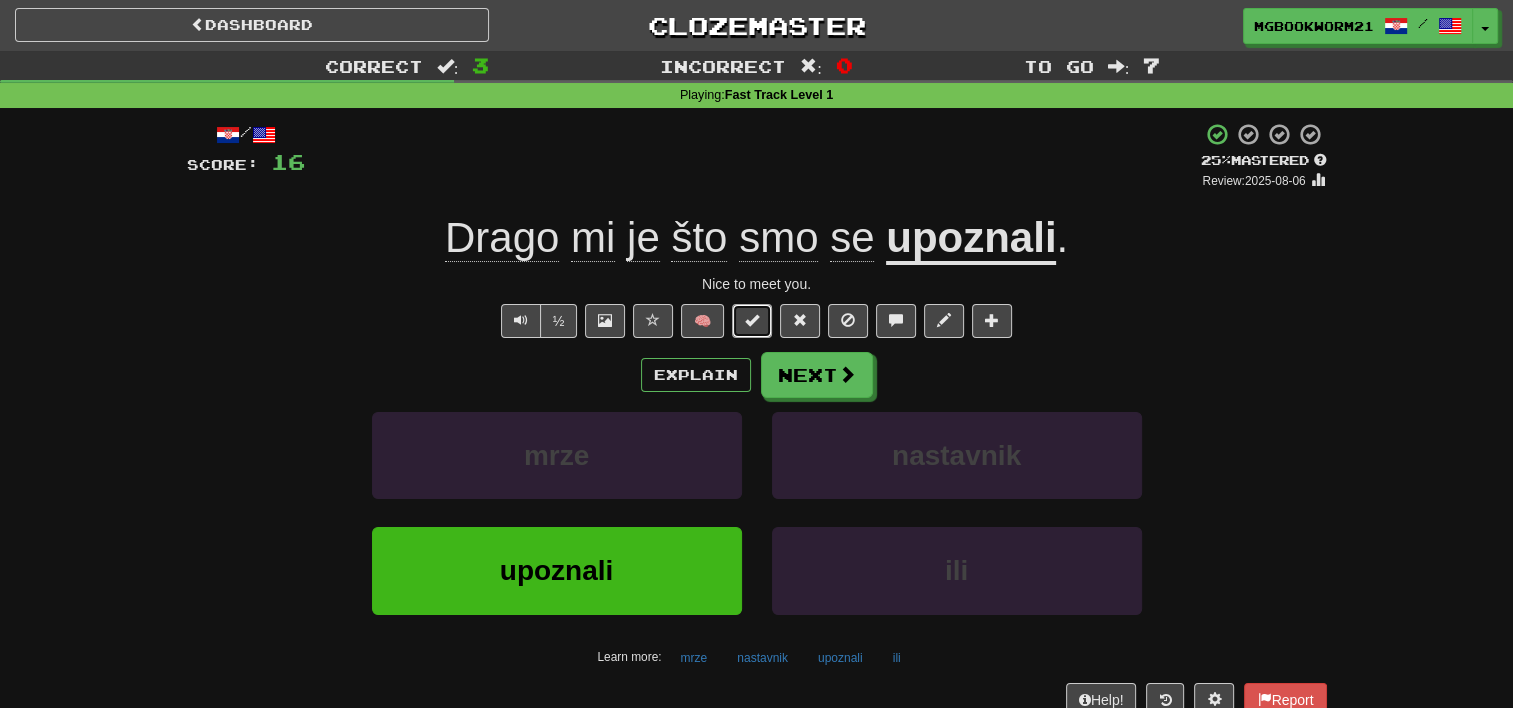 click at bounding box center (752, 321) 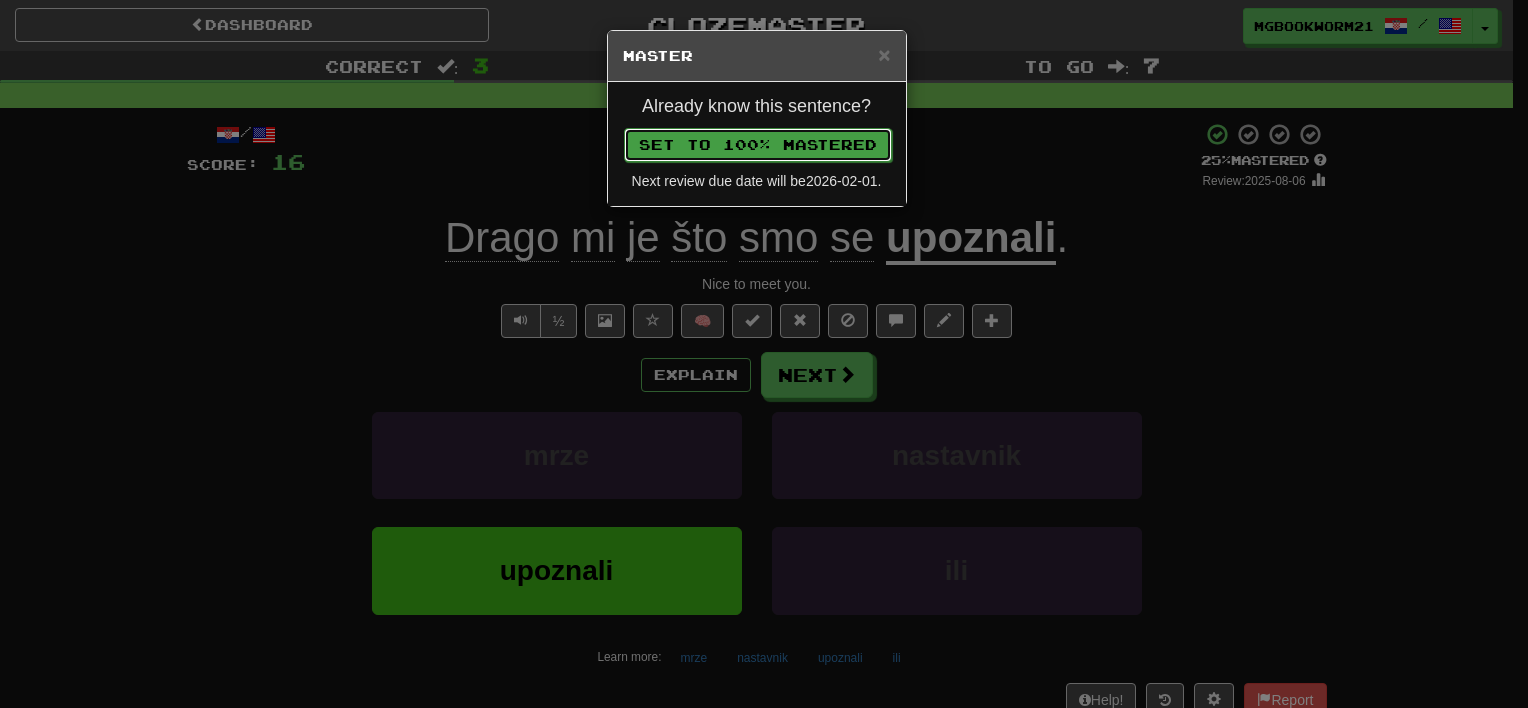 click on "Set to 100% Mastered" at bounding box center [758, 145] 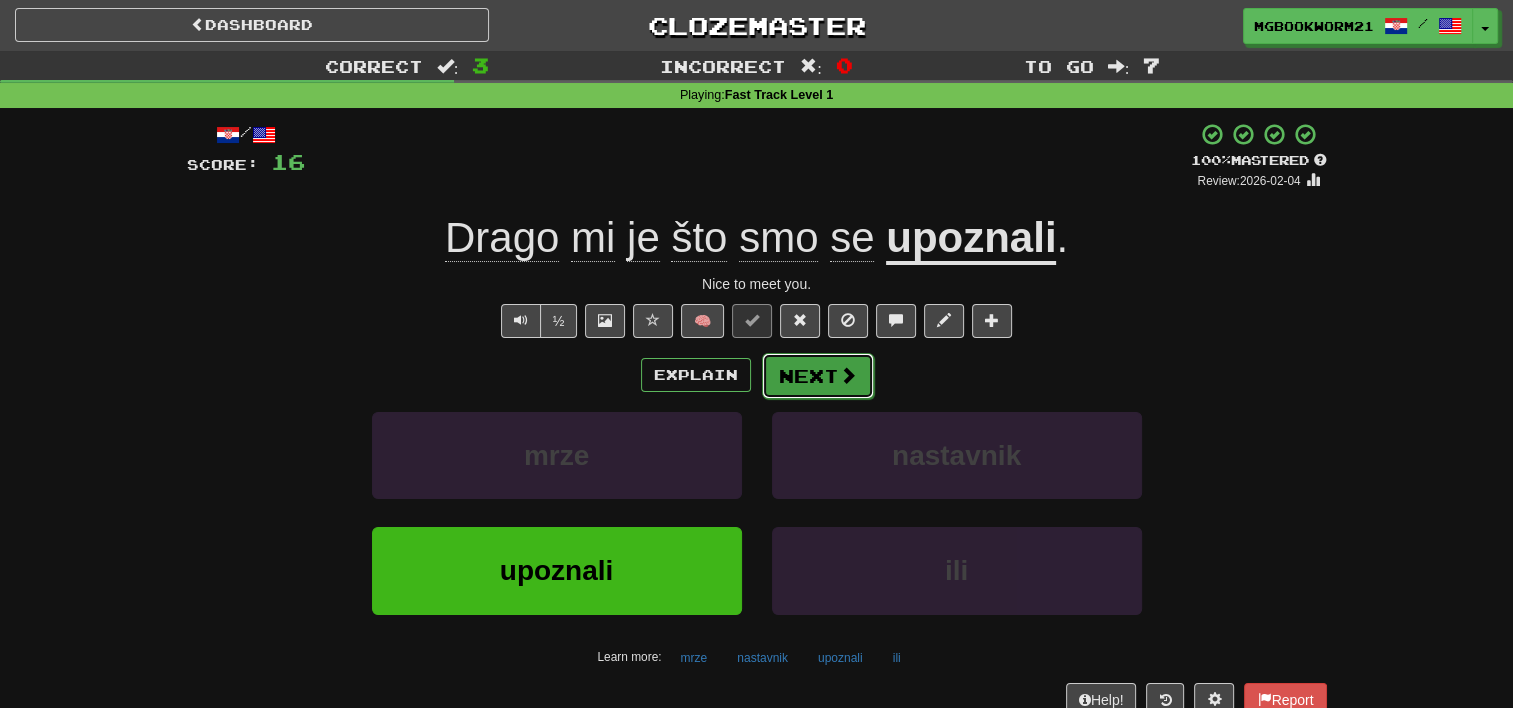 click on "Next" at bounding box center (818, 376) 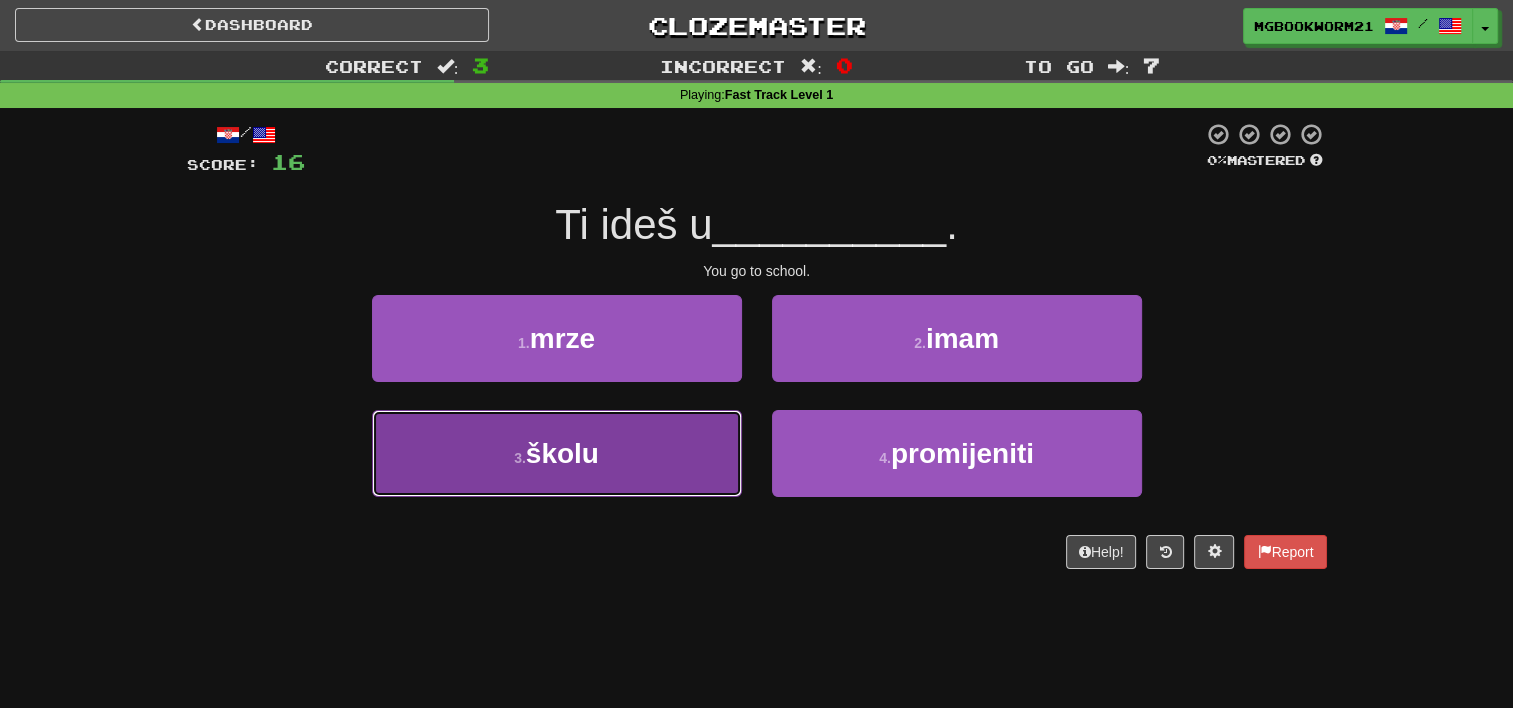 click on "3 .  školu" at bounding box center (557, 453) 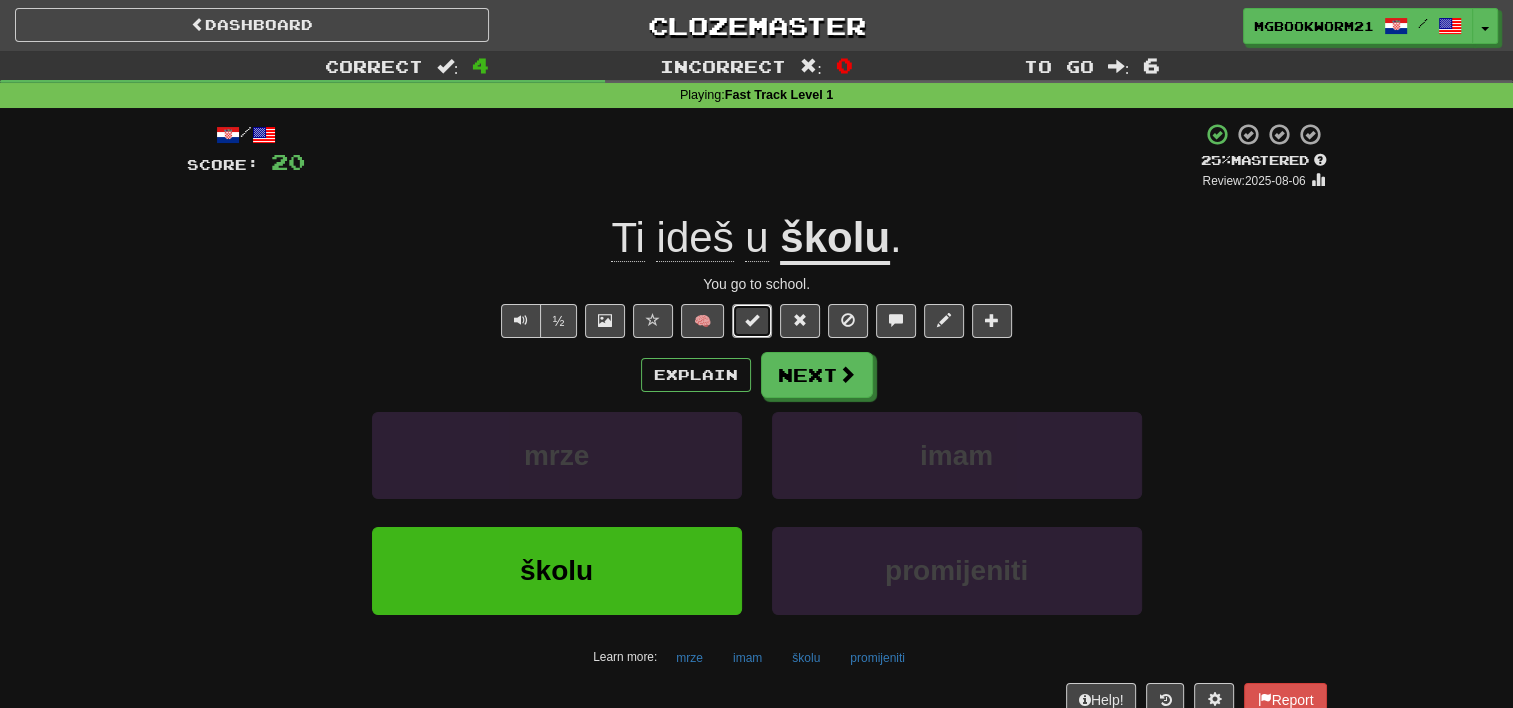 click at bounding box center (752, 321) 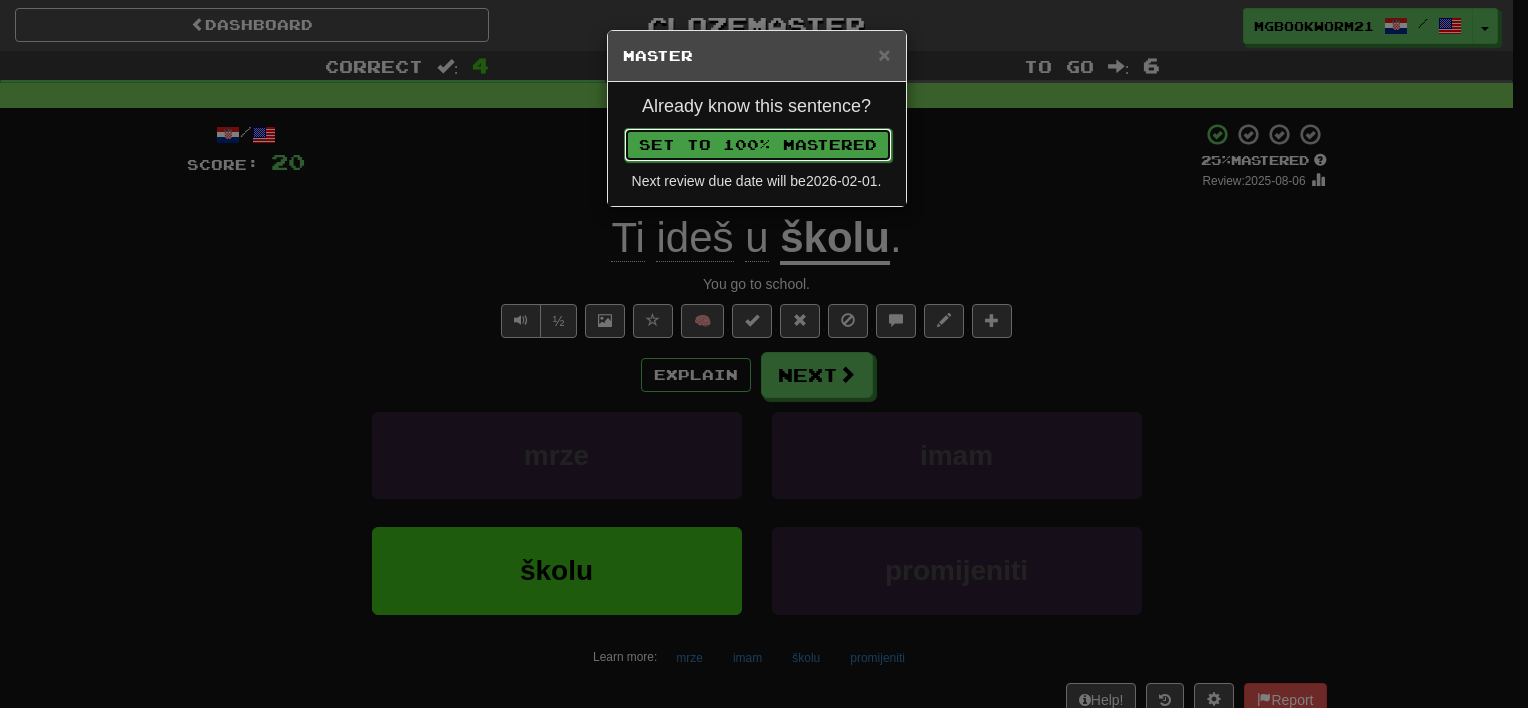 click on "Set to 100% Mastered" at bounding box center [758, 145] 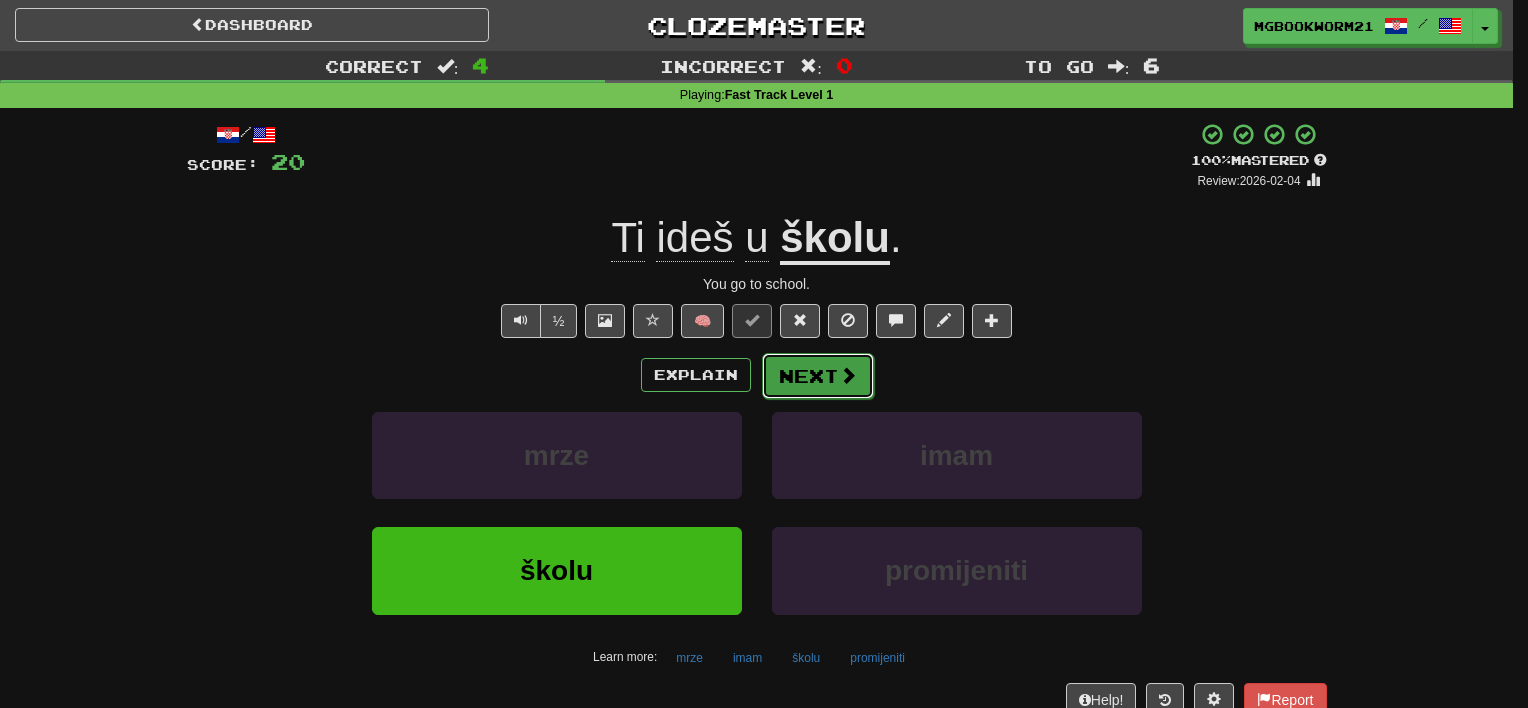 click on "Next" at bounding box center (818, 376) 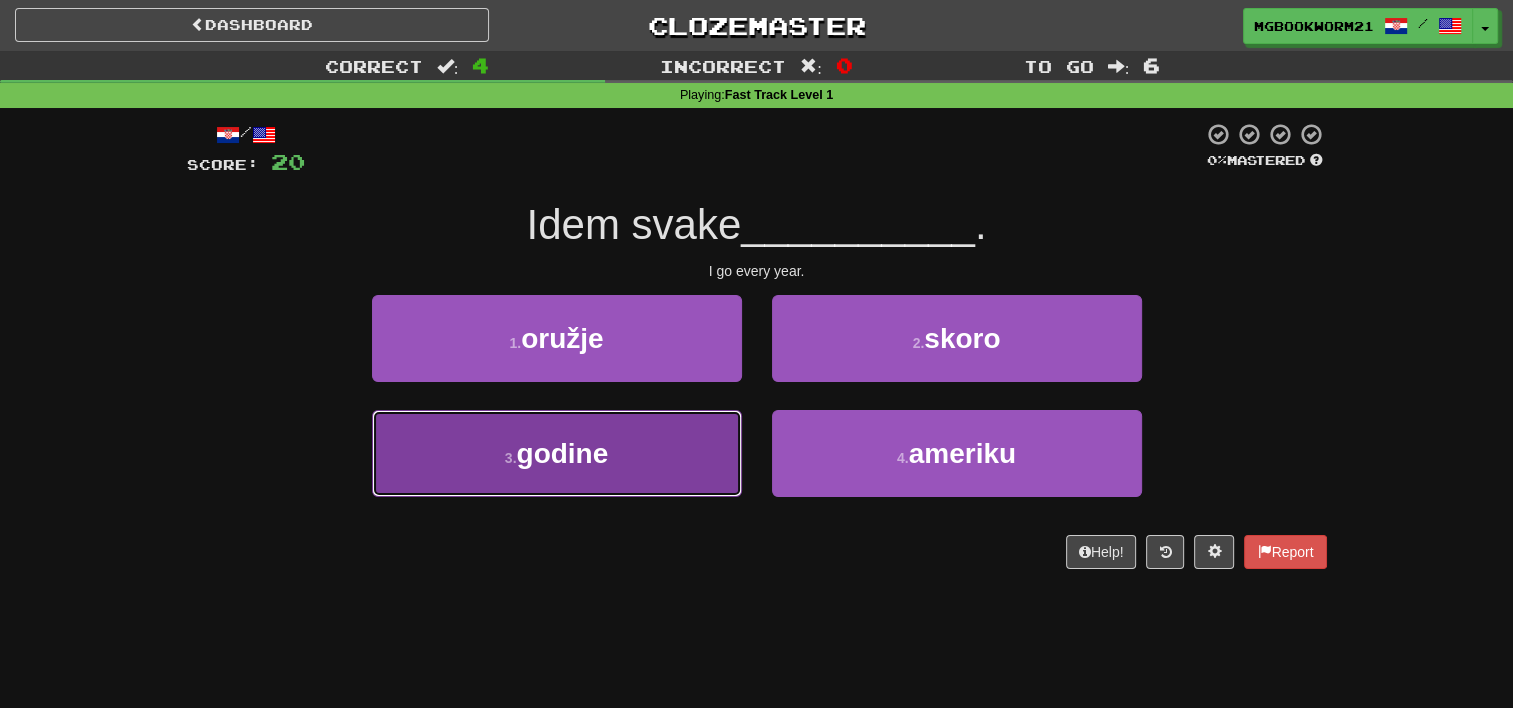 click on "3 .  godine" at bounding box center (557, 453) 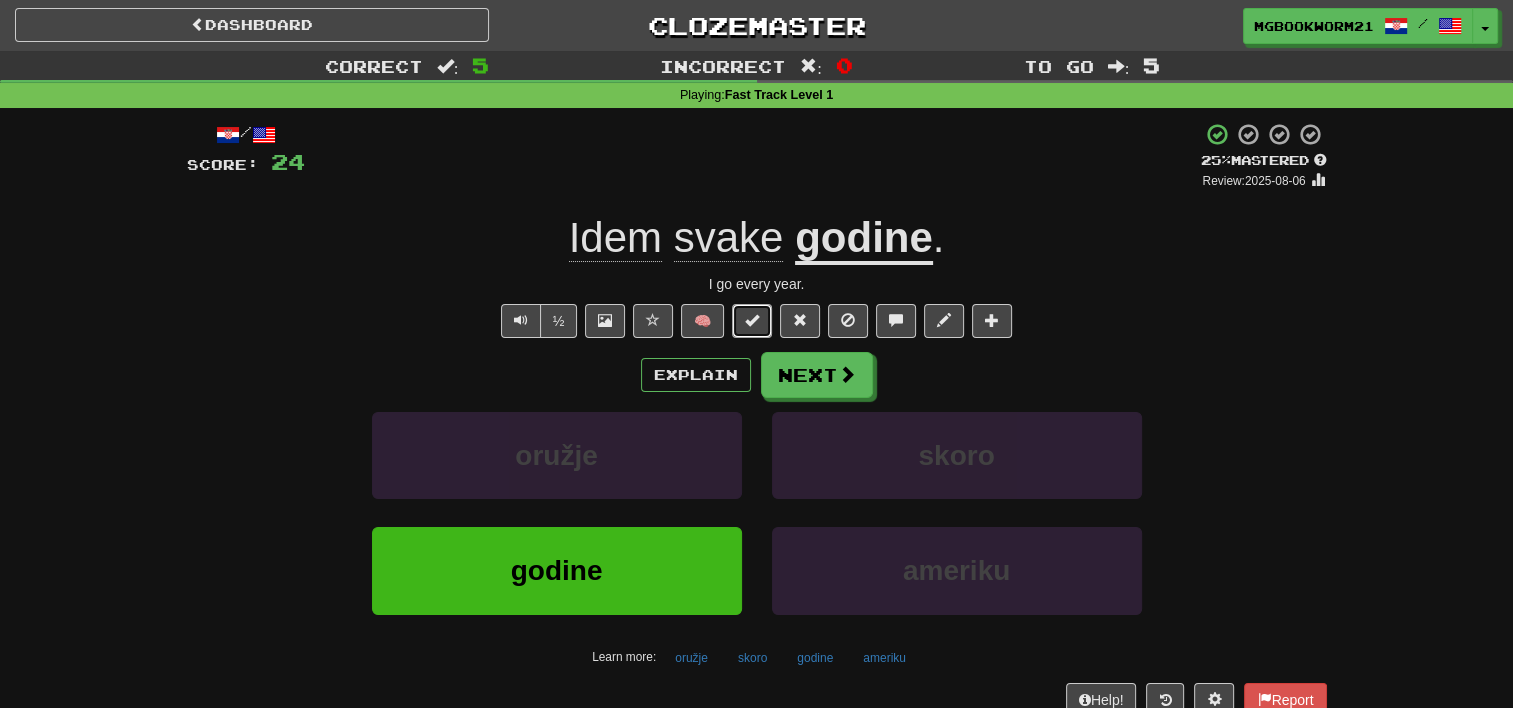 click at bounding box center (752, 320) 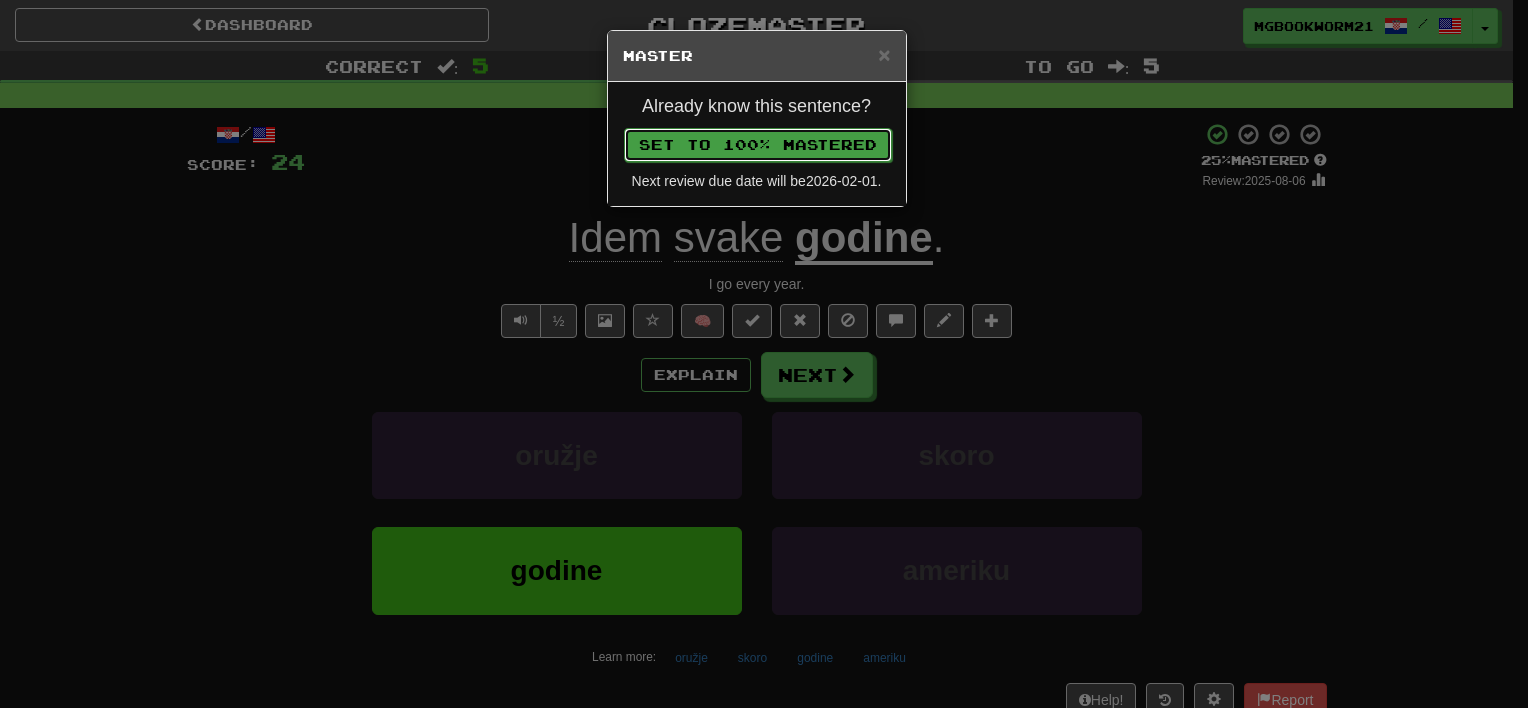 click on "Set to 100% Mastered" at bounding box center [758, 145] 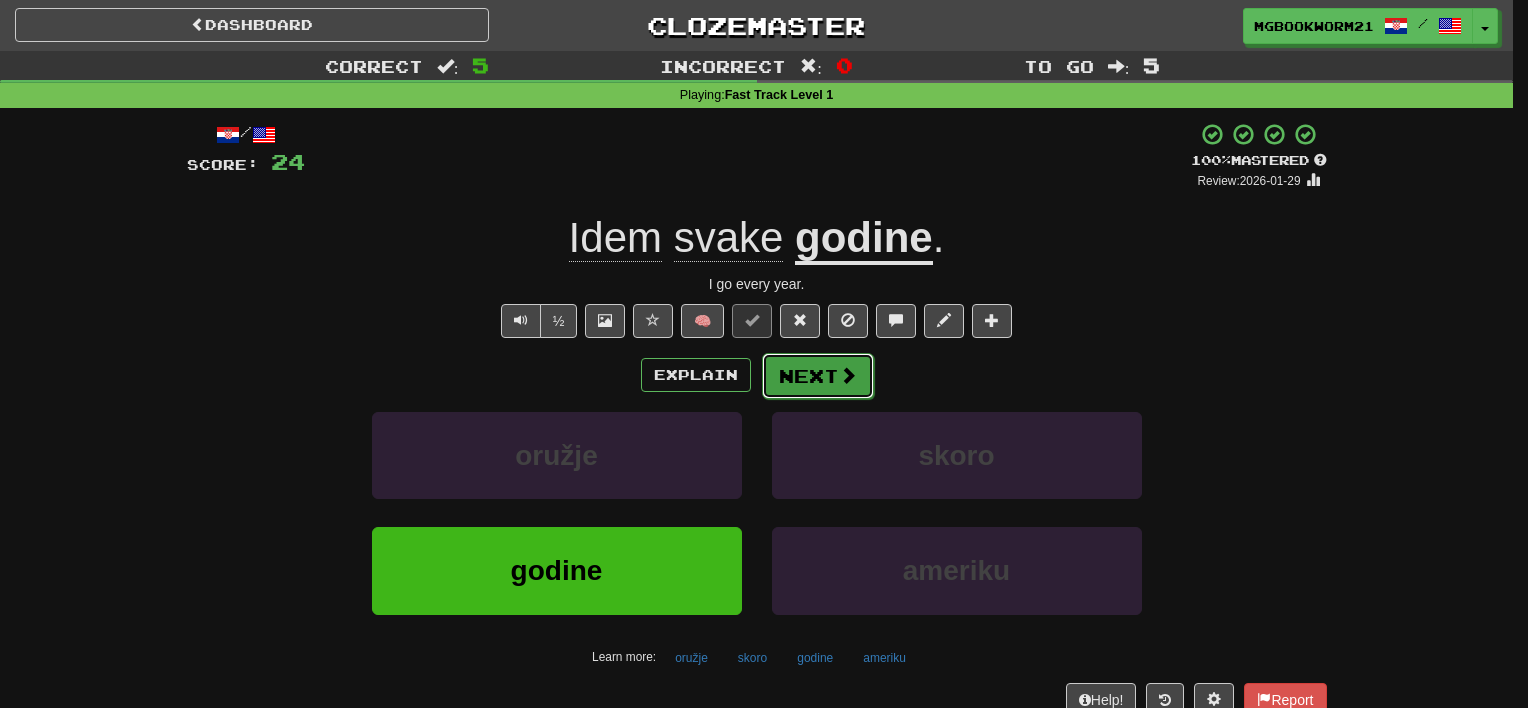 click on "Next" at bounding box center [818, 376] 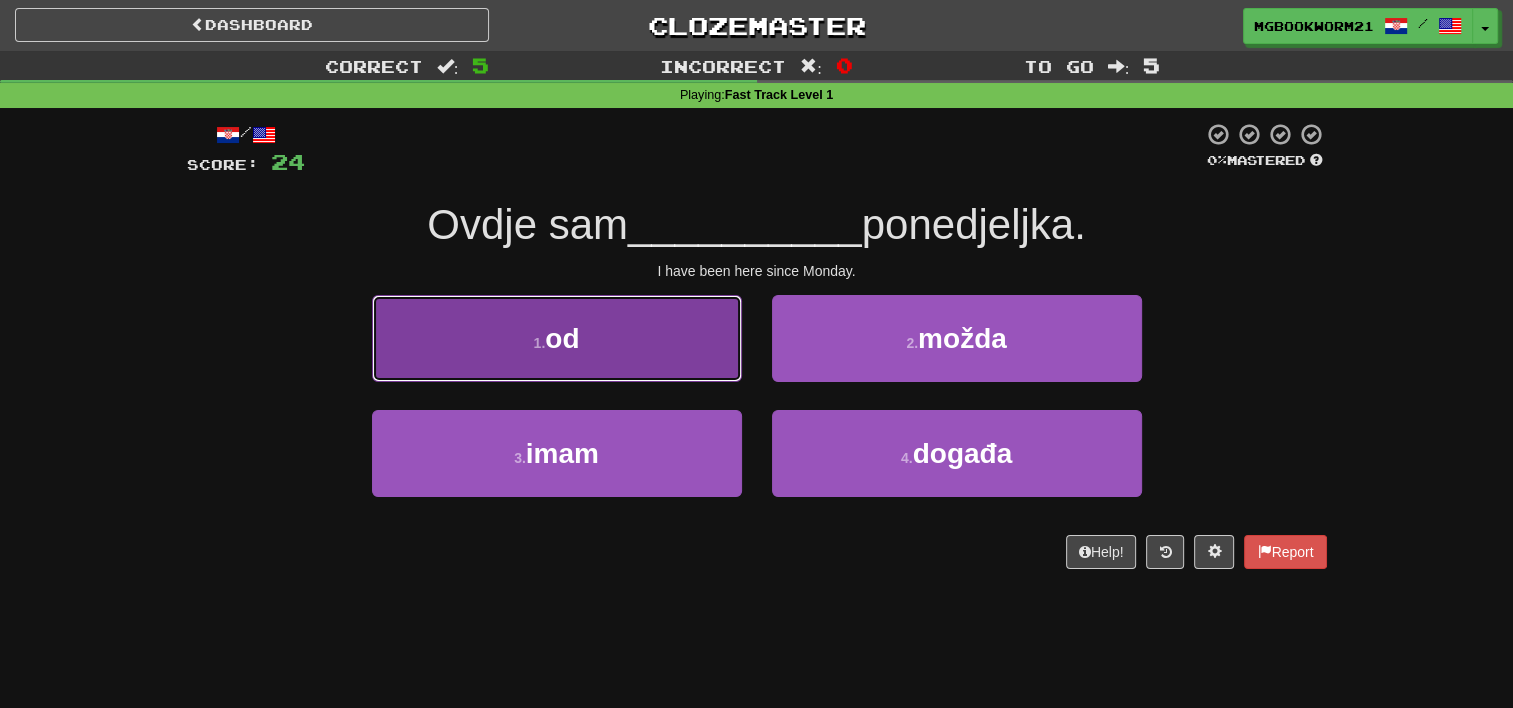 click on "1 .  od" at bounding box center [557, 338] 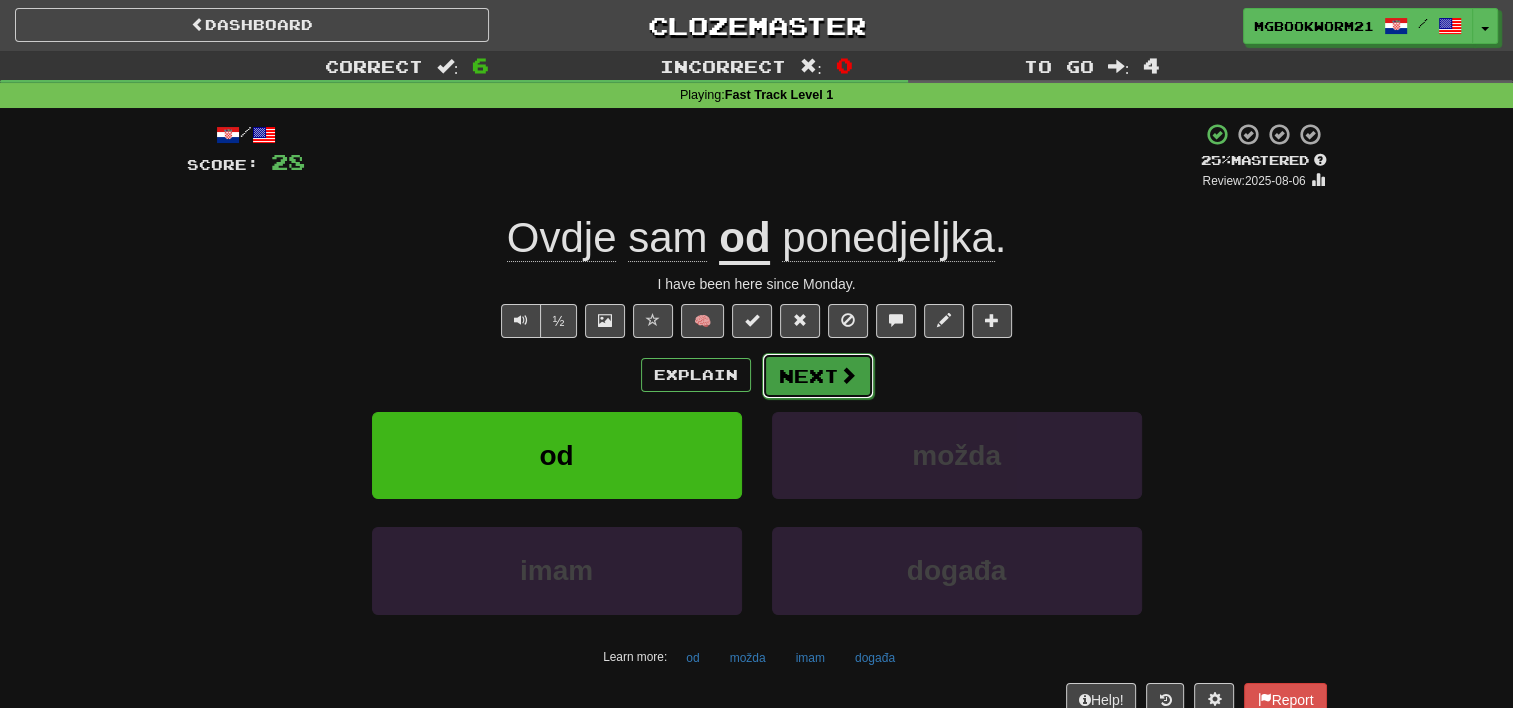 click on "Next" at bounding box center (818, 376) 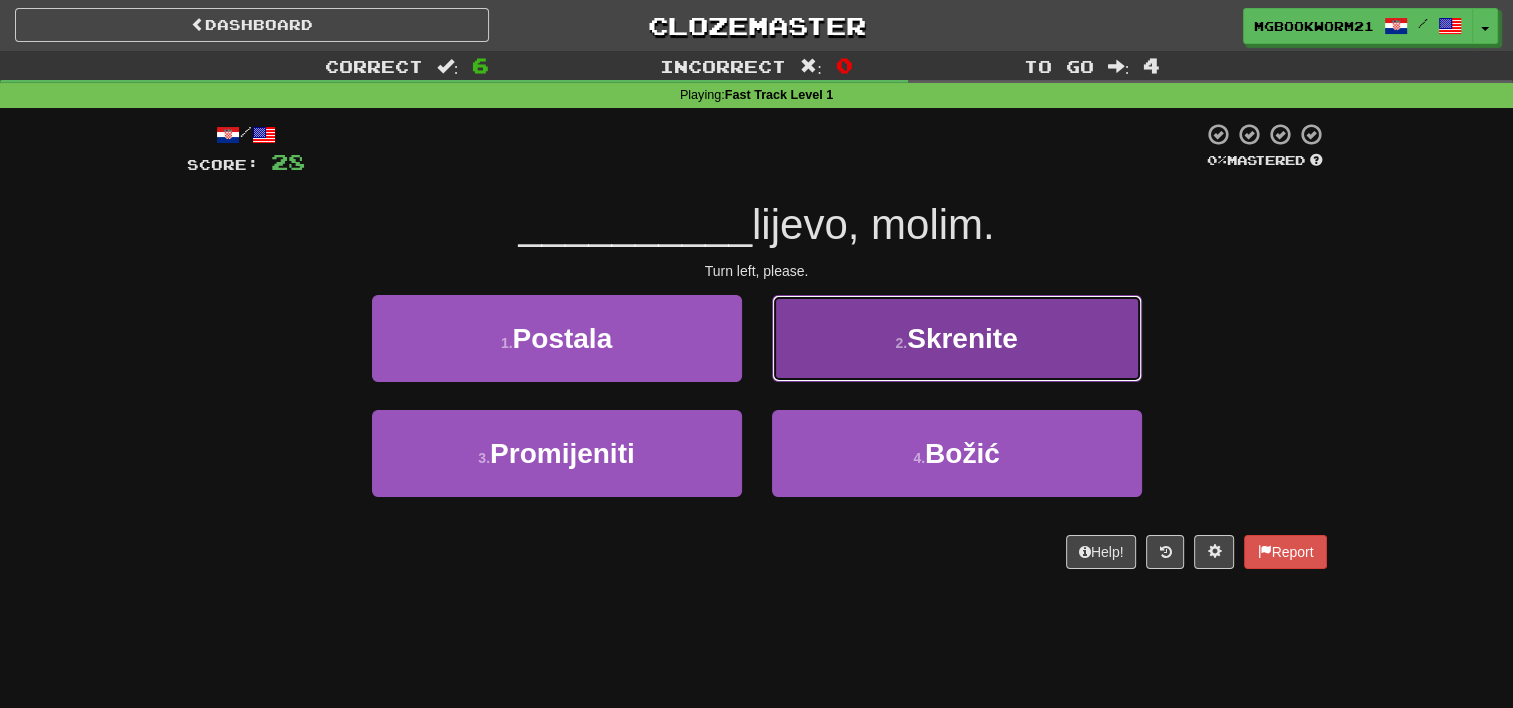 click on "Skrenite" at bounding box center (962, 338) 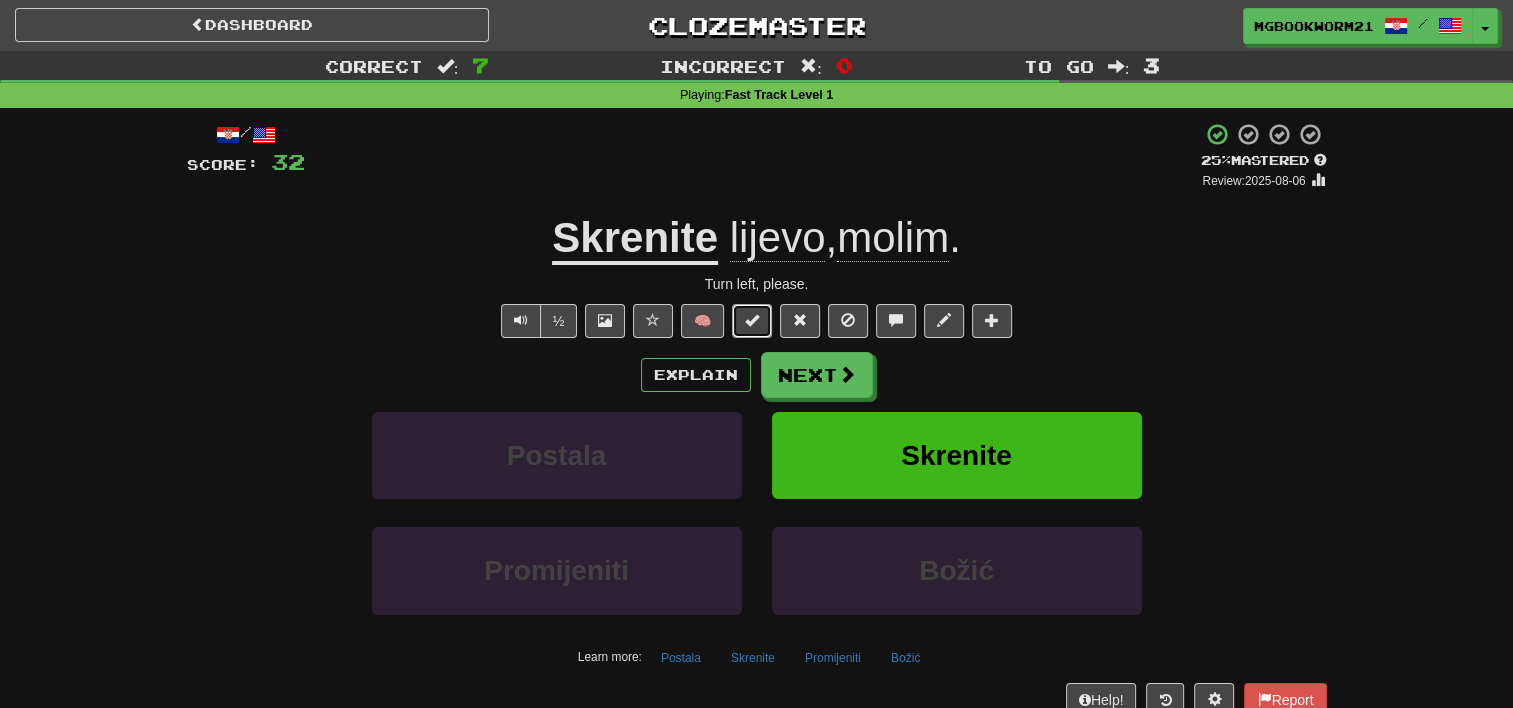 click at bounding box center [752, 320] 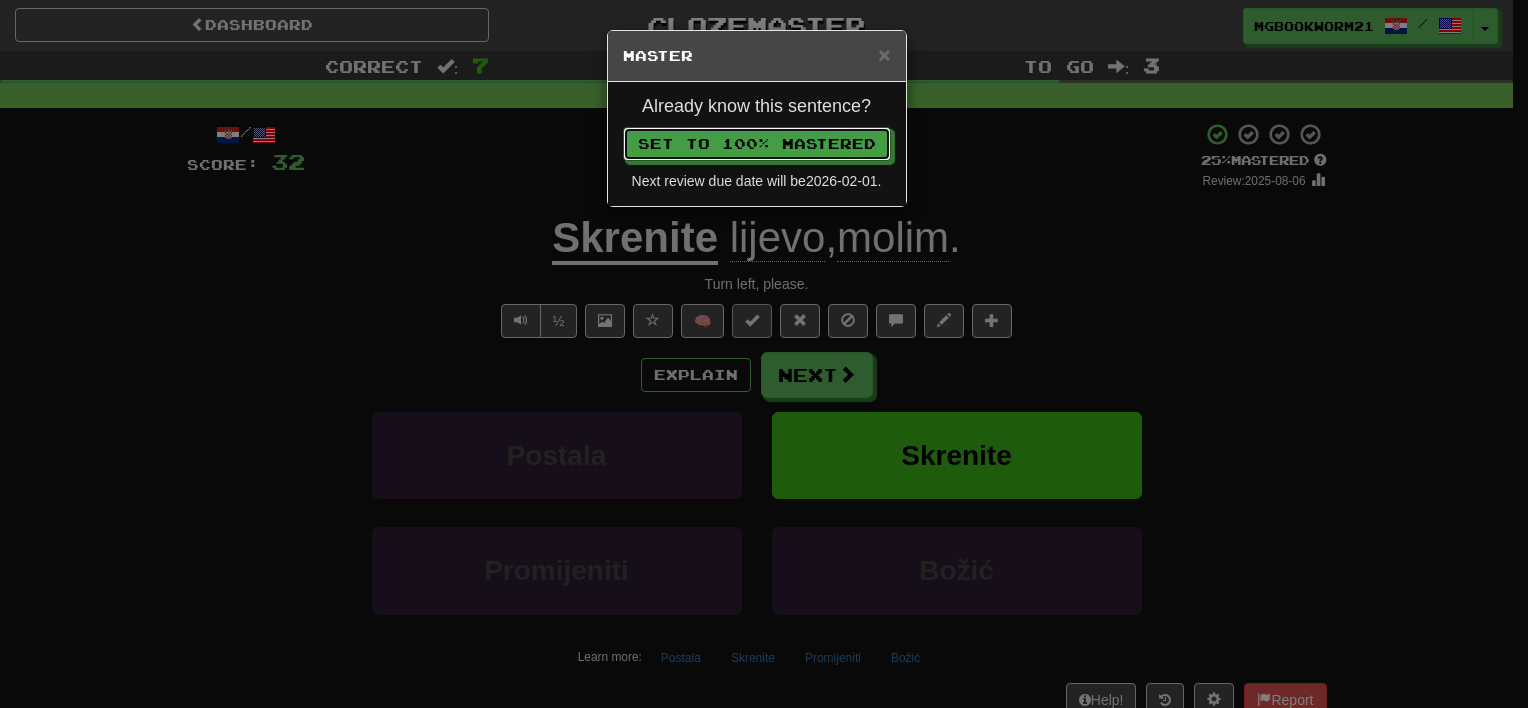 click on "Set to 100% Mastered" at bounding box center [757, 144] 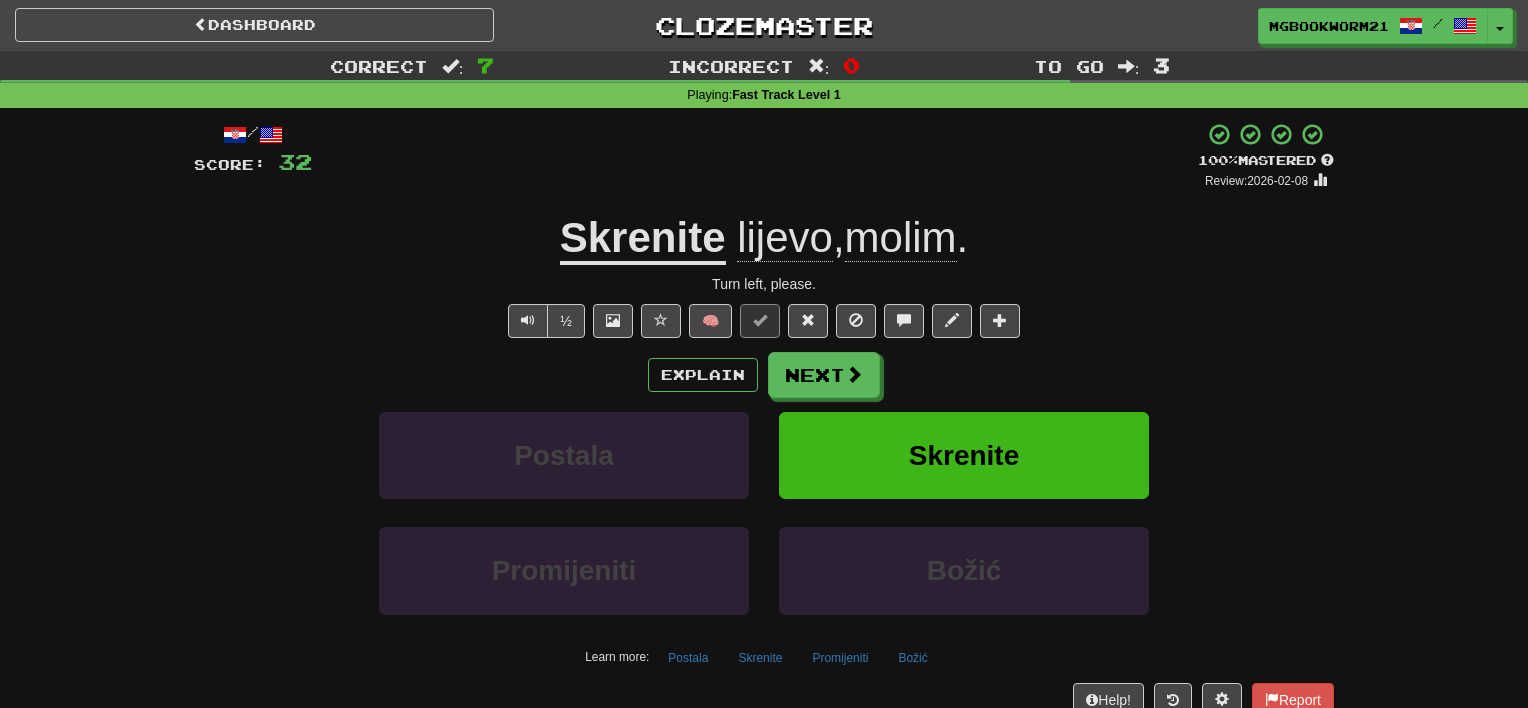 click on "Explain Next Postala Skrenite Promijeniti Božić Learn more: Postala Skrenite Promijeniti Božić" at bounding box center [764, 512] 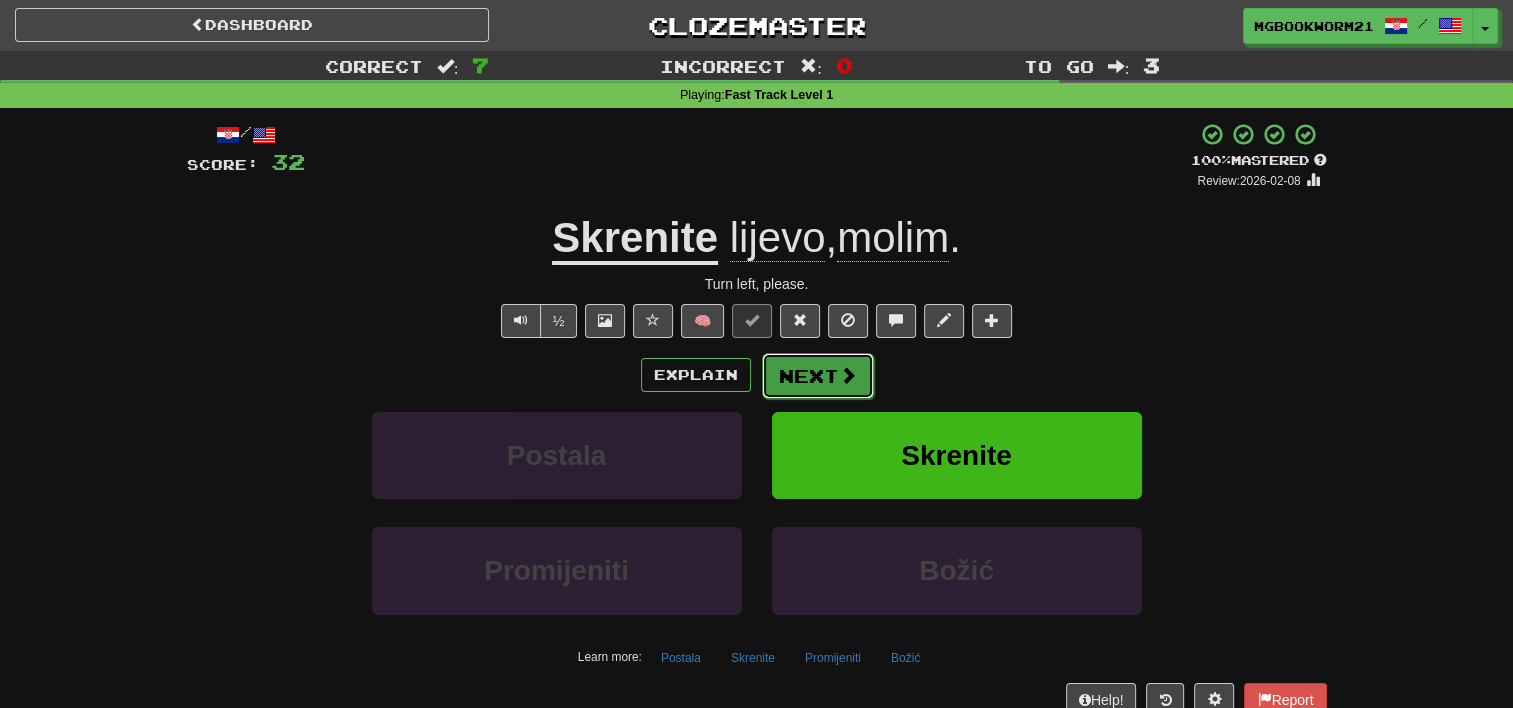 click on "Next" at bounding box center (818, 376) 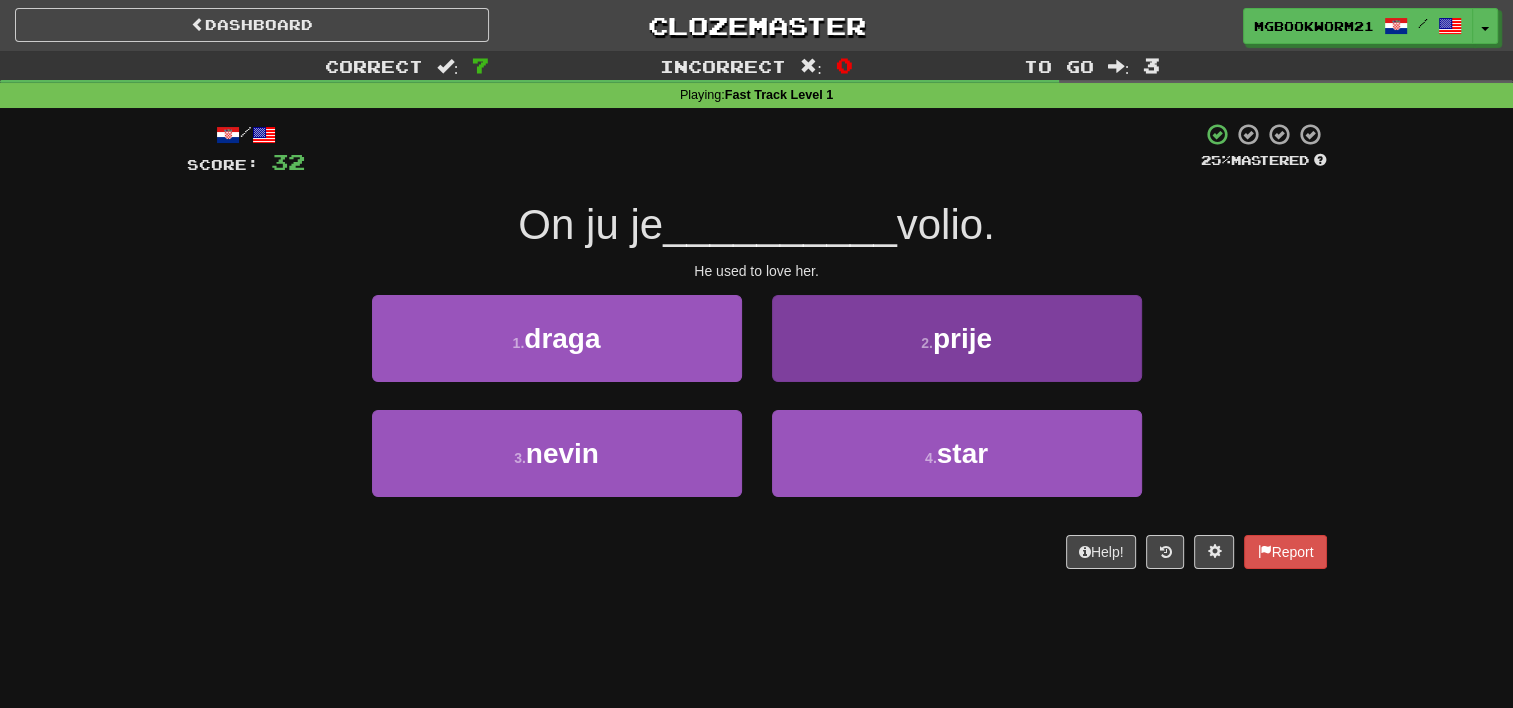 click on "prije" at bounding box center (962, 338) 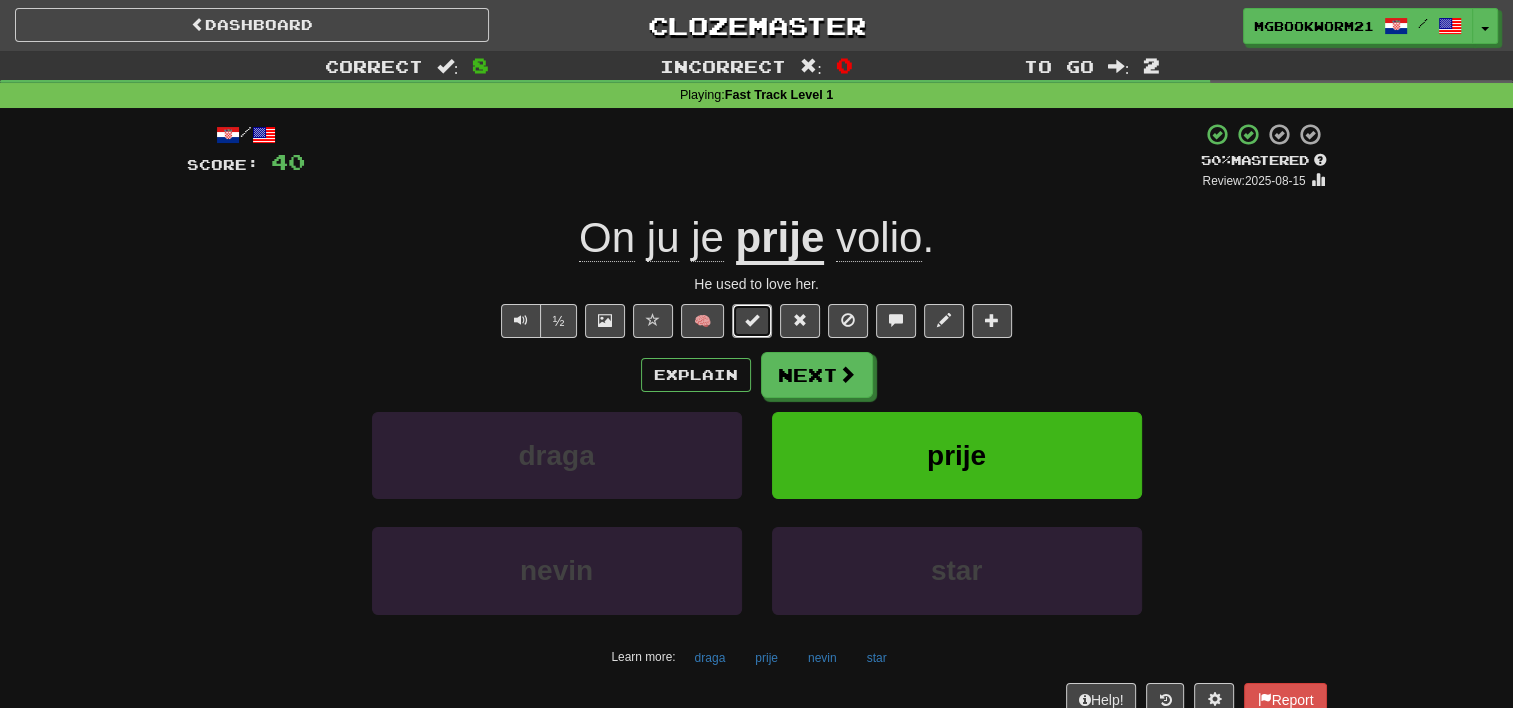 click at bounding box center (752, 321) 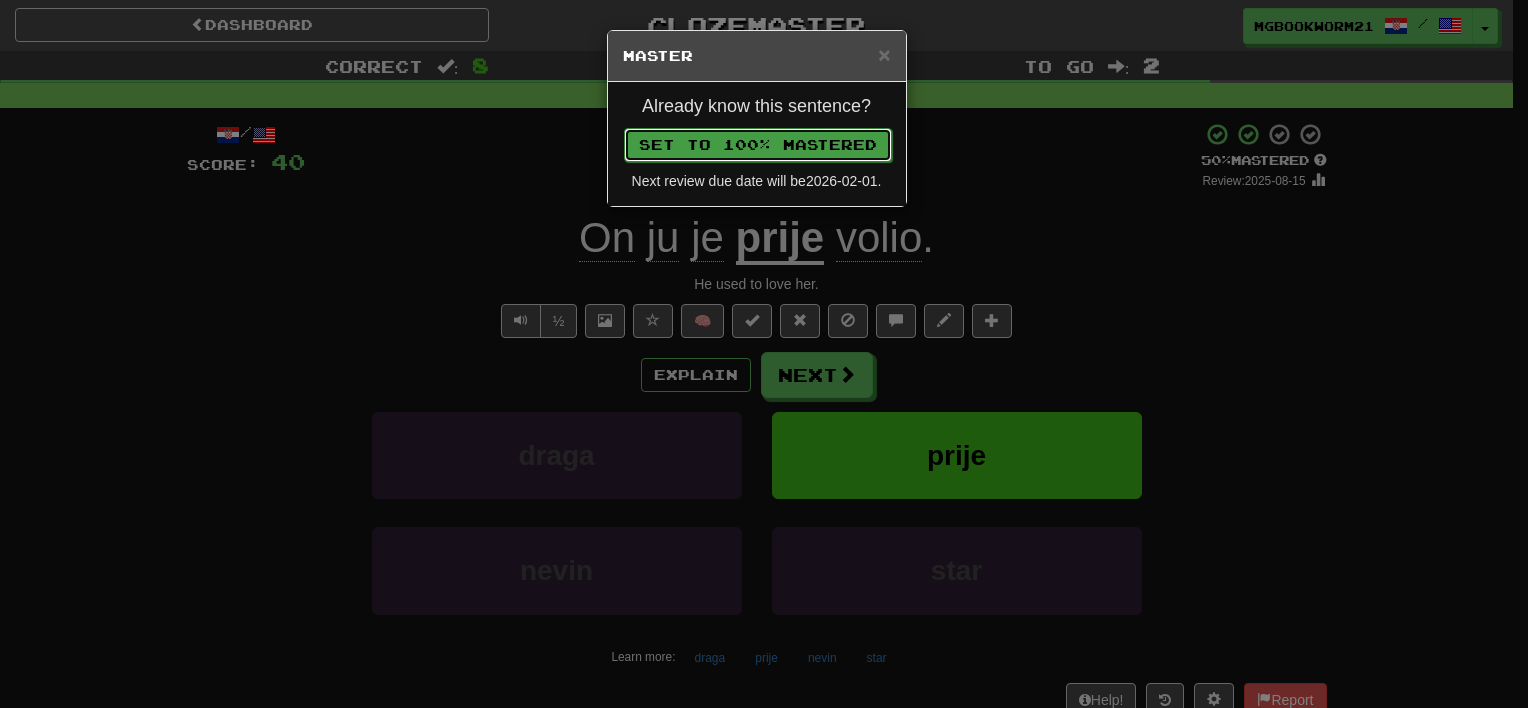 click on "Set to 100% Mastered" at bounding box center (758, 145) 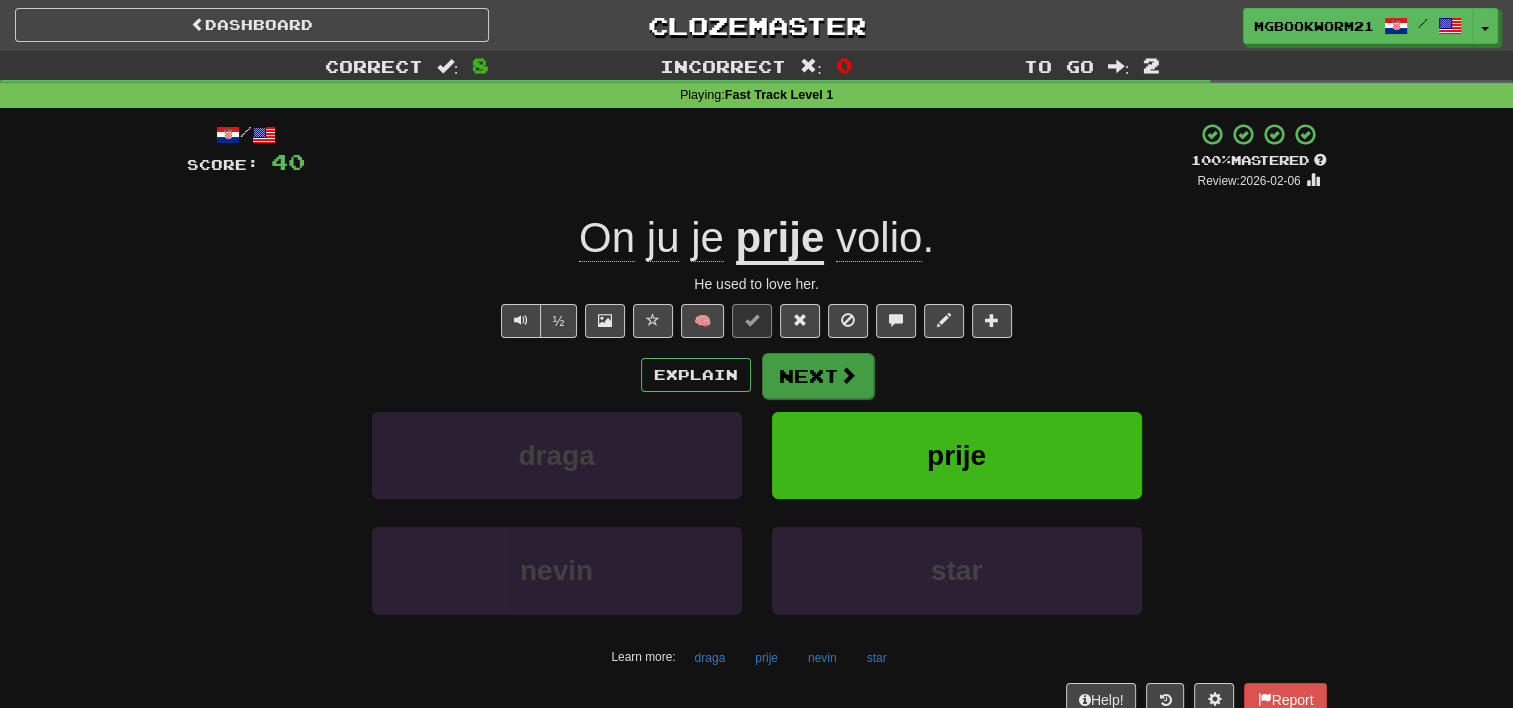 click on "Next" at bounding box center [818, 376] 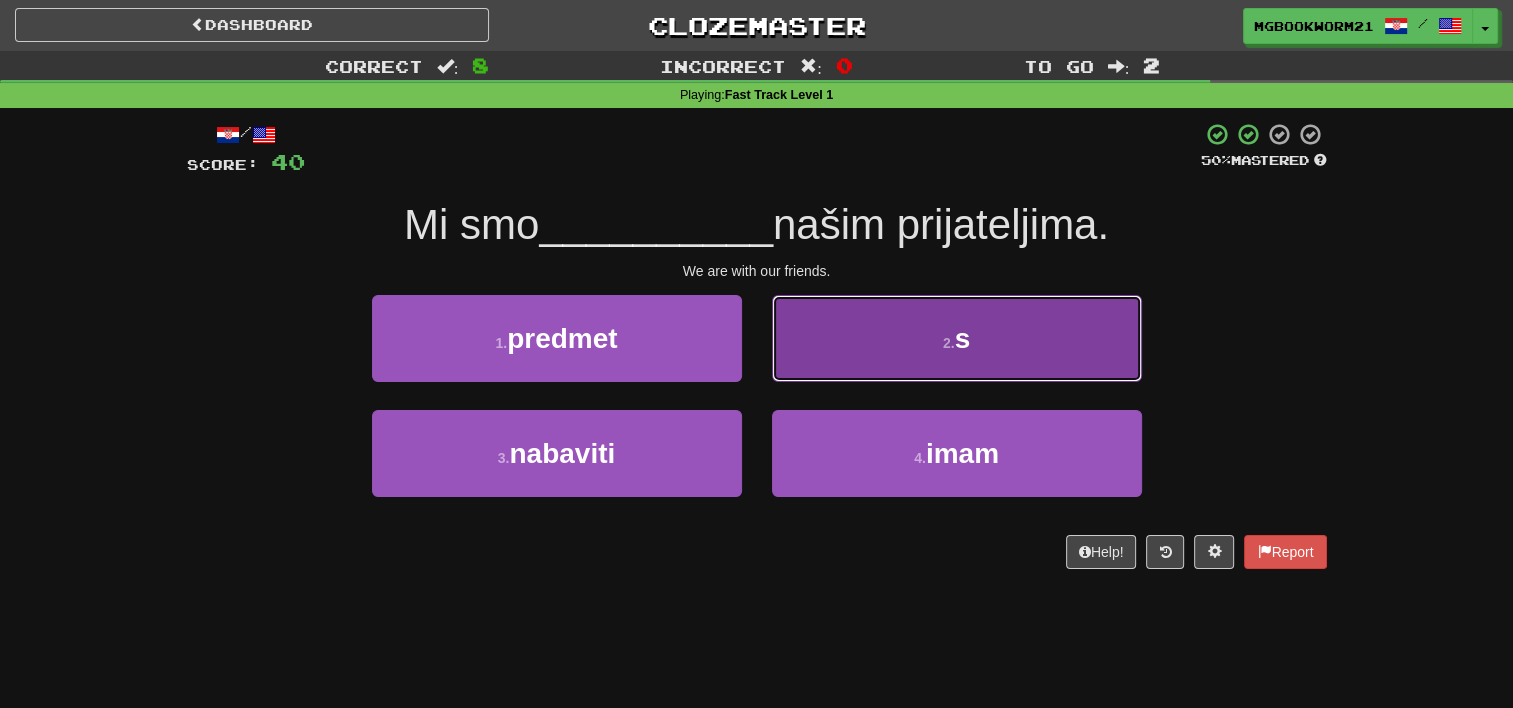 click on "2 .  s" at bounding box center (957, 338) 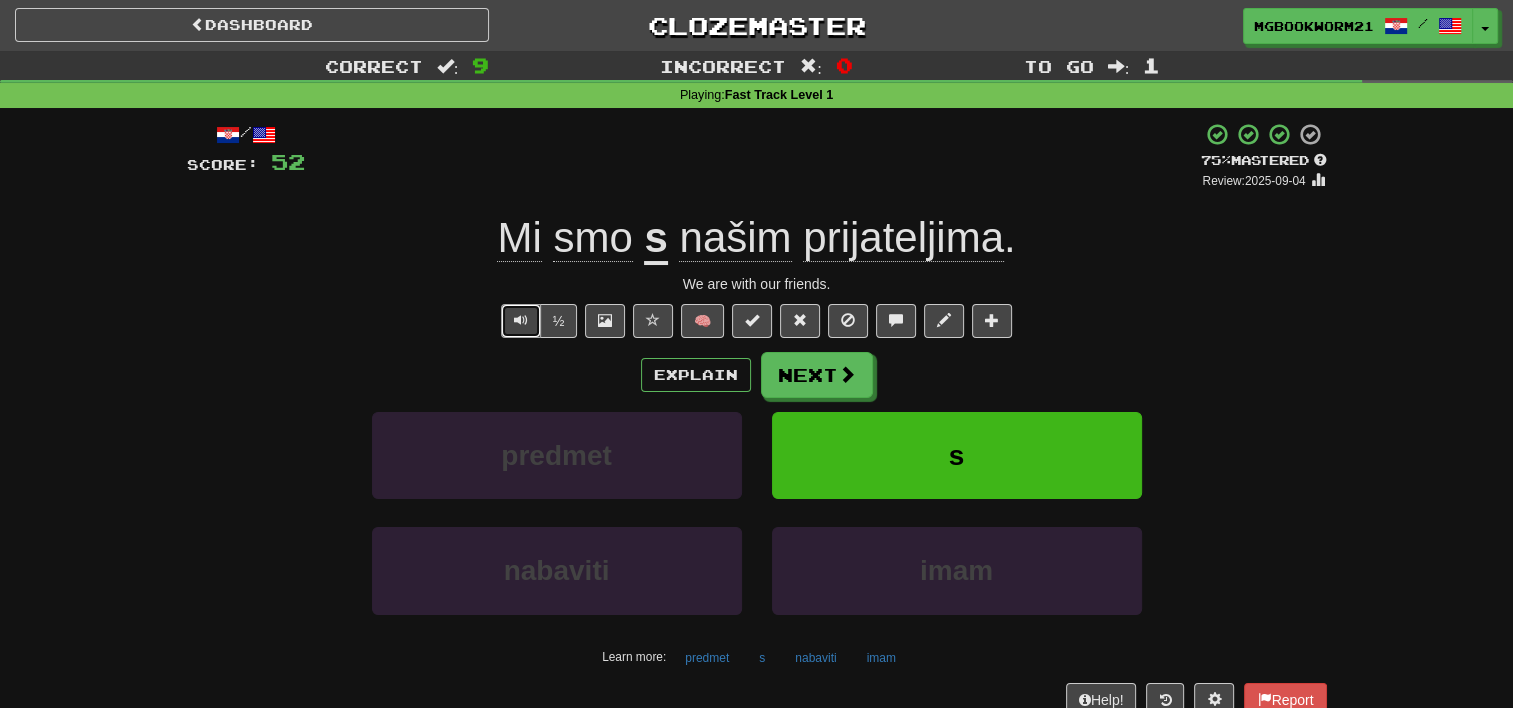click at bounding box center (521, 321) 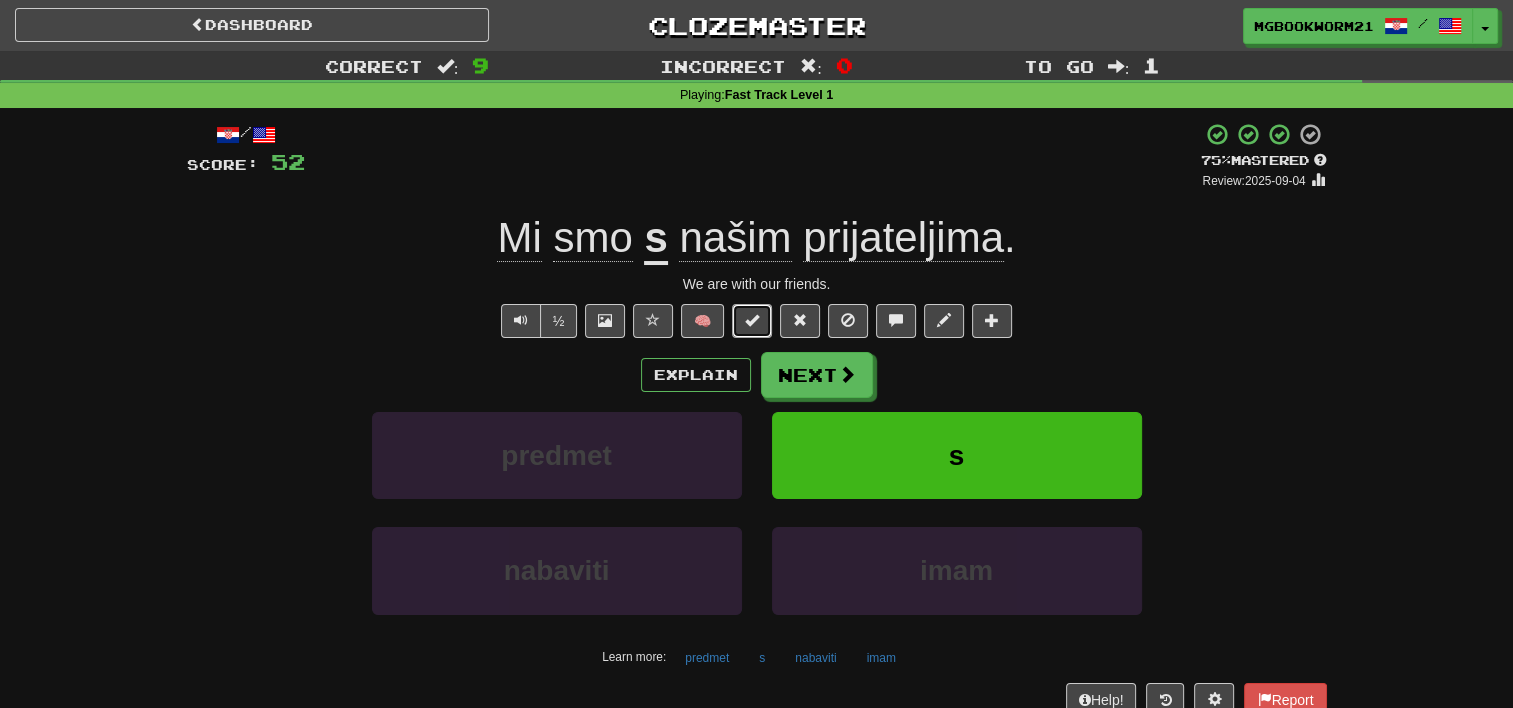 click at bounding box center (752, 320) 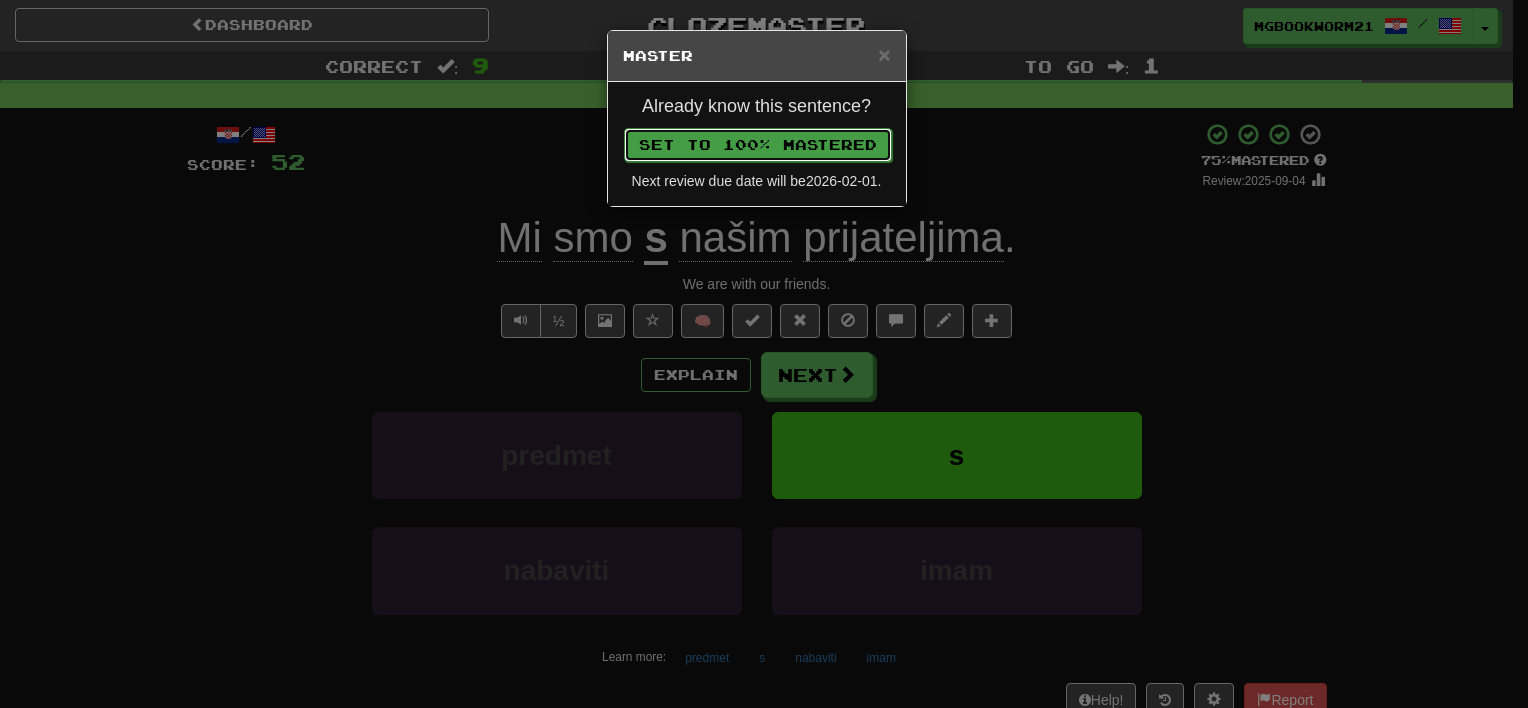 click on "Set to 100% Mastered" at bounding box center (758, 145) 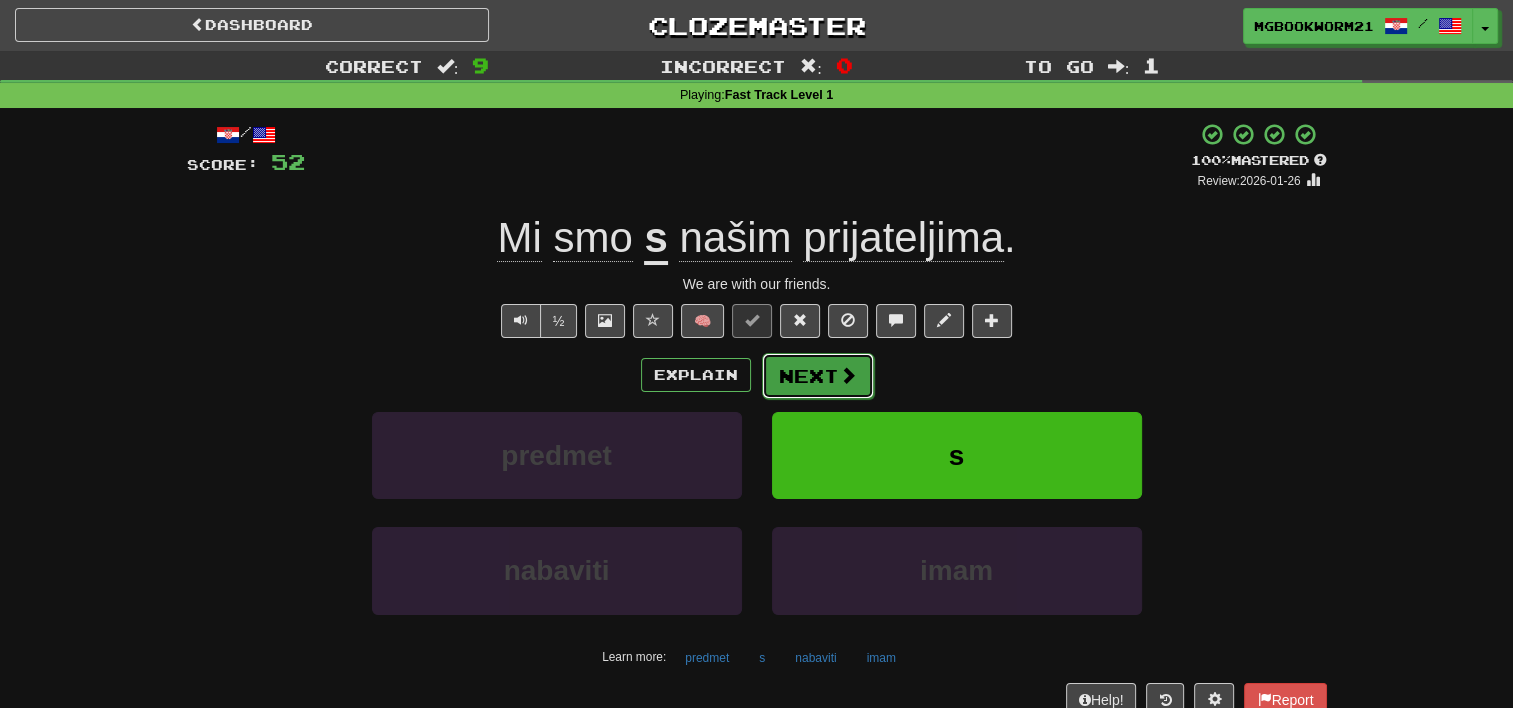 click at bounding box center (848, 375) 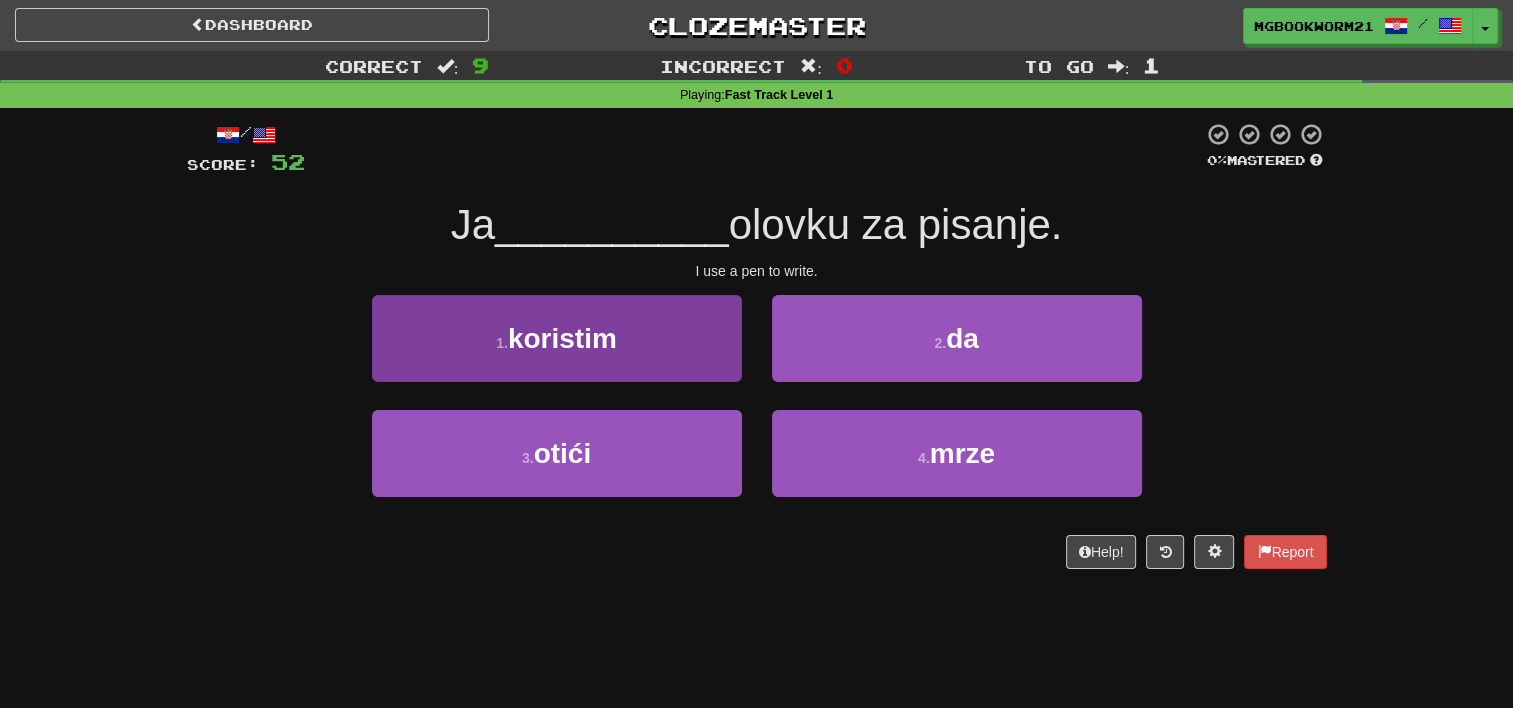 click on "1 .  koristim" at bounding box center [557, 338] 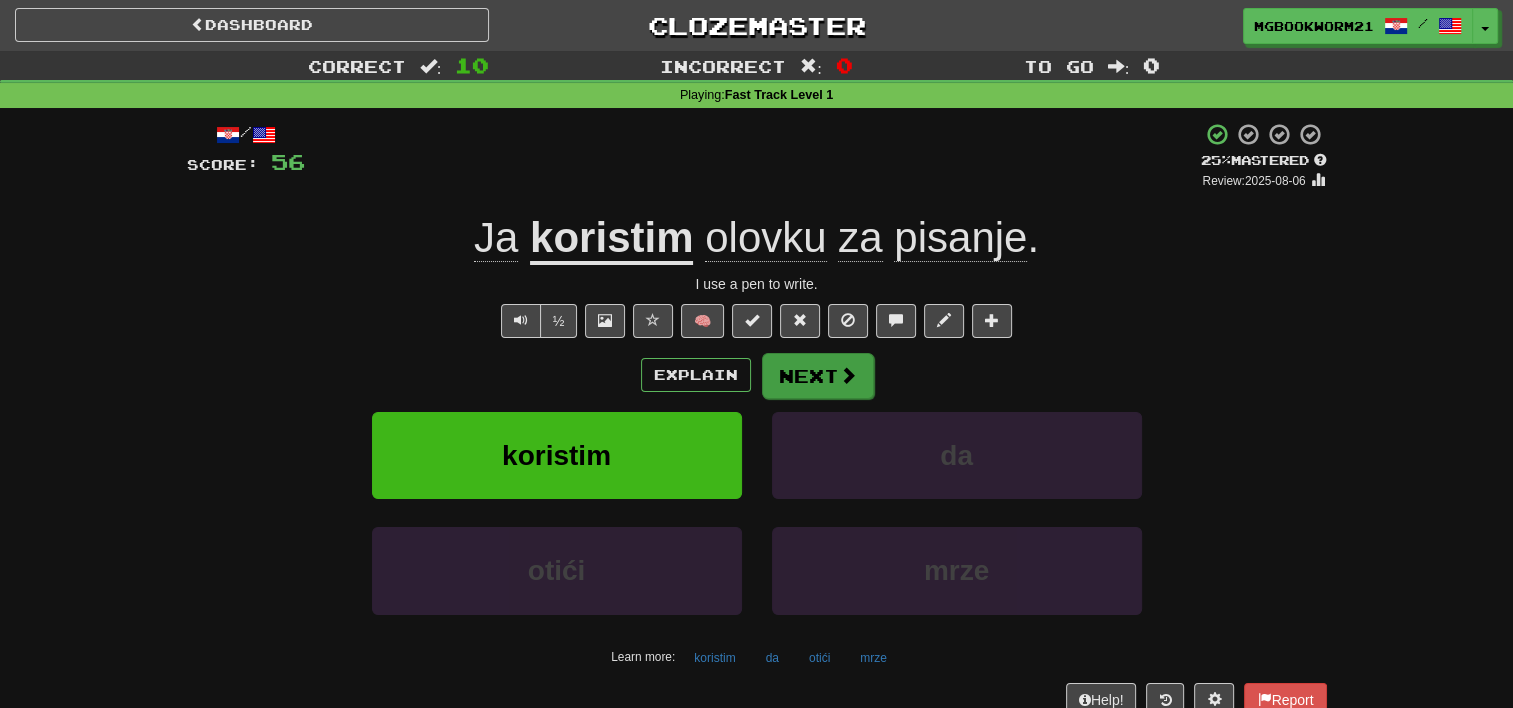click on "Next" at bounding box center [818, 376] 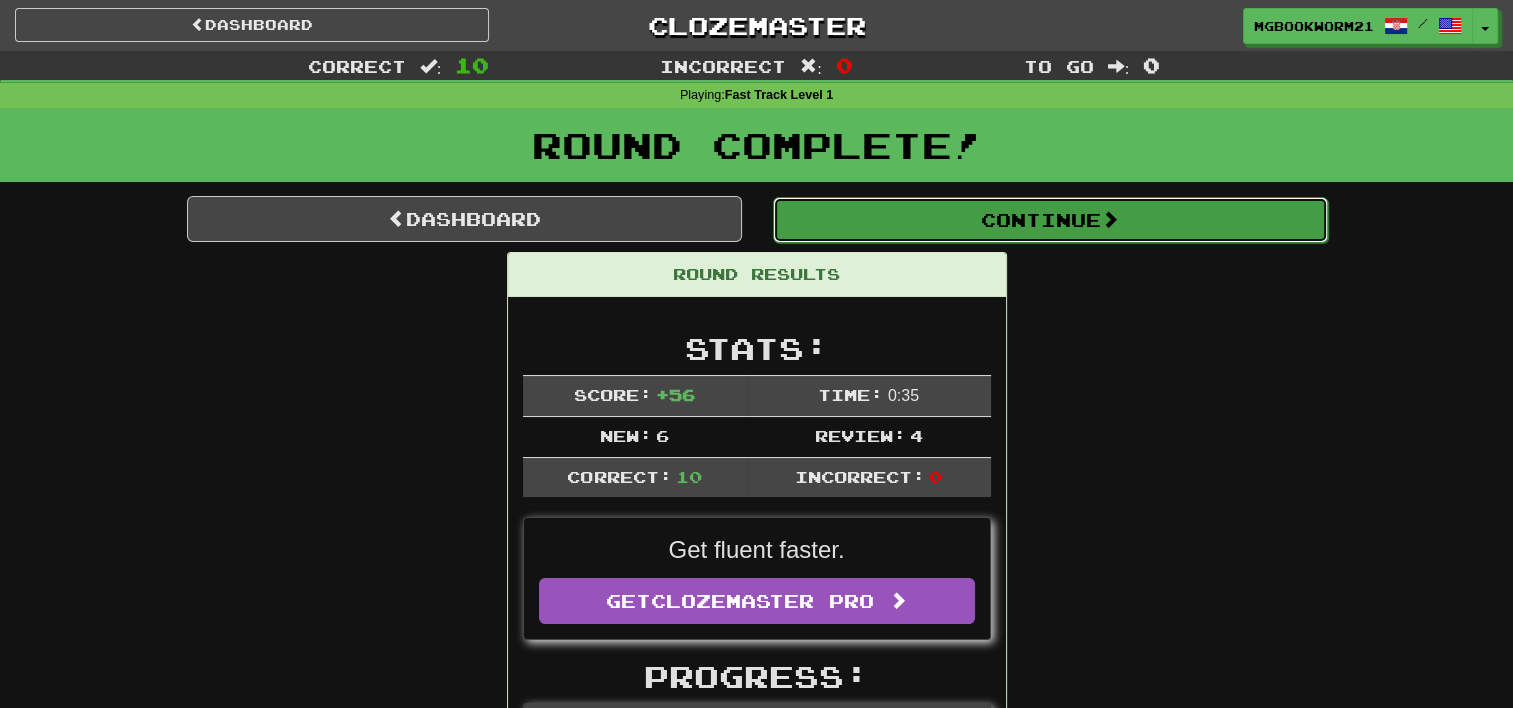 click on "Continue" at bounding box center (1050, 220) 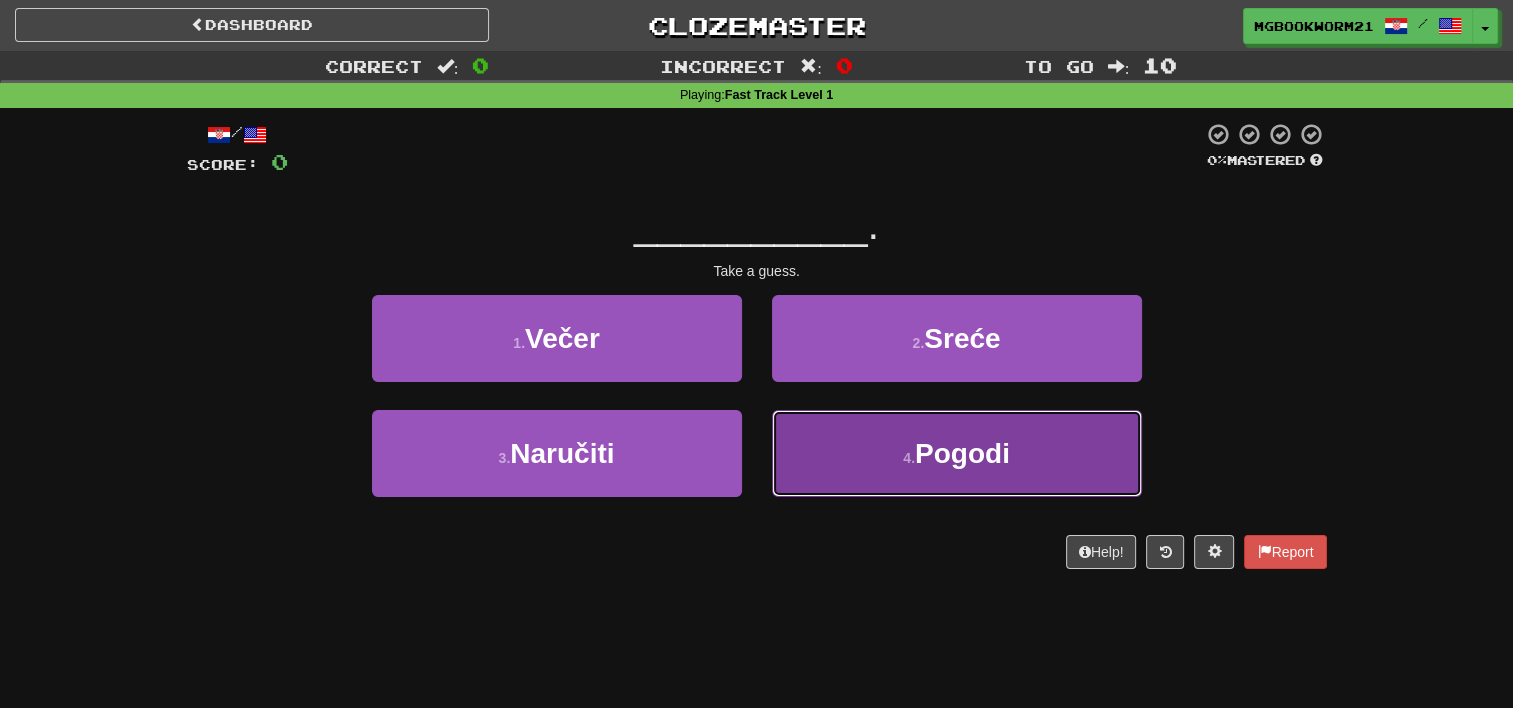 click on "4 .  Pogodi" at bounding box center (957, 453) 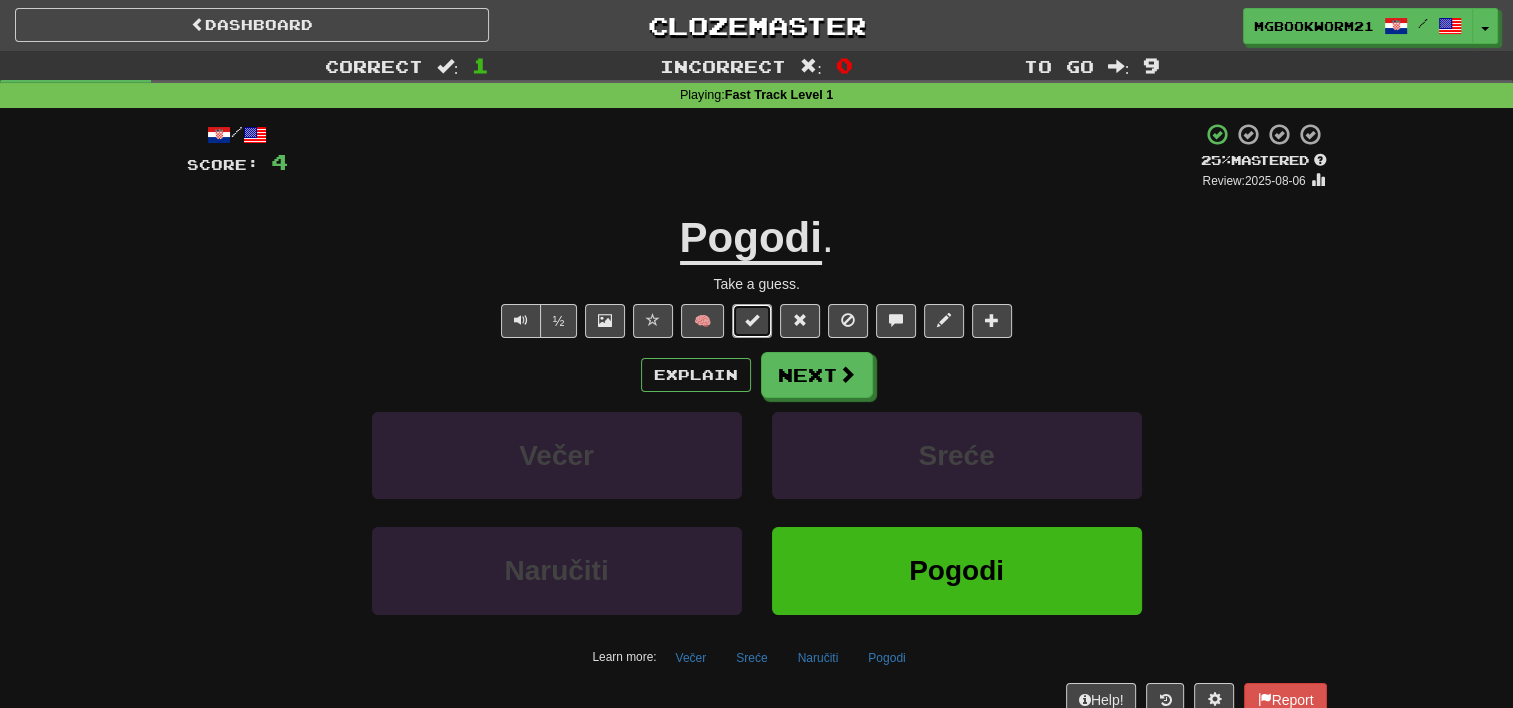 click at bounding box center (752, 321) 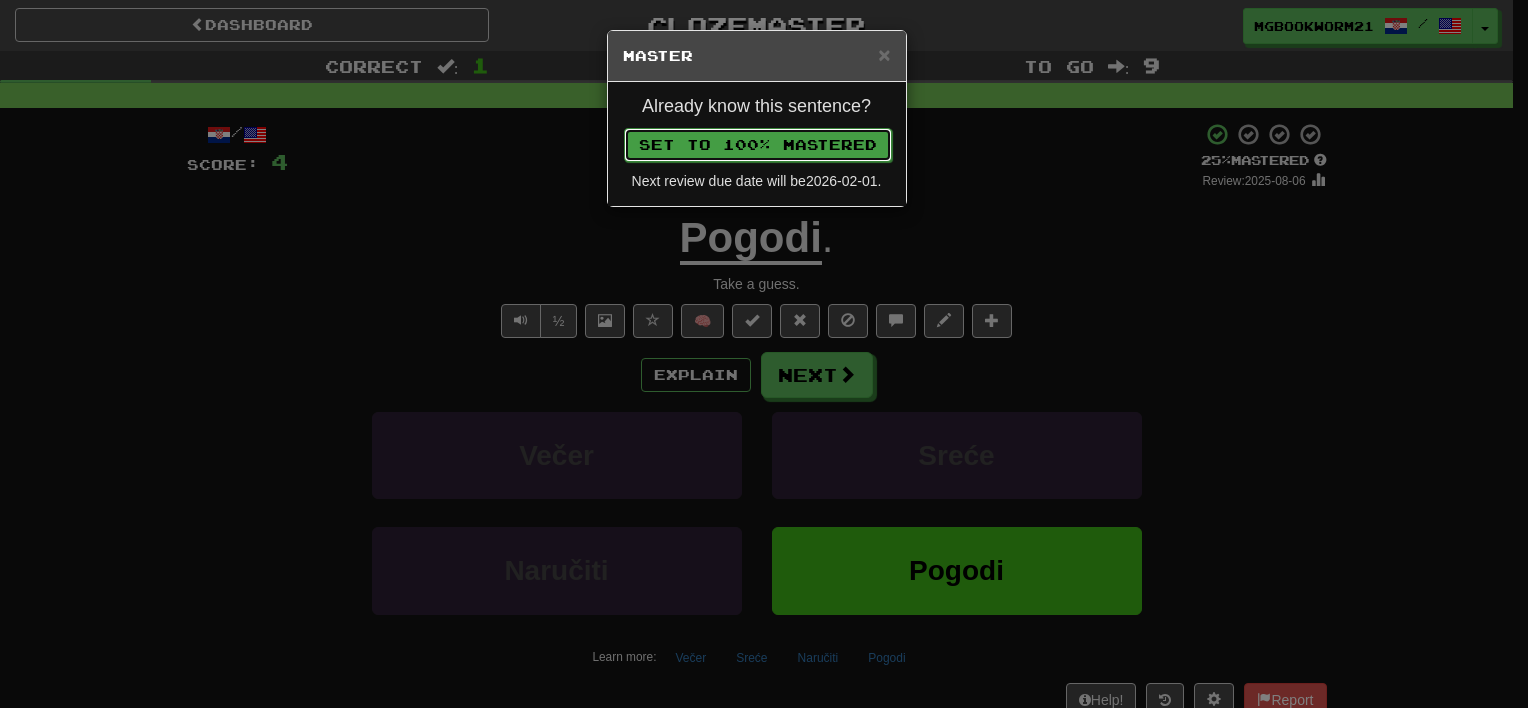 click on "Set to 100% Mastered" at bounding box center [758, 145] 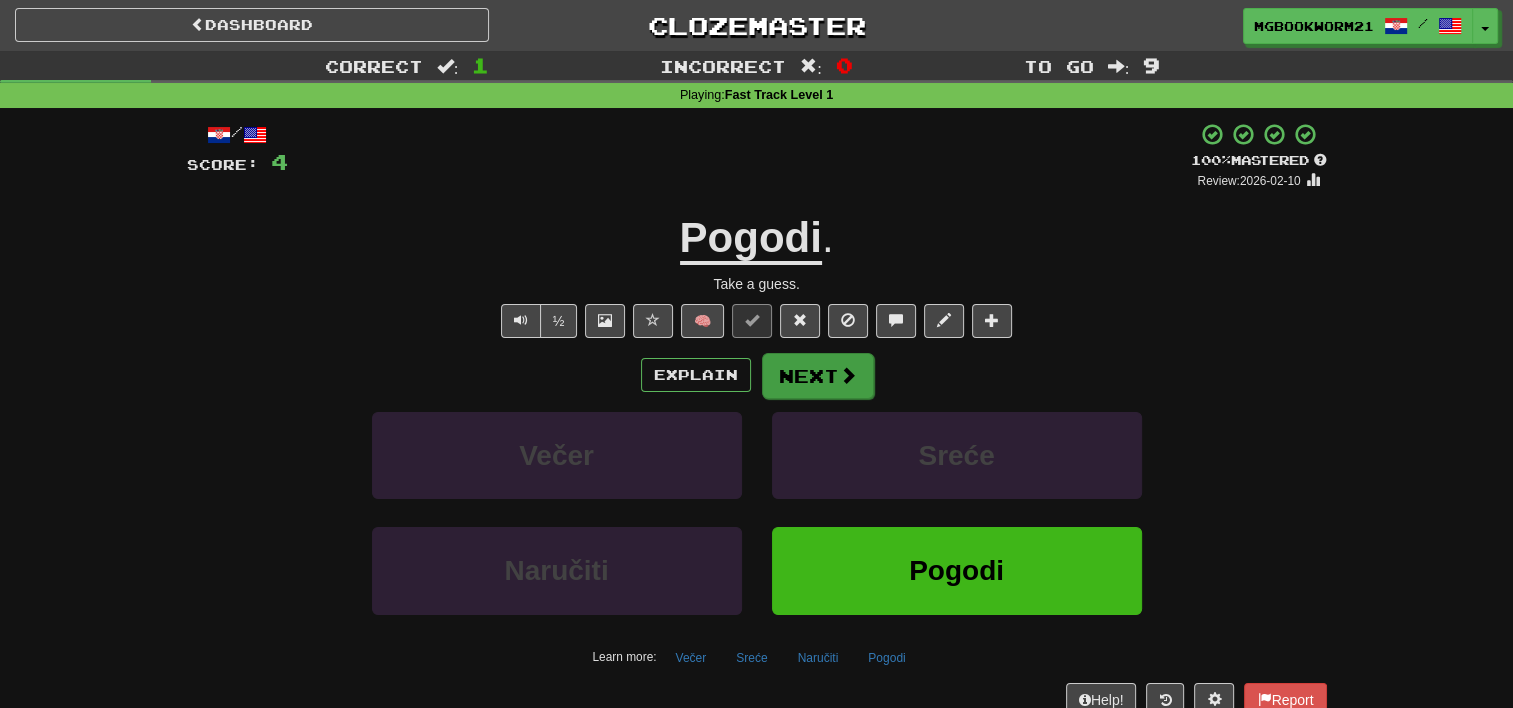 click on "Next" at bounding box center (818, 376) 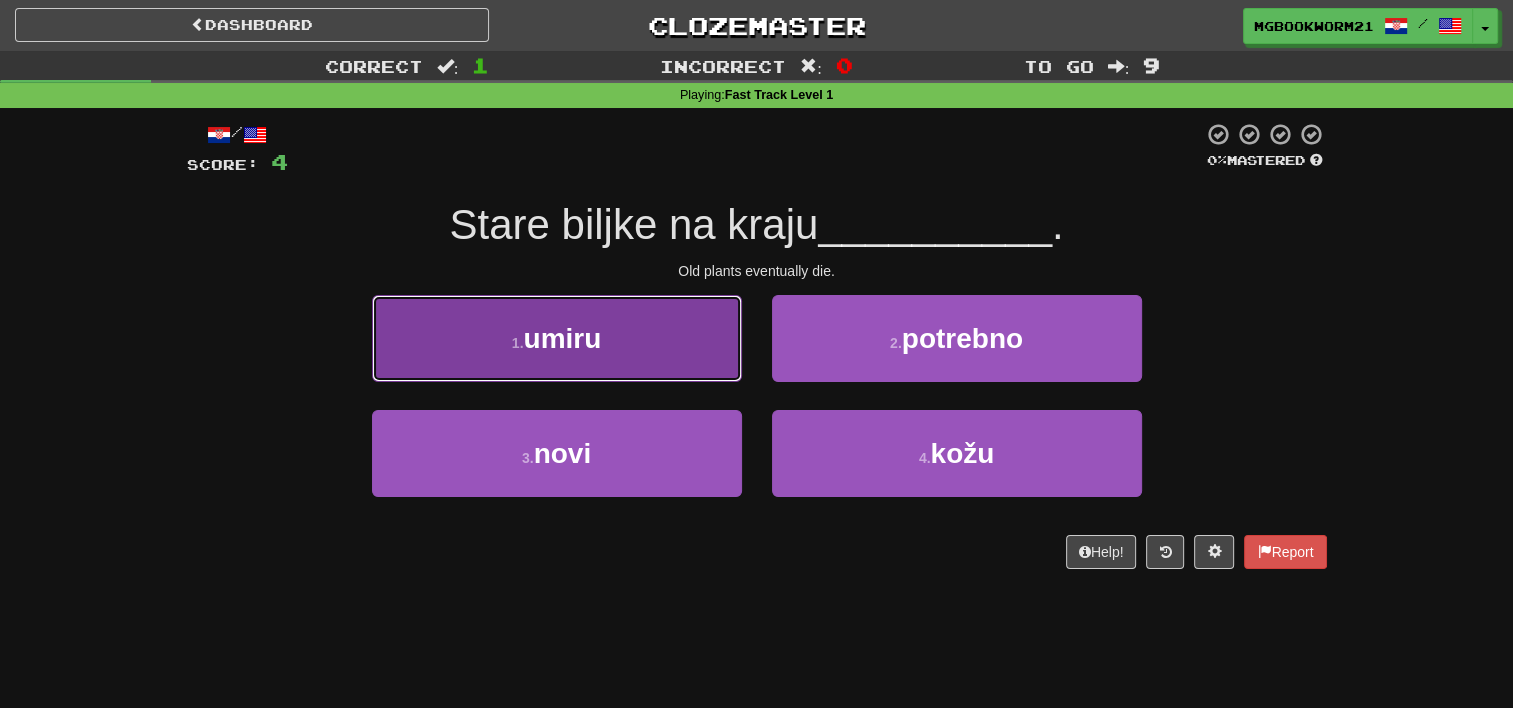 click on "1 .  umiru" at bounding box center (557, 338) 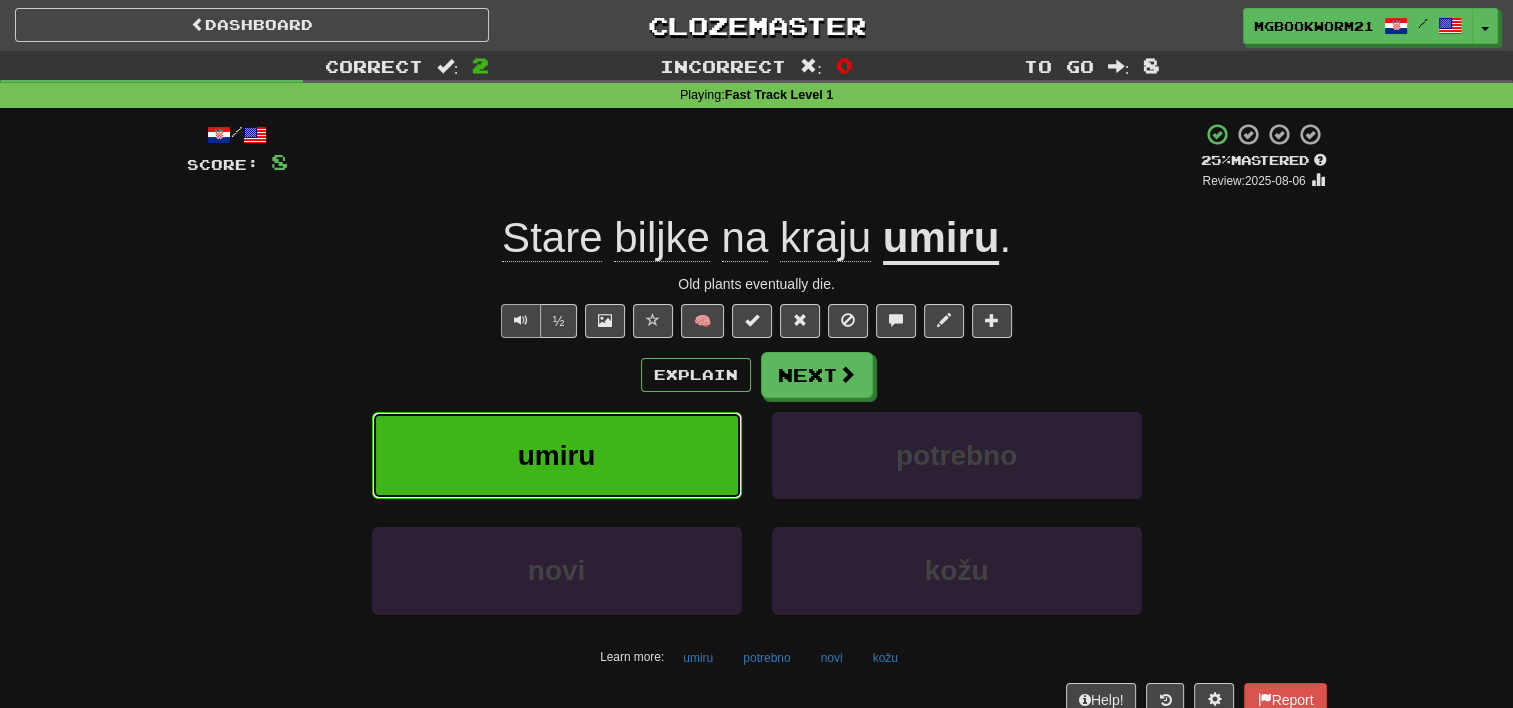 click at bounding box center (521, 321) 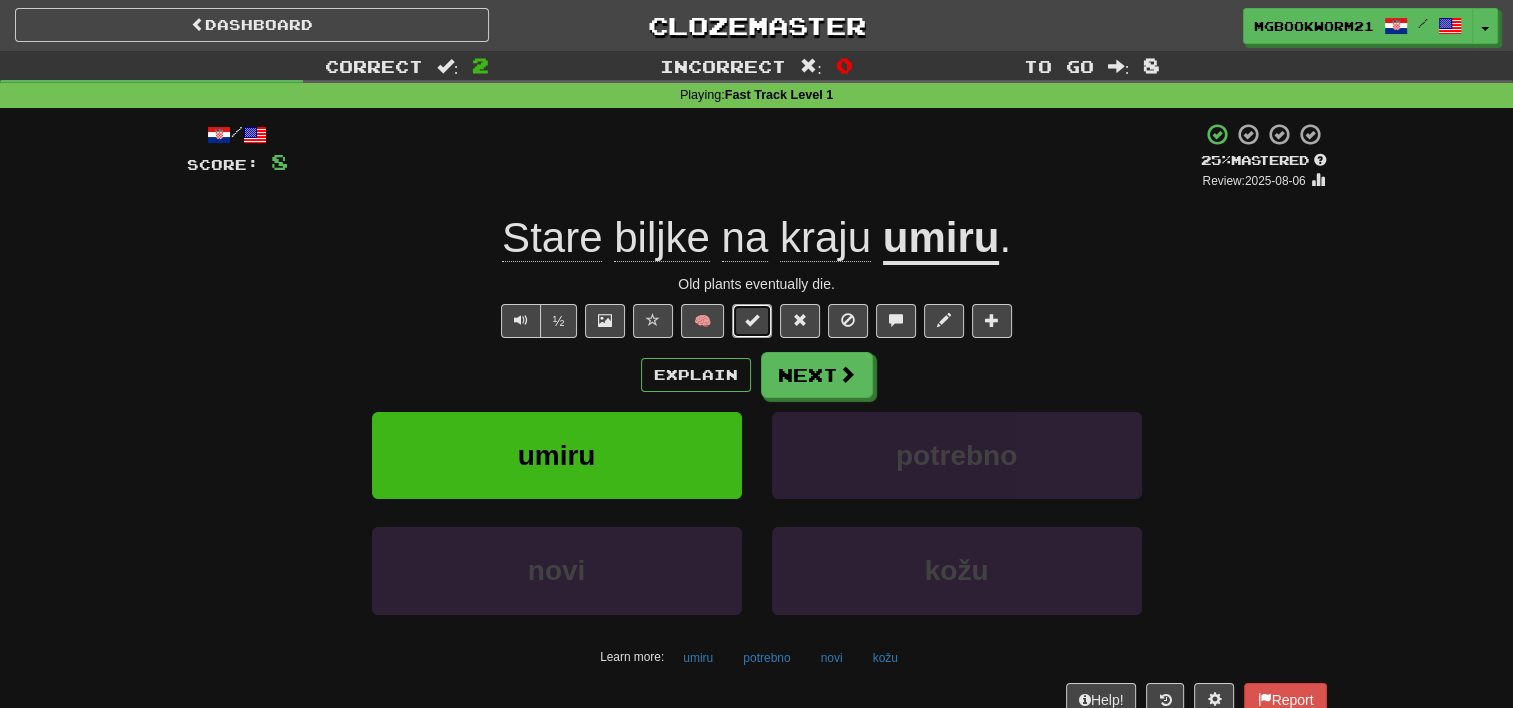 click at bounding box center [752, 321] 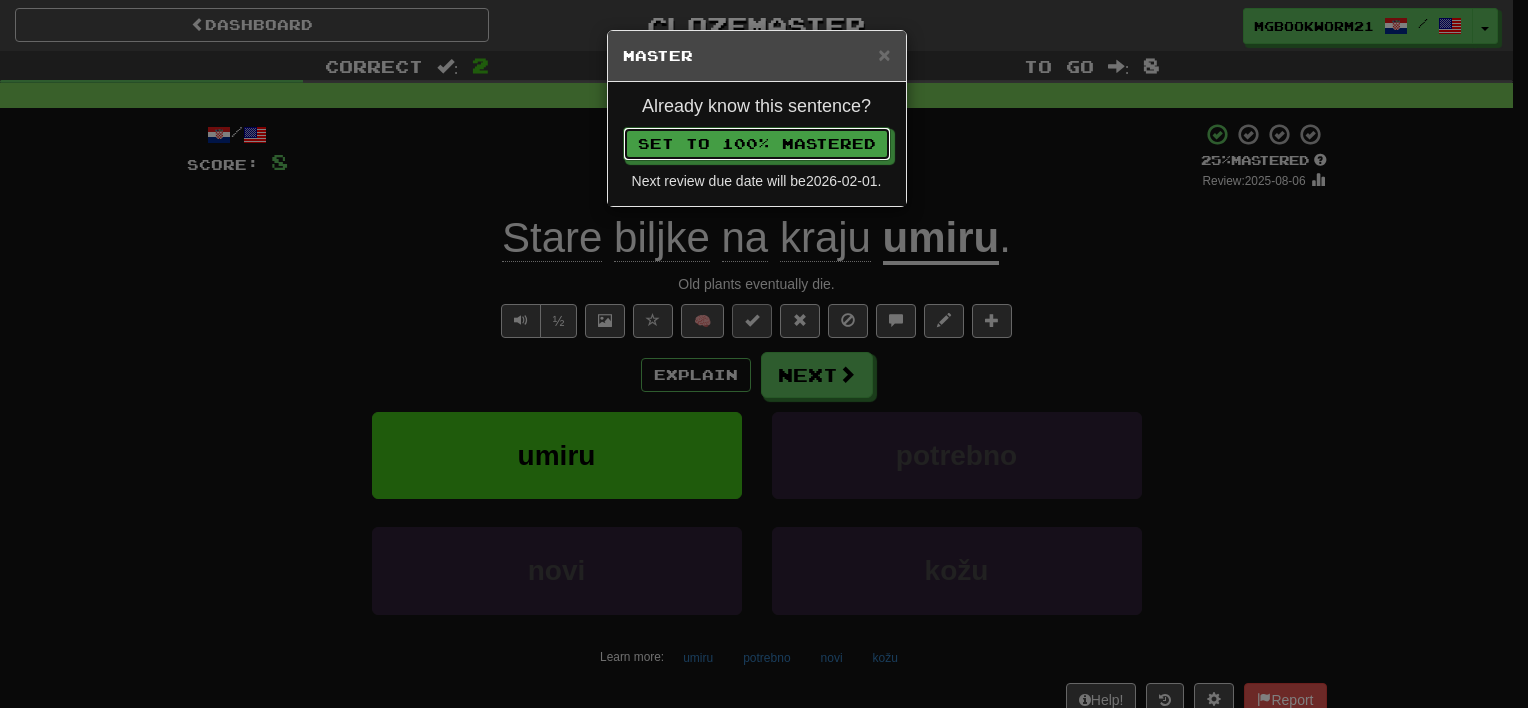 click on "Set to 100% Mastered" at bounding box center [757, 144] 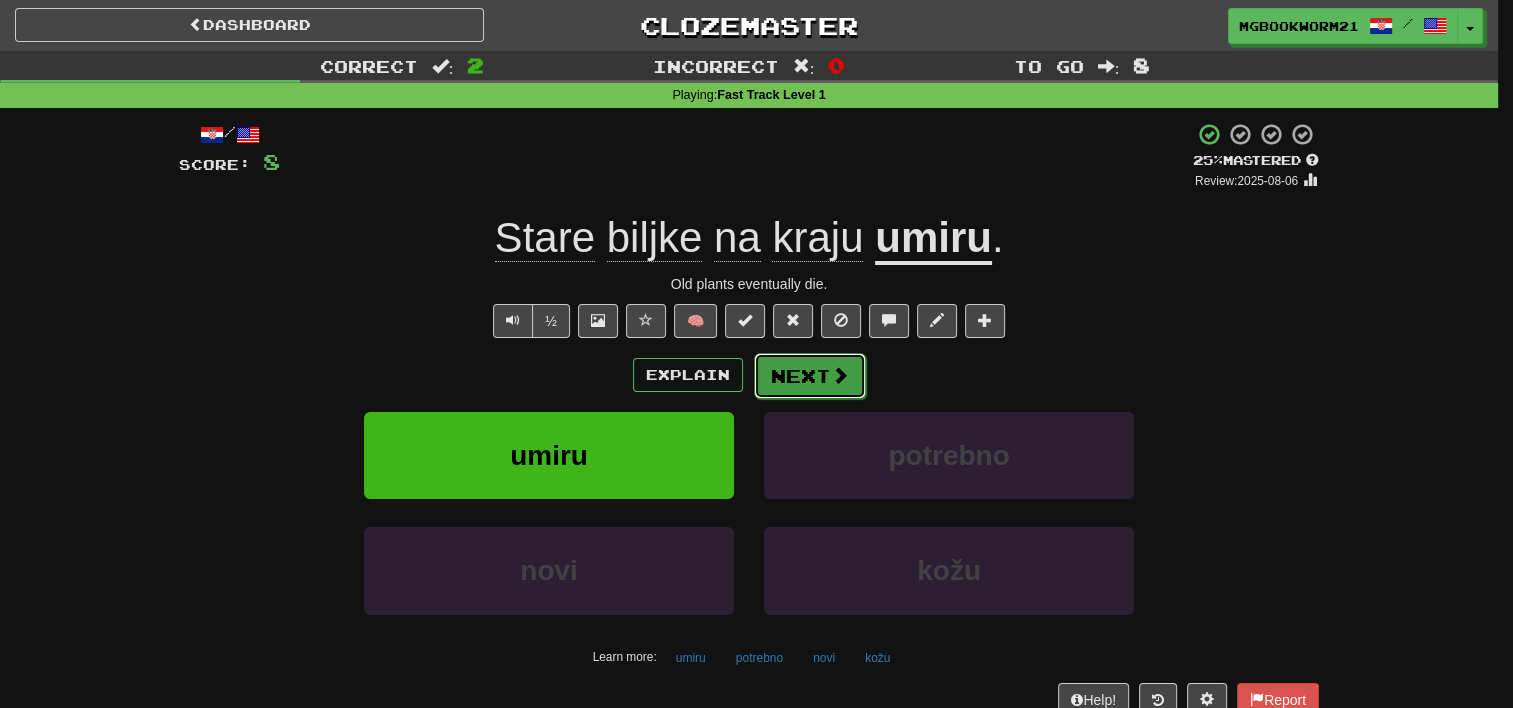 click on "Next" at bounding box center (810, 376) 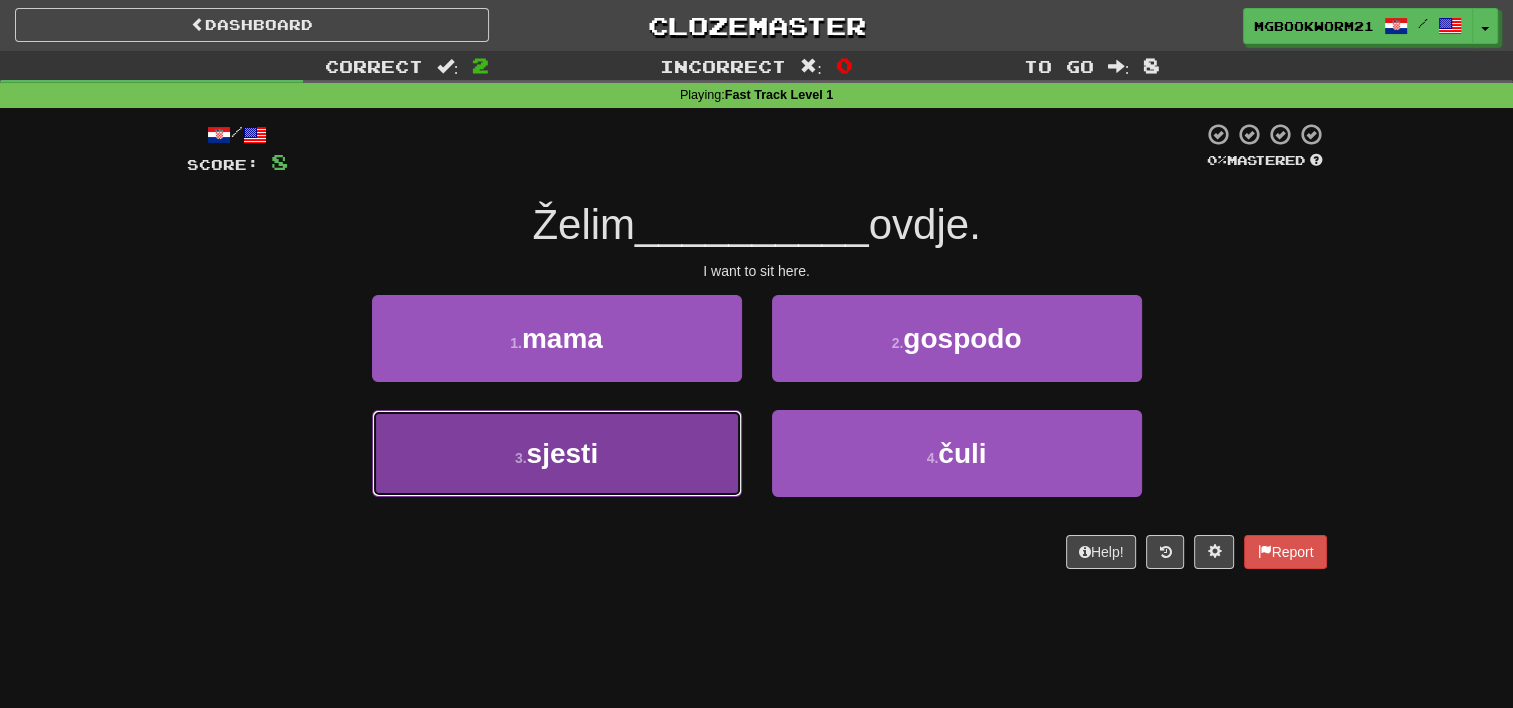 click on "3 .  sjesti" at bounding box center (557, 453) 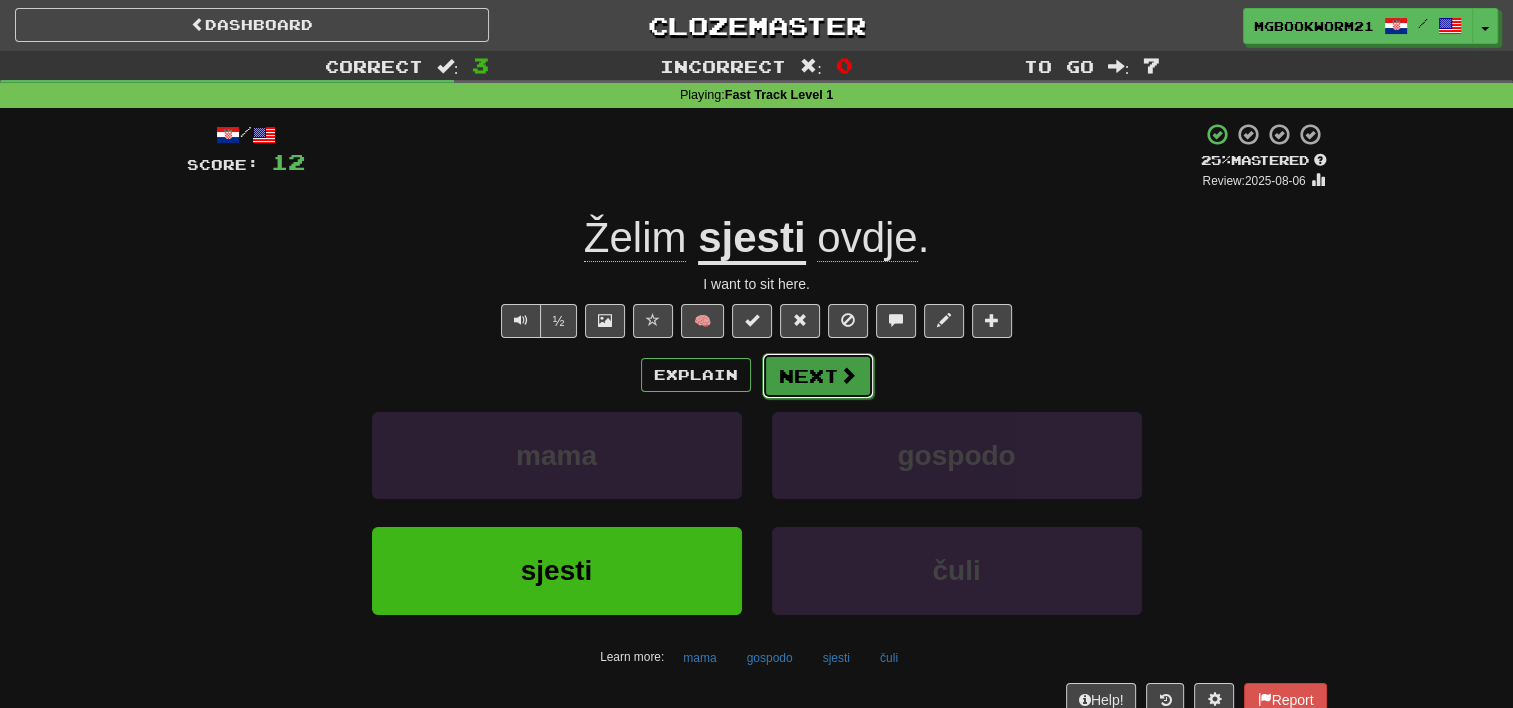 click on "Next" at bounding box center [818, 376] 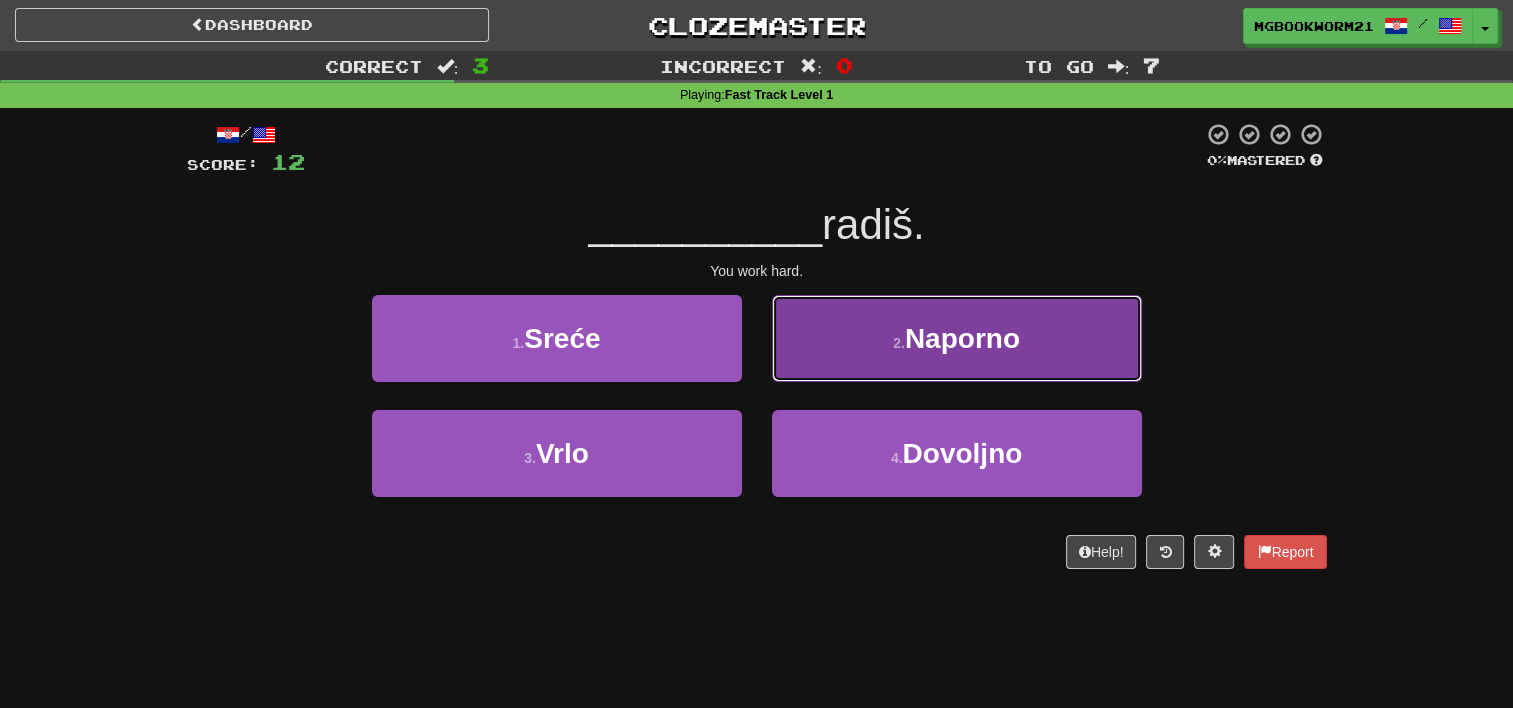 click on "2 .  Naporno" at bounding box center (957, 338) 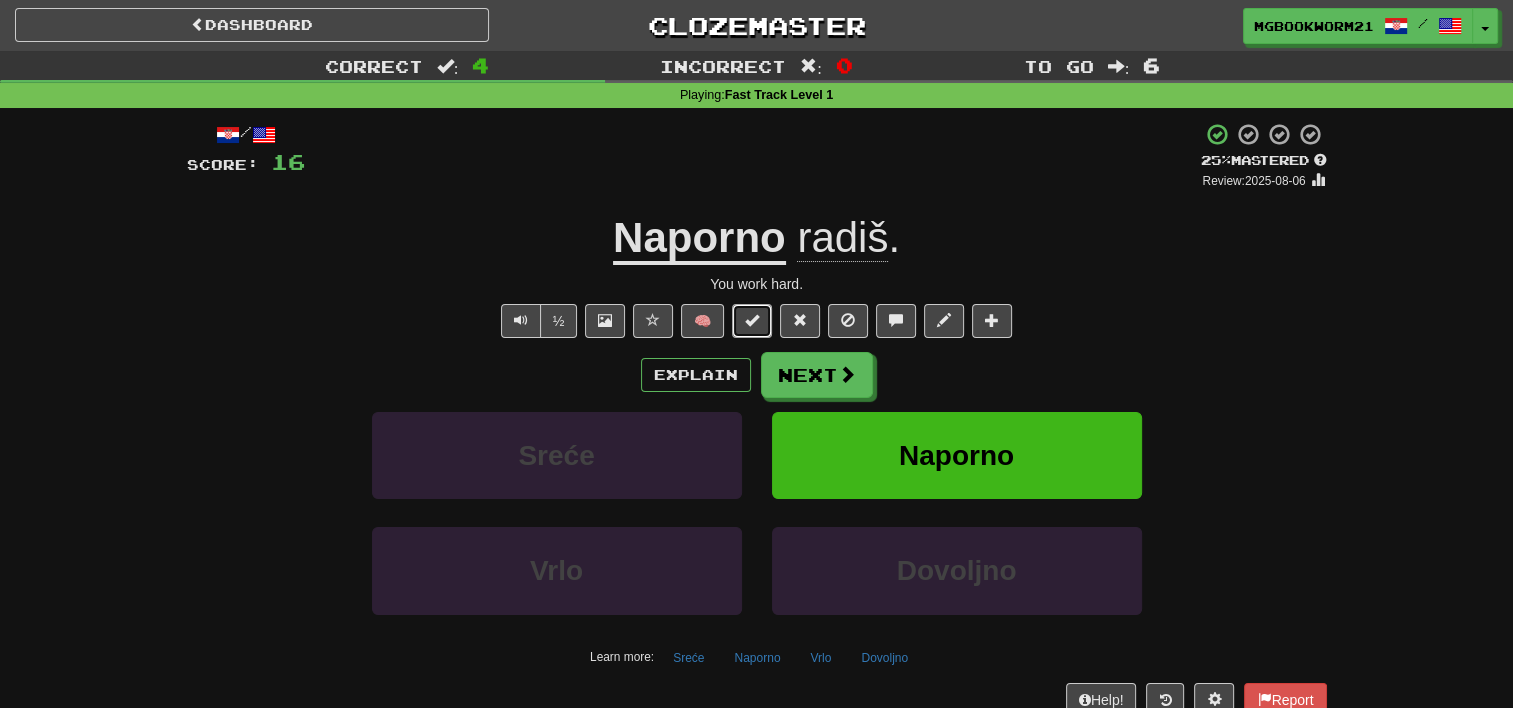 click at bounding box center [752, 321] 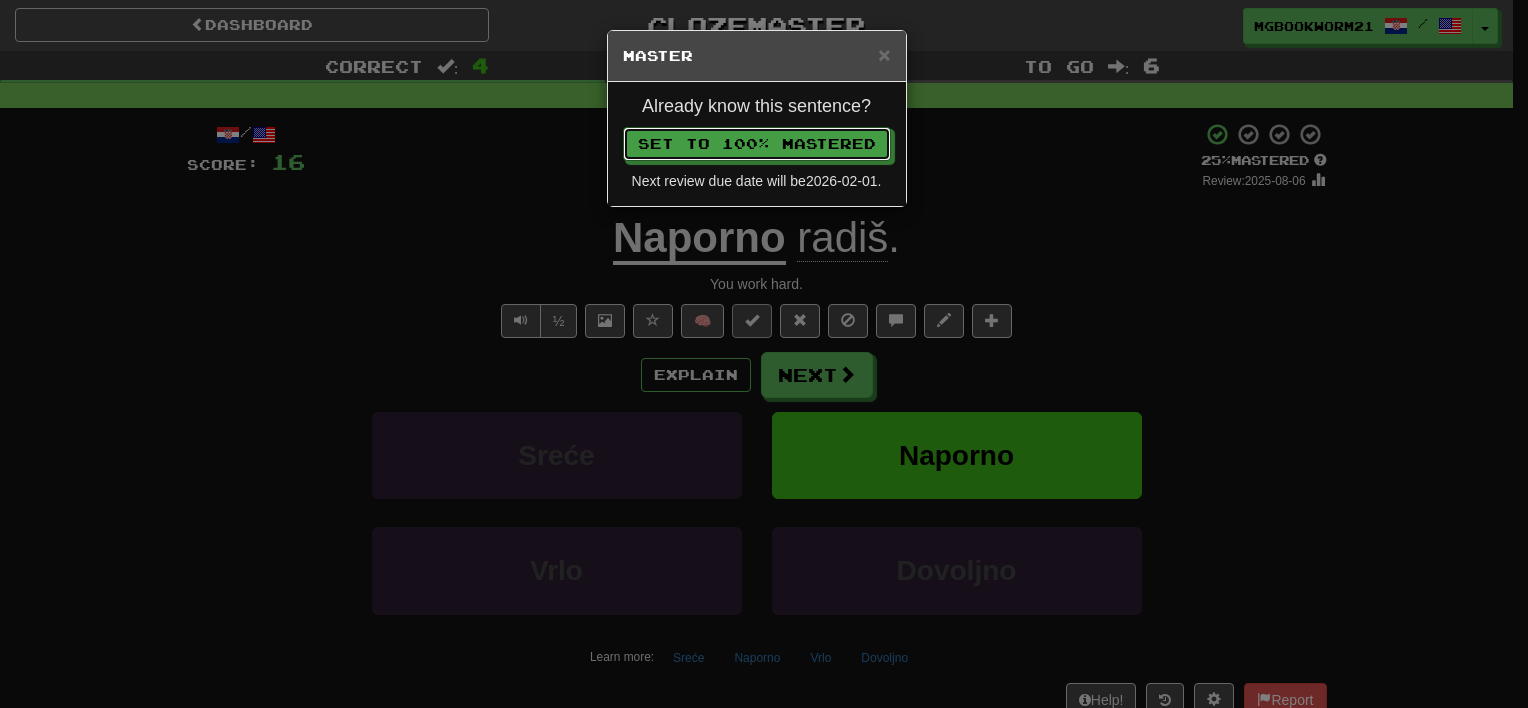 click on "Set to 100% Mastered" at bounding box center [757, 144] 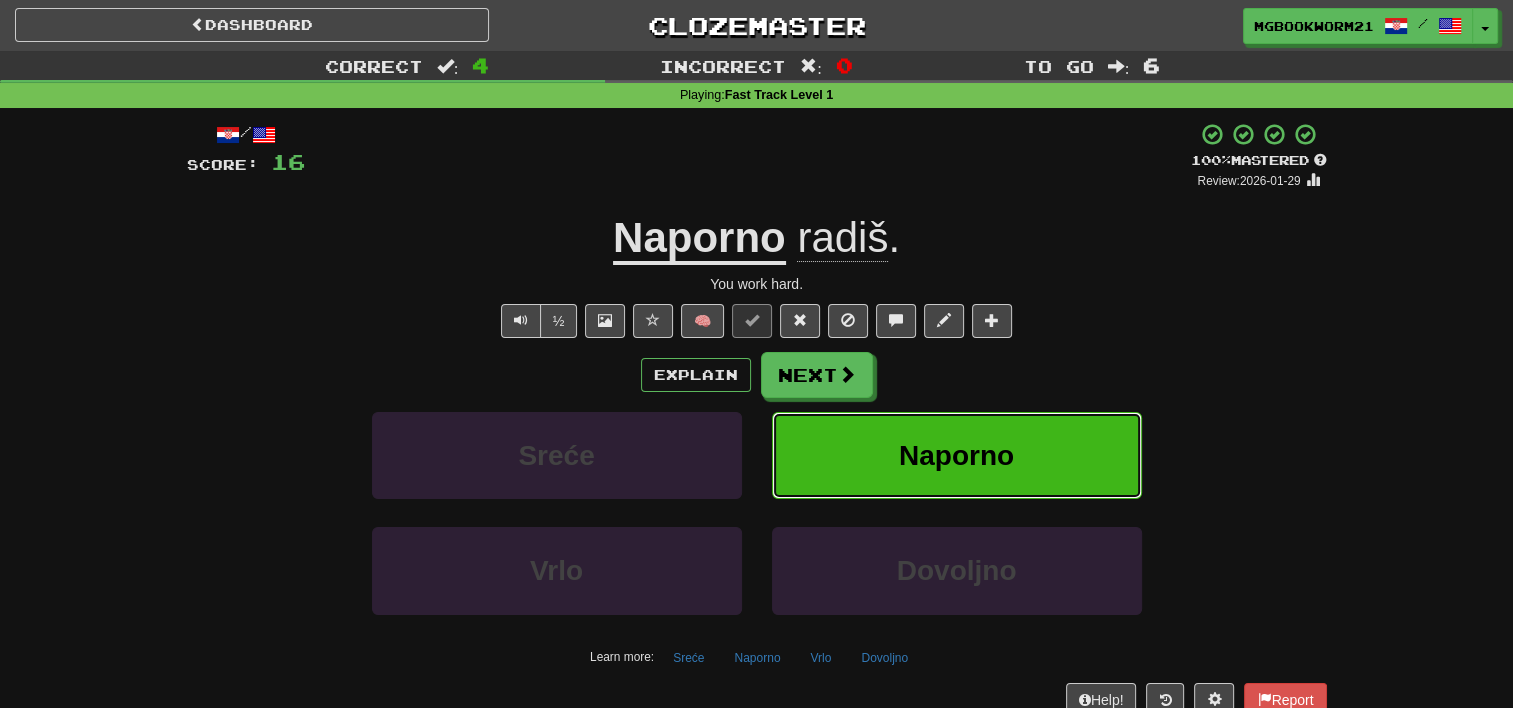 click on "Naporno" at bounding box center (957, 455) 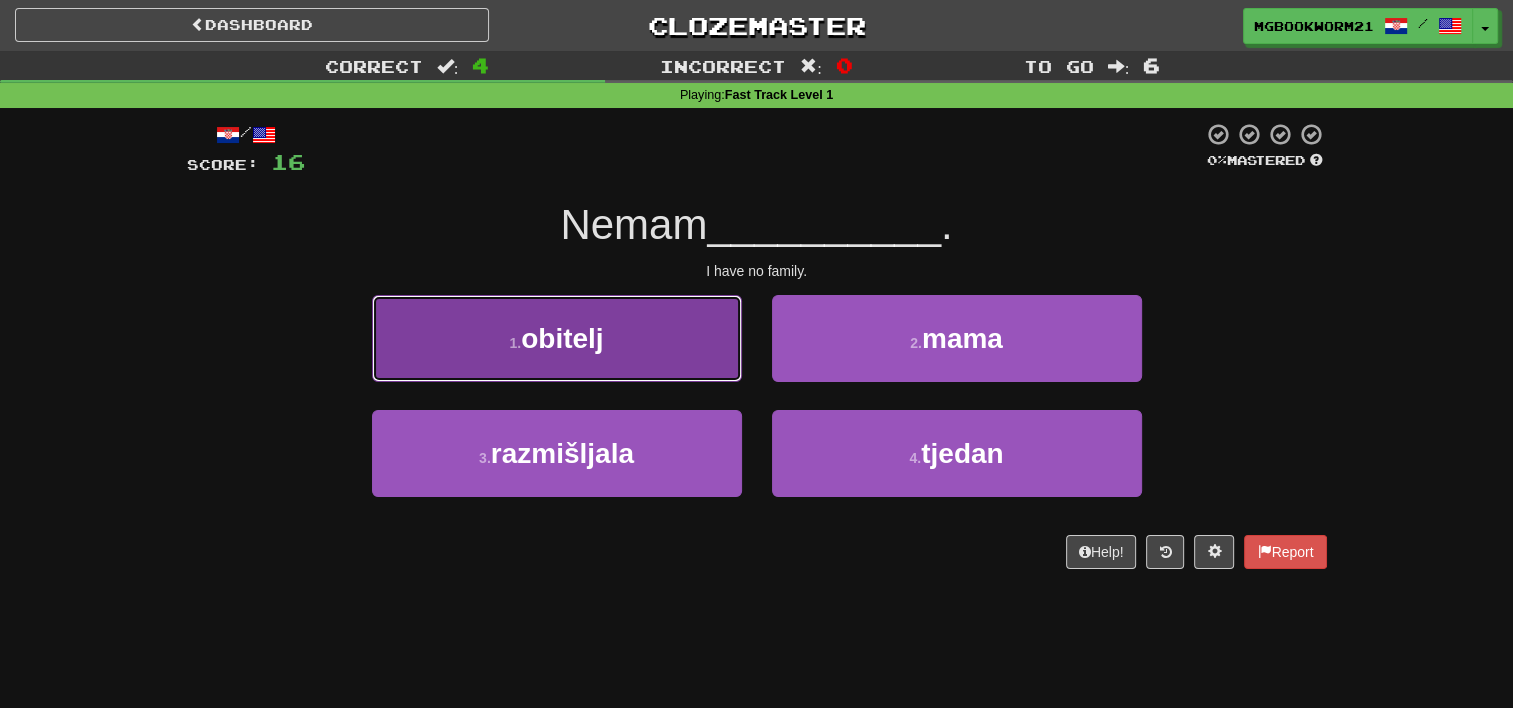 click on "1 .  obitelj" at bounding box center (557, 338) 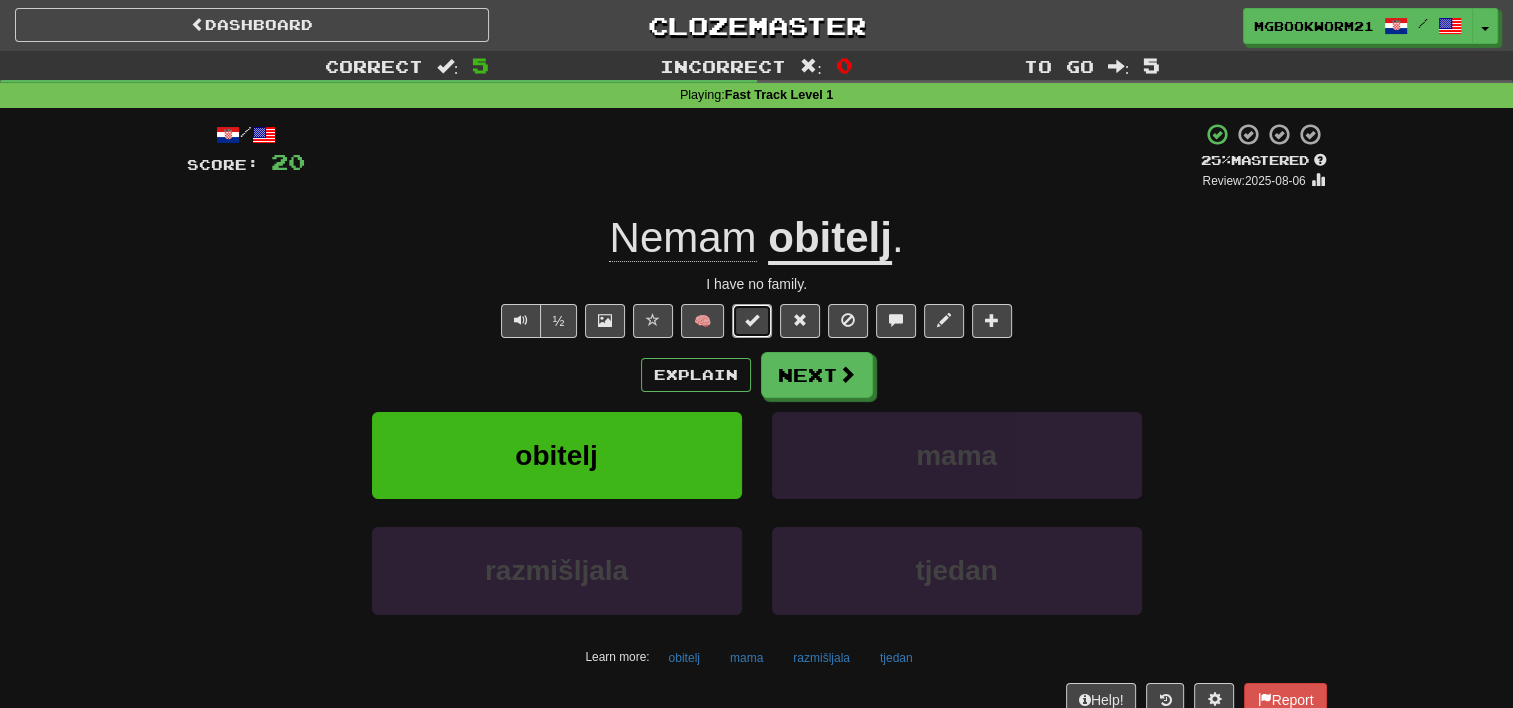 click at bounding box center (752, 321) 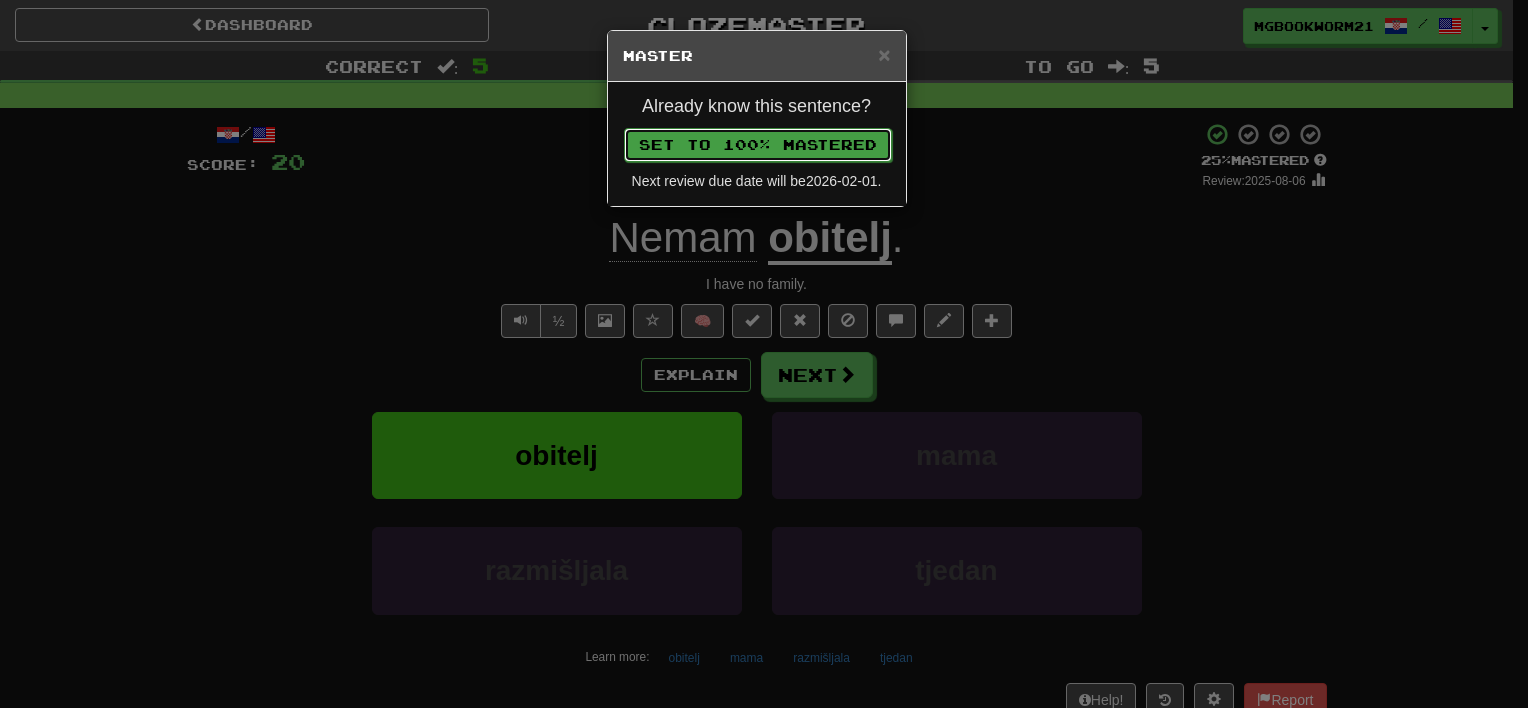 click on "Set to 100% Mastered" at bounding box center (758, 145) 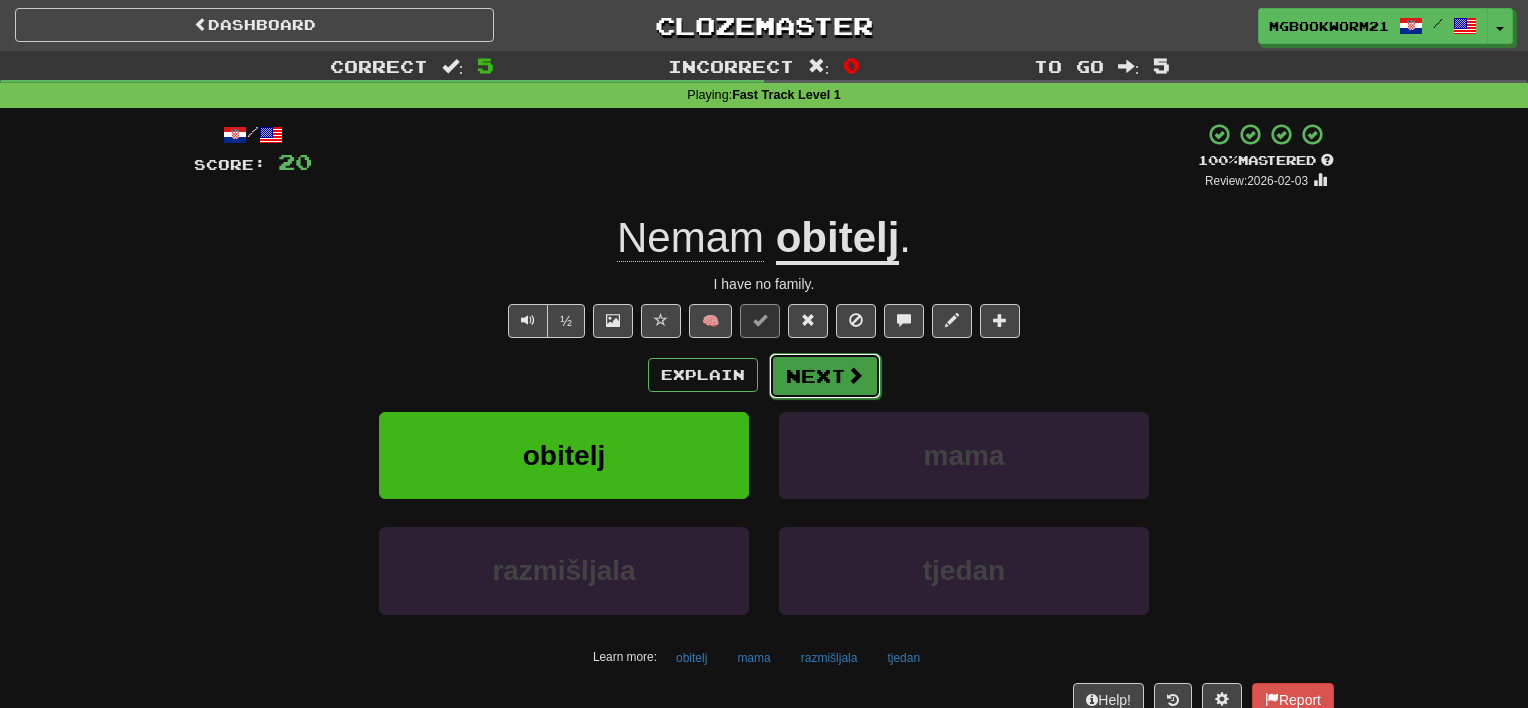 click on "Next" at bounding box center [825, 376] 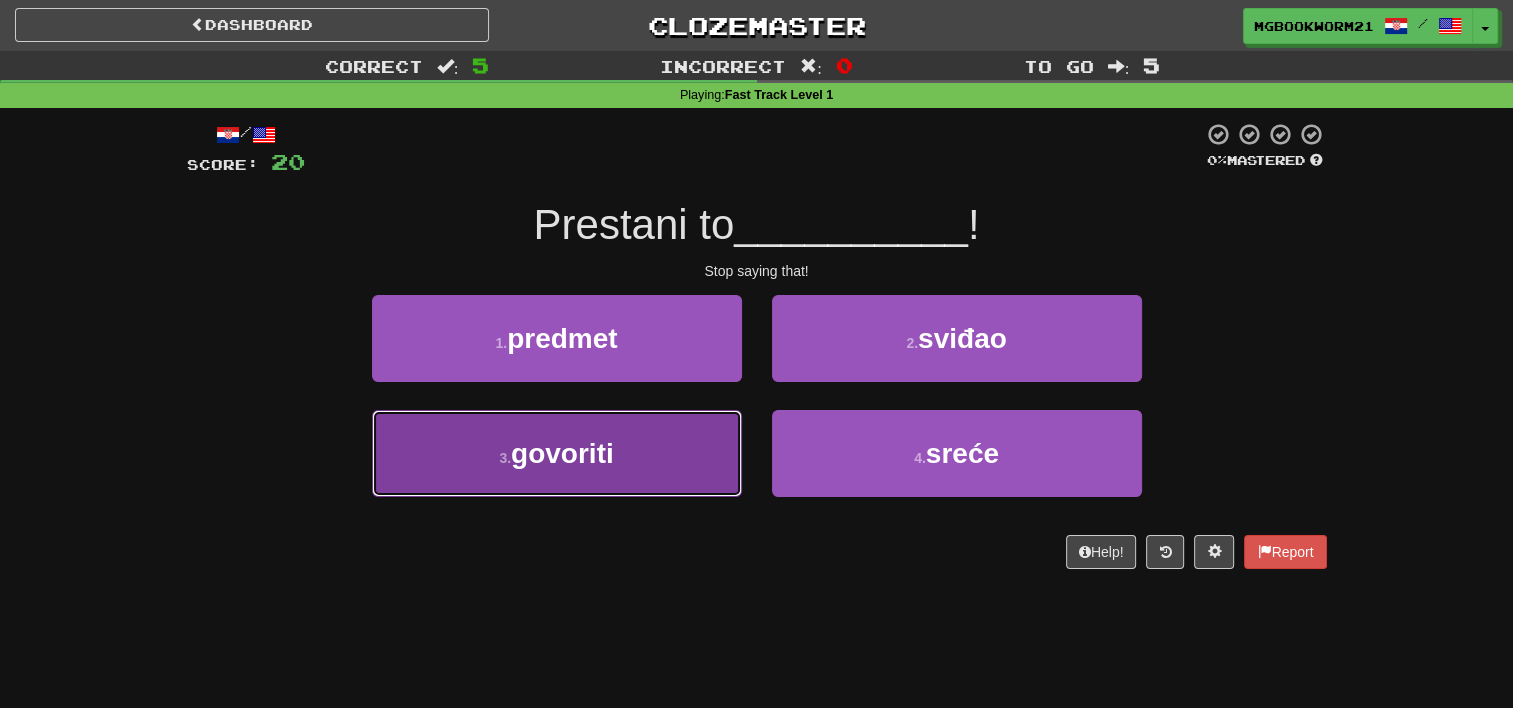 click on "3 .  govoriti" at bounding box center [557, 453] 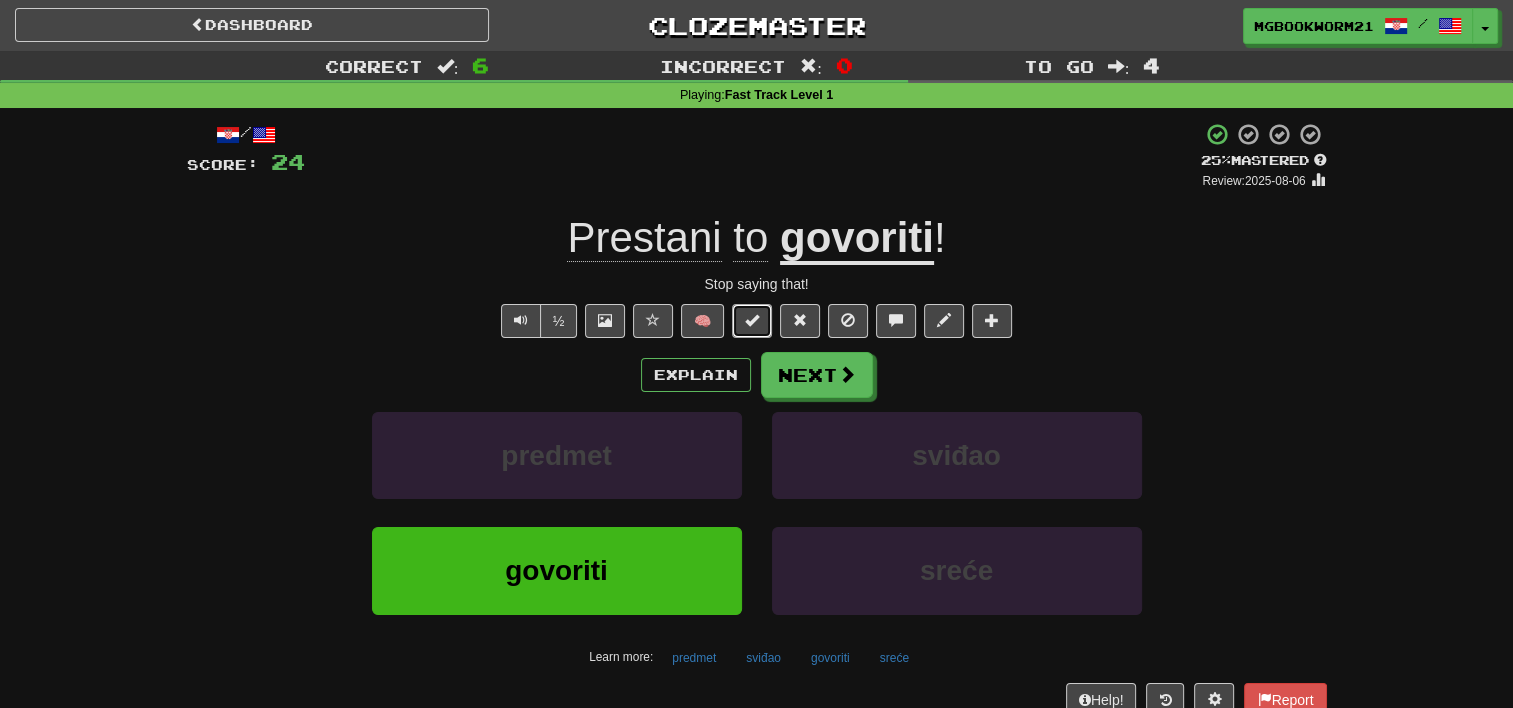 click at bounding box center (752, 321) 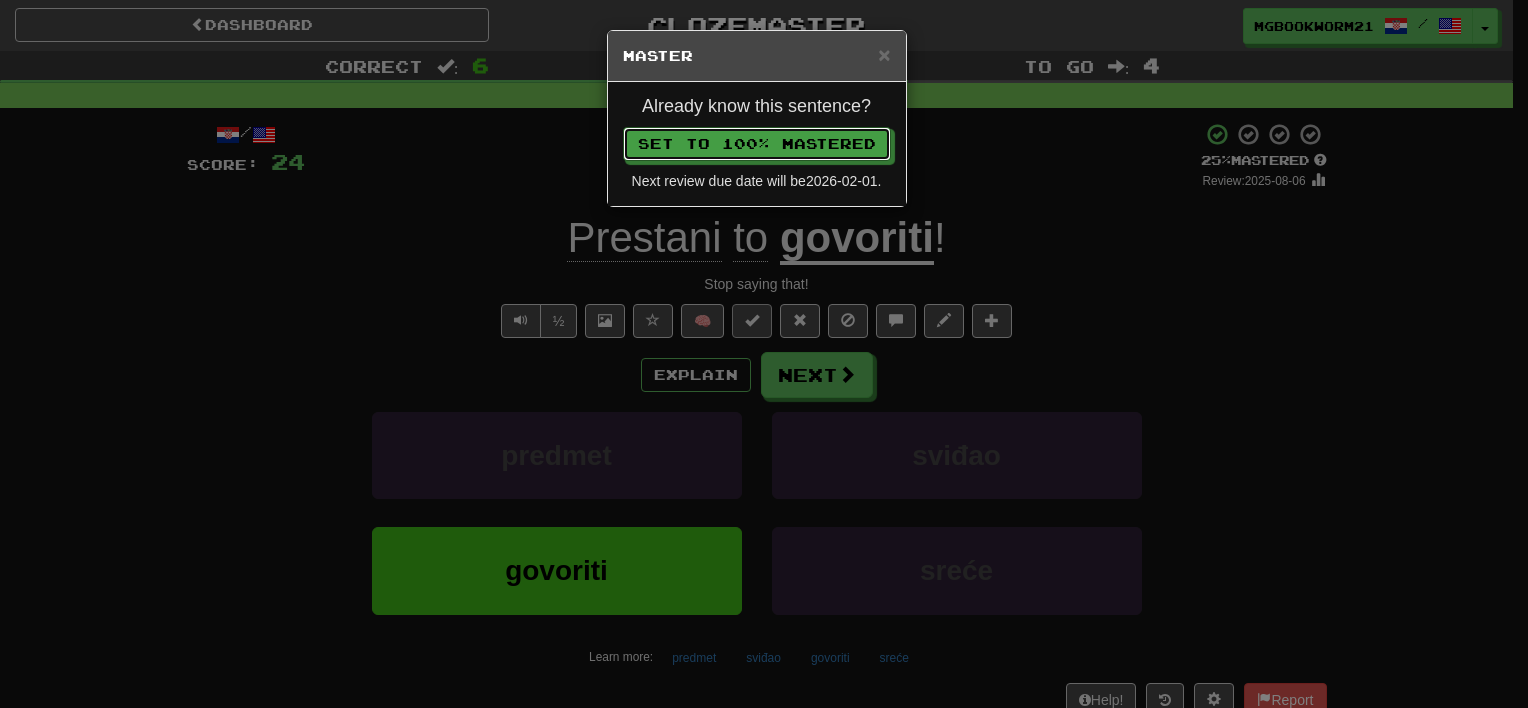click on "Set to 100% Mastered" at bounding box center [757, 144] 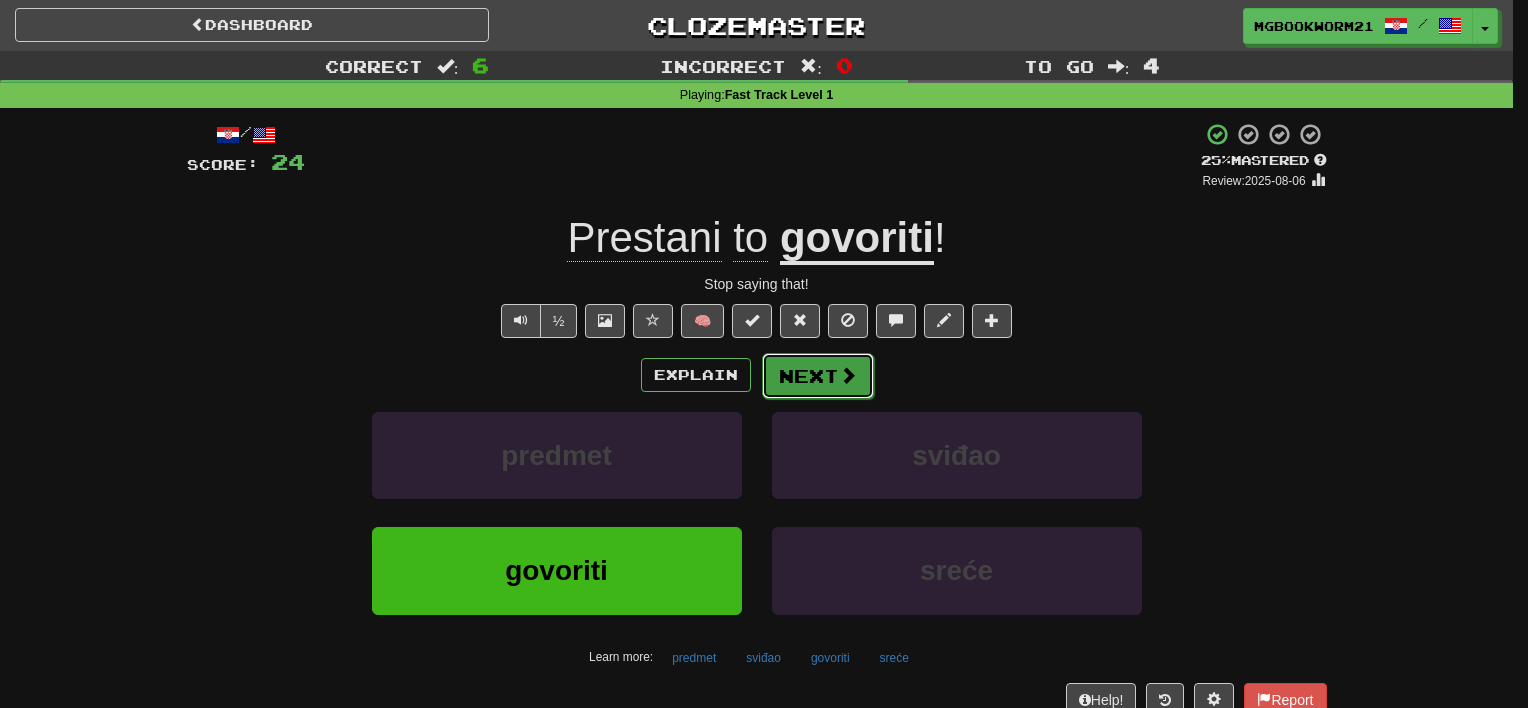 click on "Next" at bounding box center (818, 376) 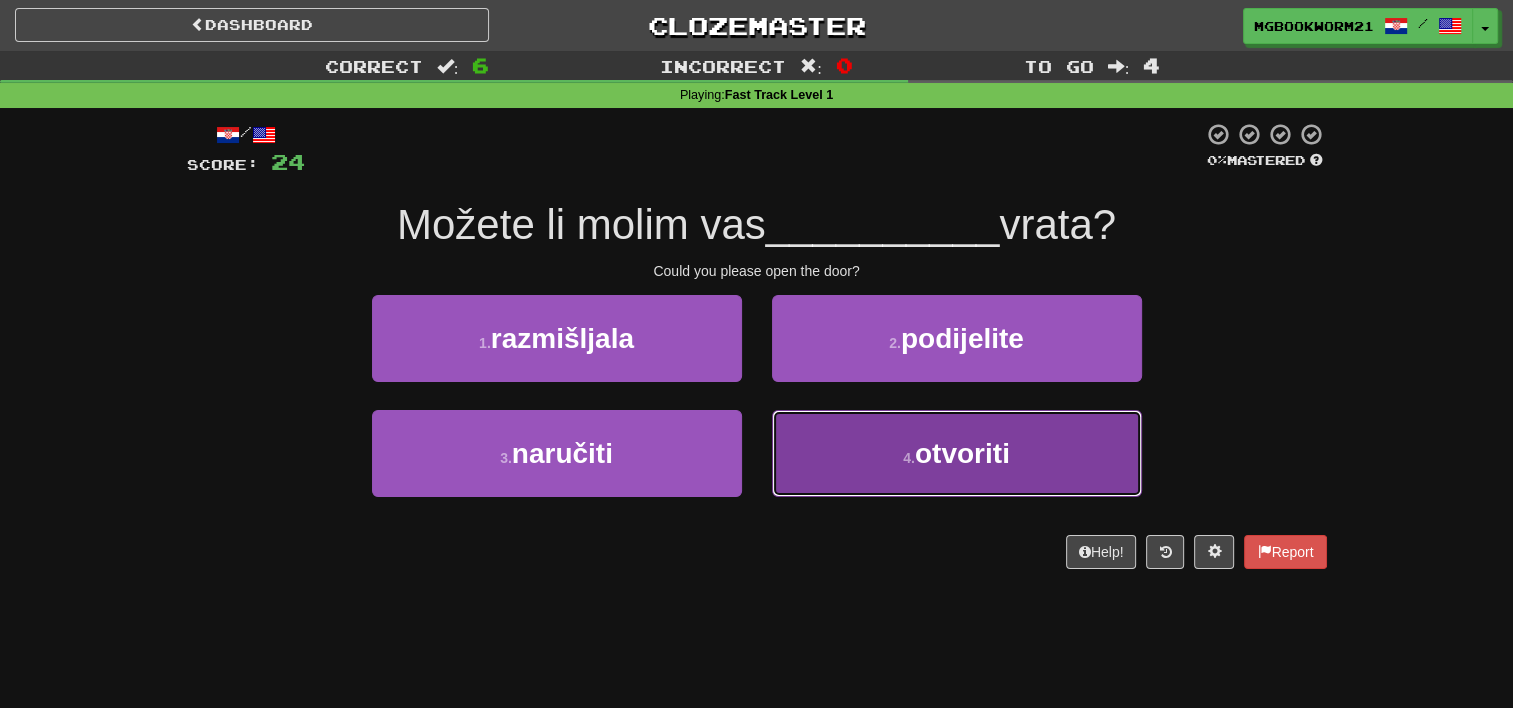 click on "4 .  otvoriti" at bounding box center (957, 453) 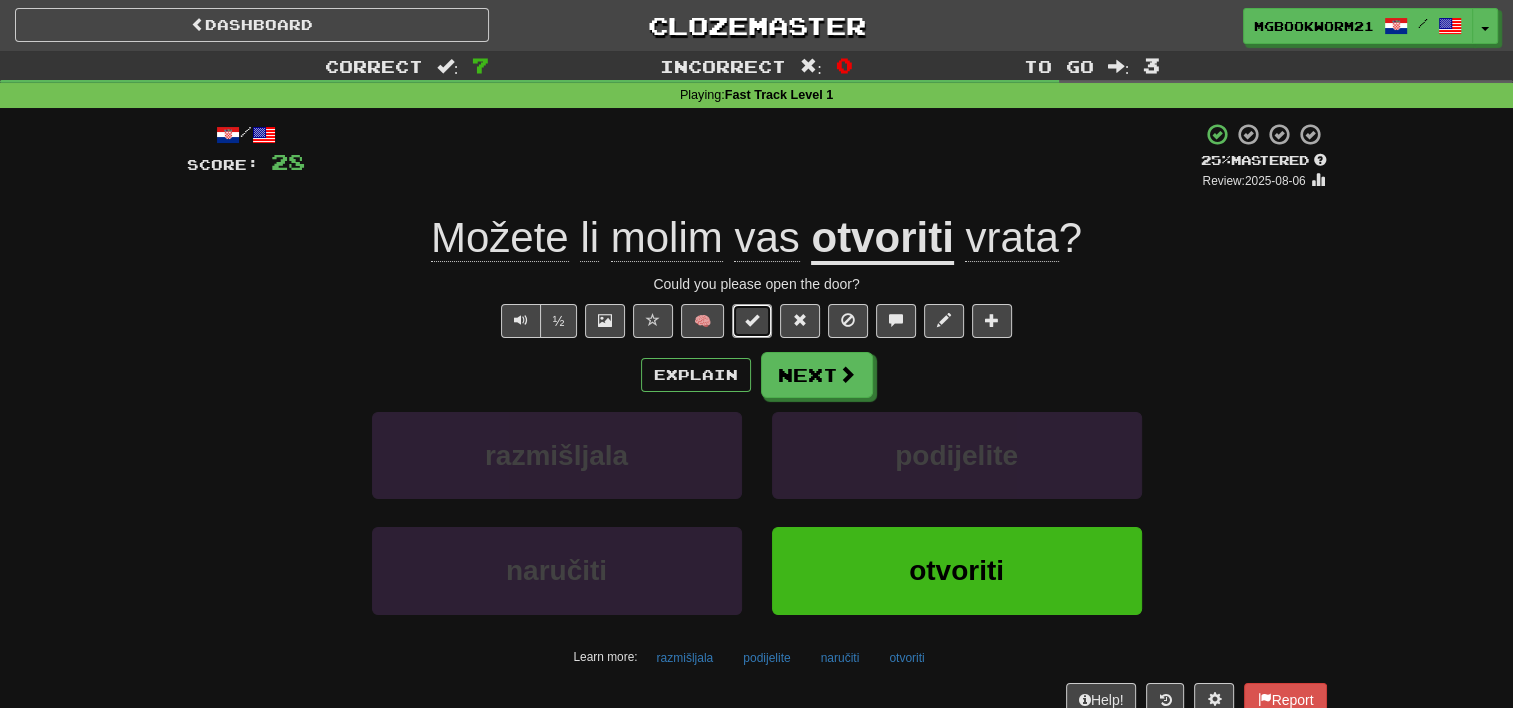click at bounding box center (752, 320) 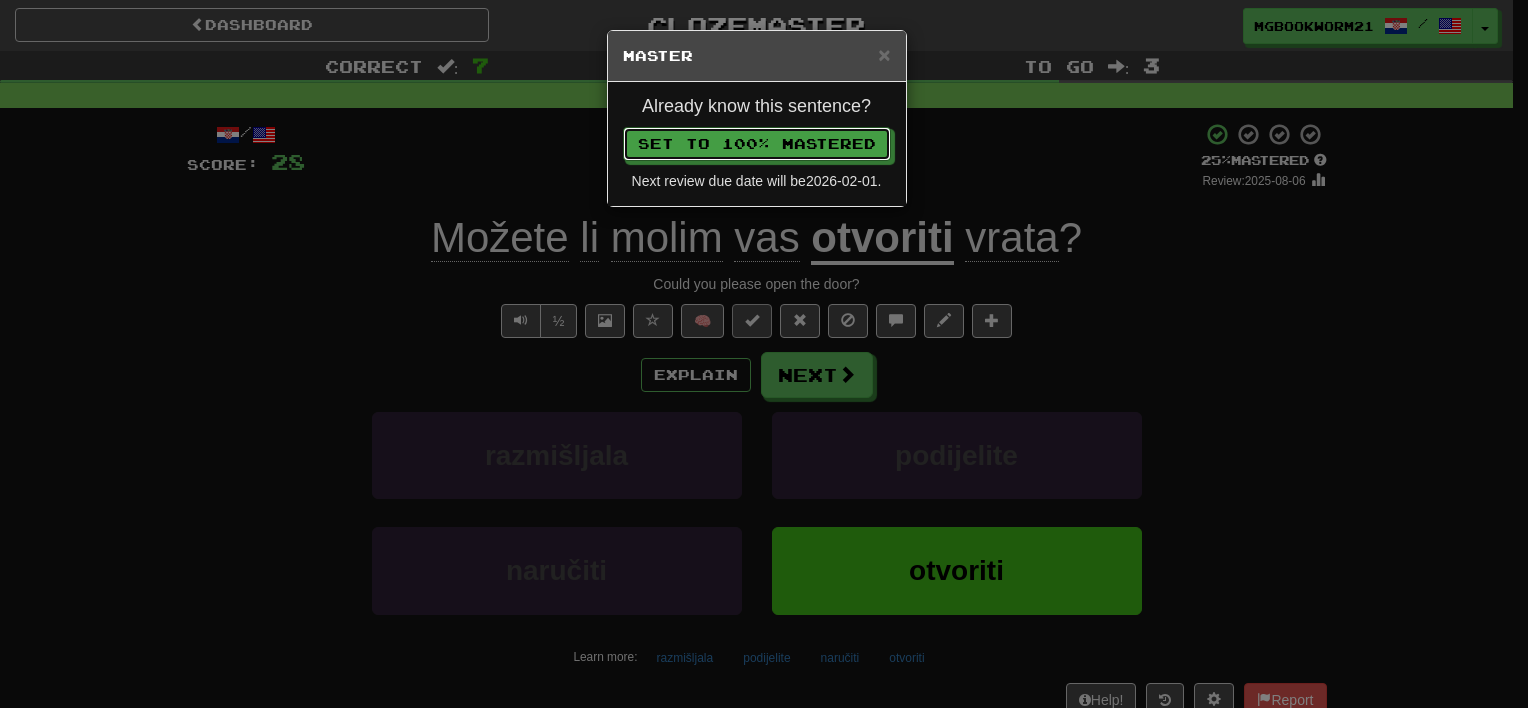 click on "Set to 100% Mastered" at bounding box center [757, 144] 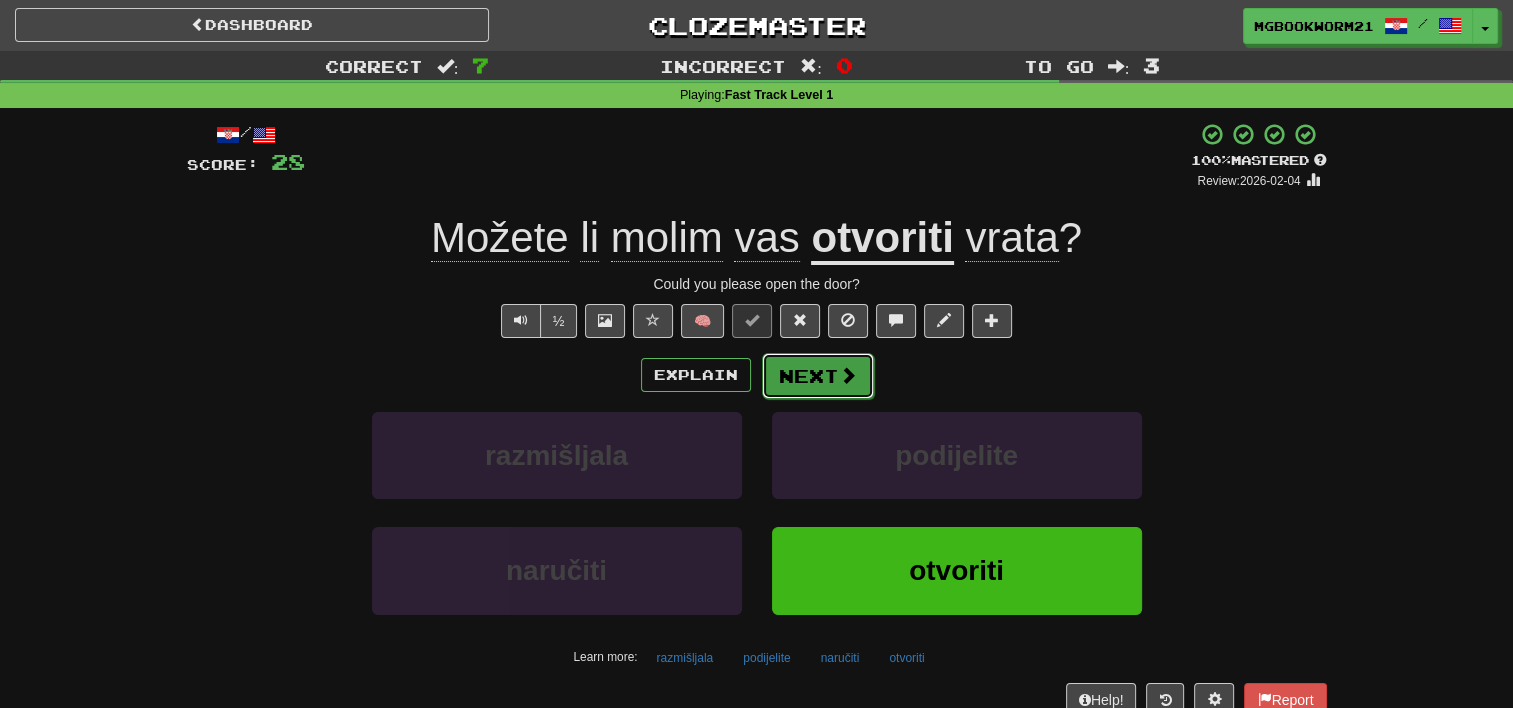 click on "Next" at bounding box center (818, 376) 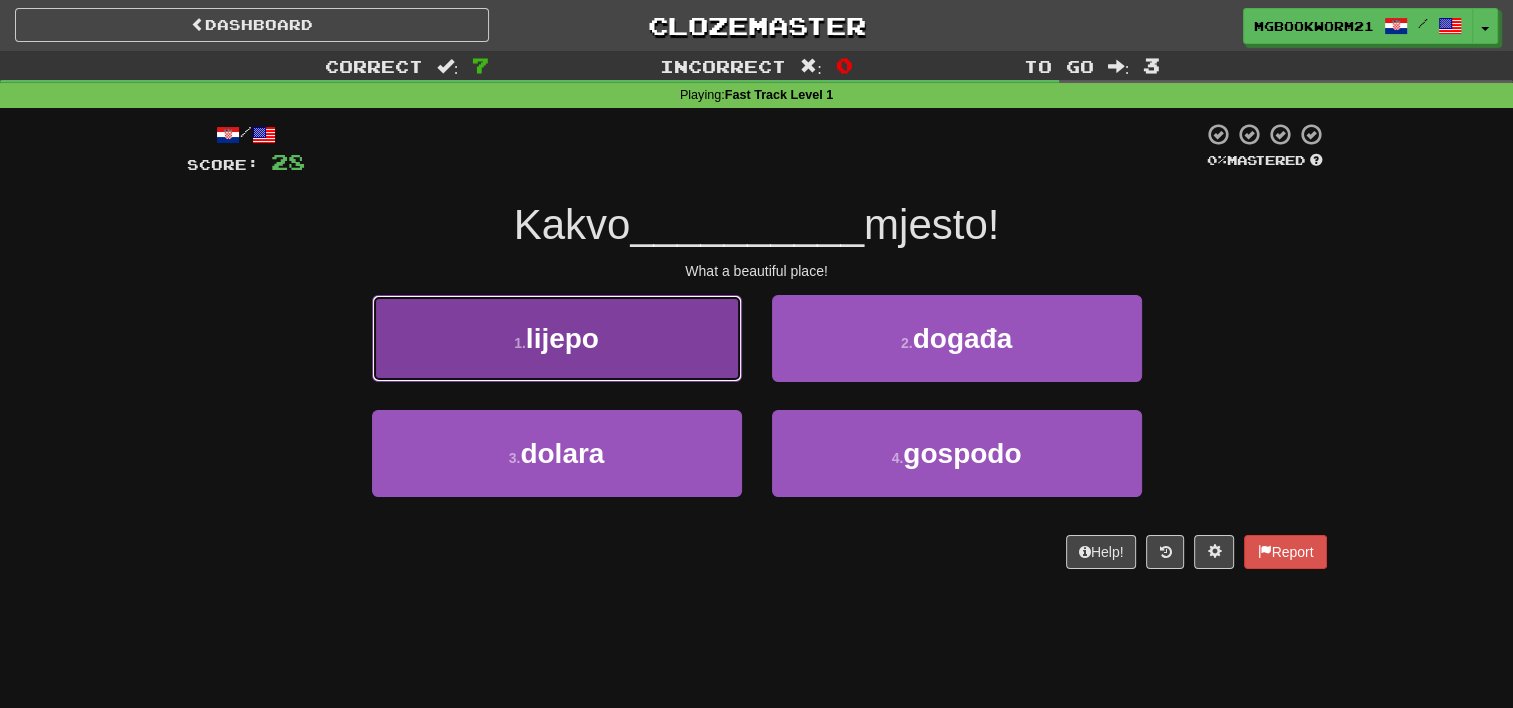 click on "1 .  lijepo" at bounding box center (557, 338) 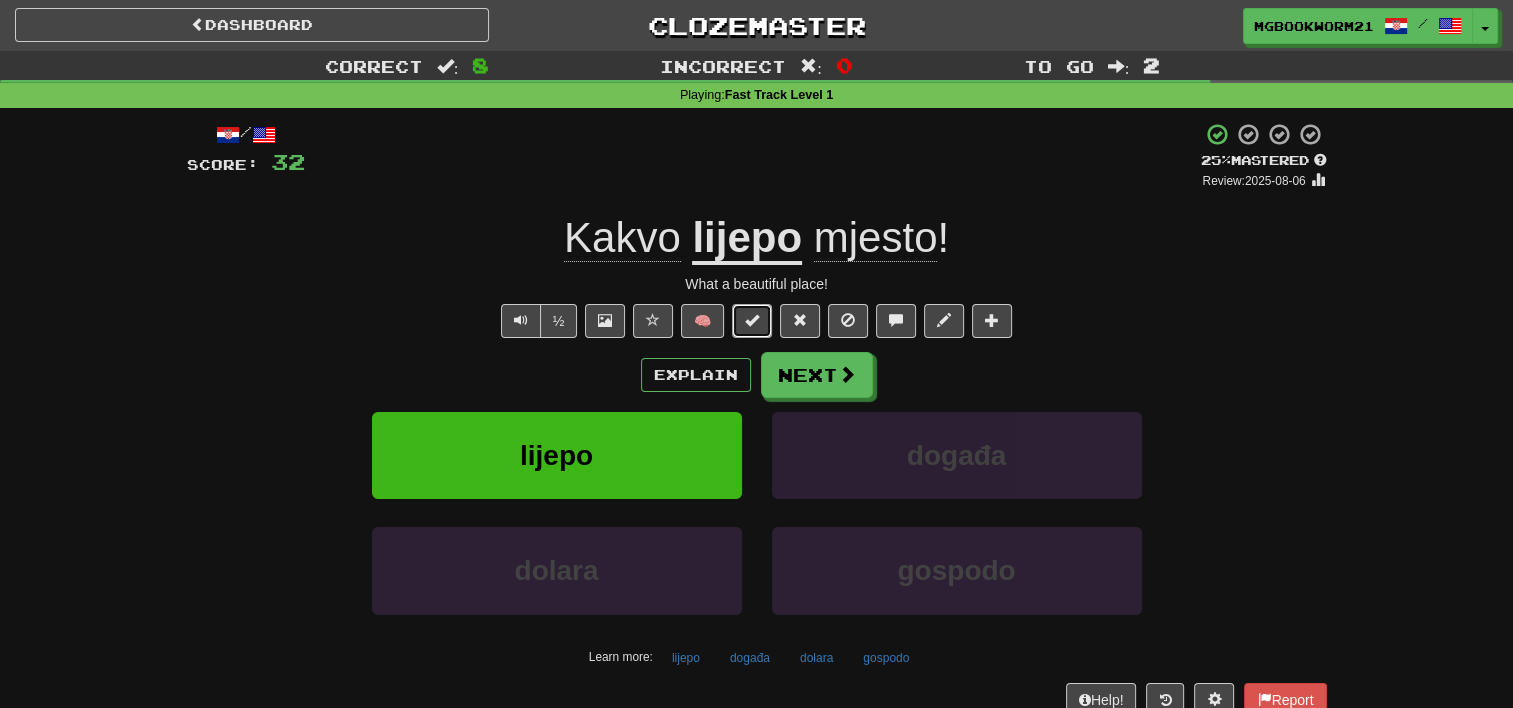 click at bounding box center (752, 321) 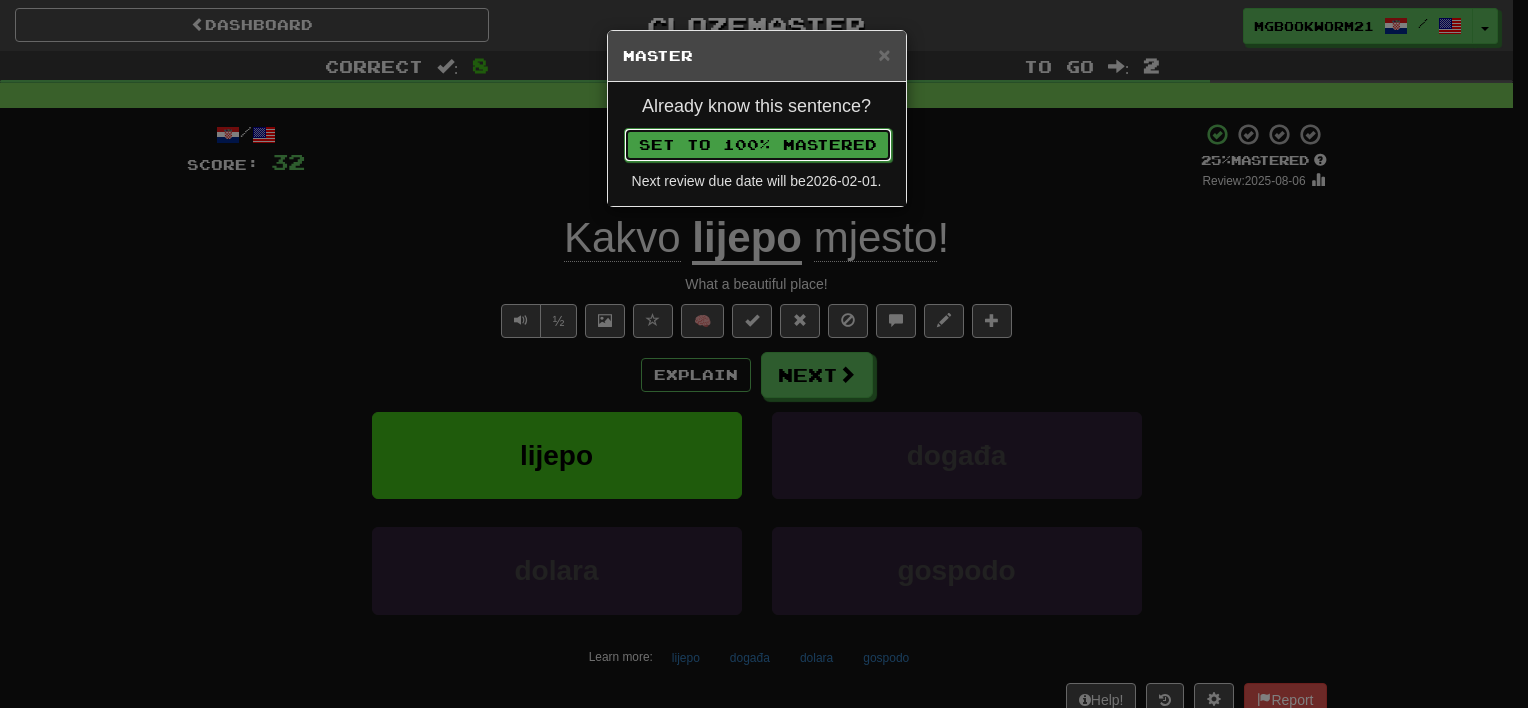 click on "Set to 100% Mastered" at bounding box center [758, 145] 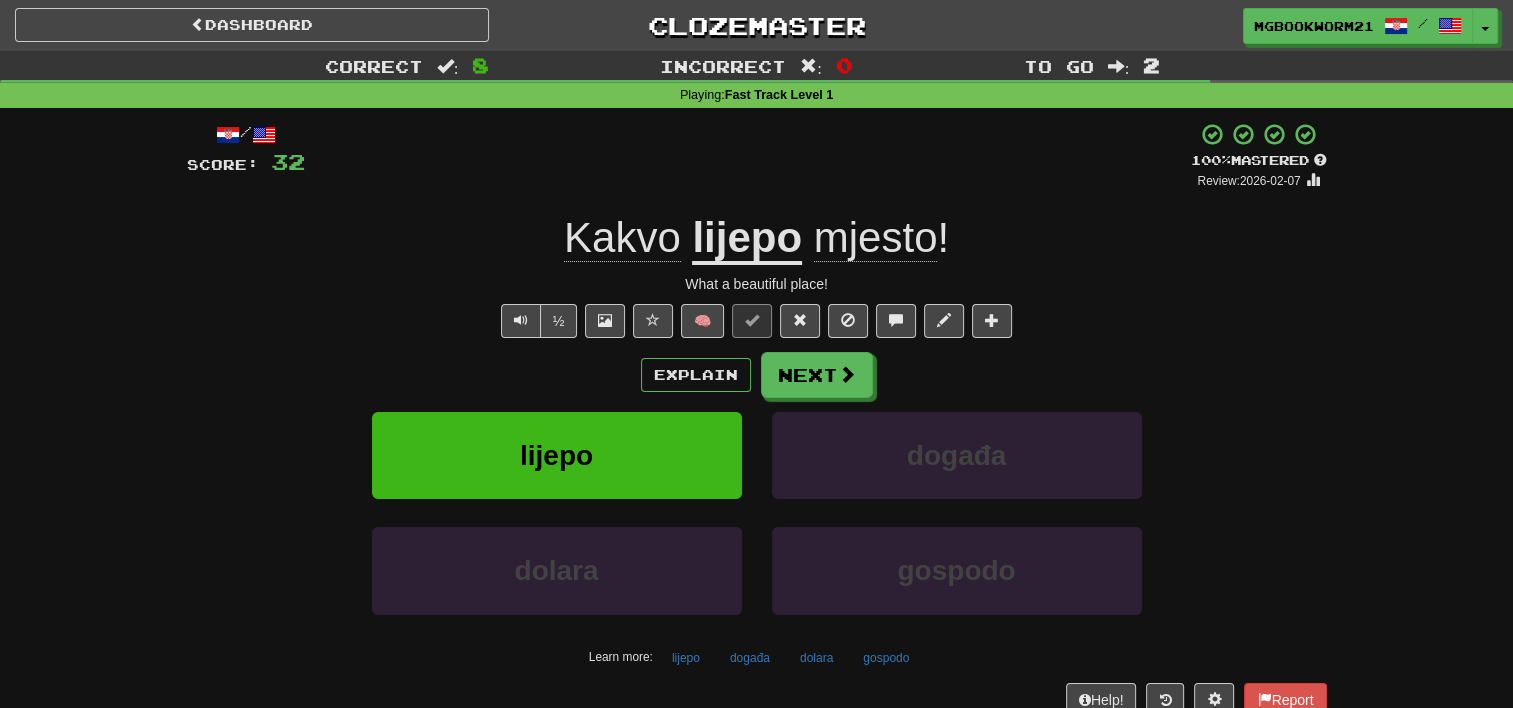 click on "Next" at bounding box center (817, 375) 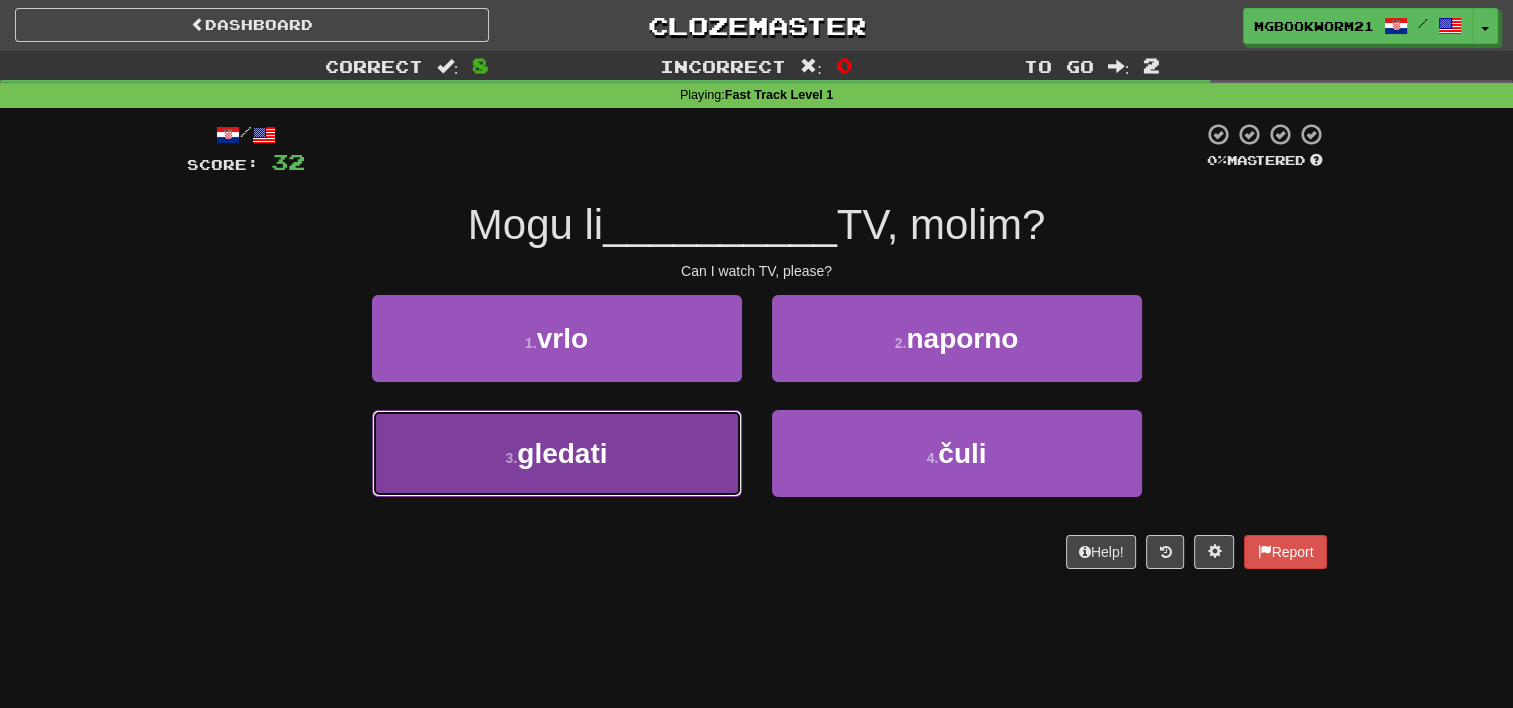 click on "3 .  gledati" at bounding box center [557, 453] 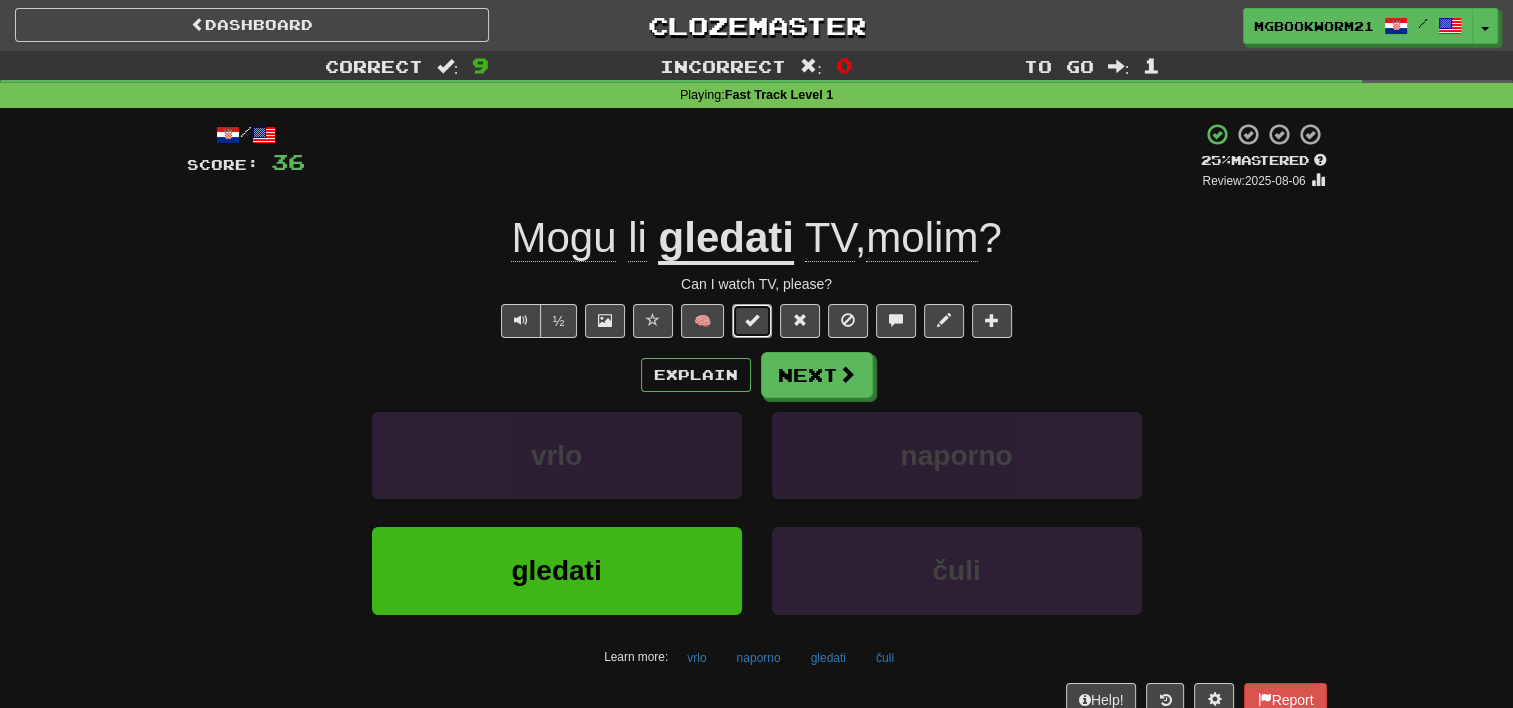 click at bounding box center (752, 321) 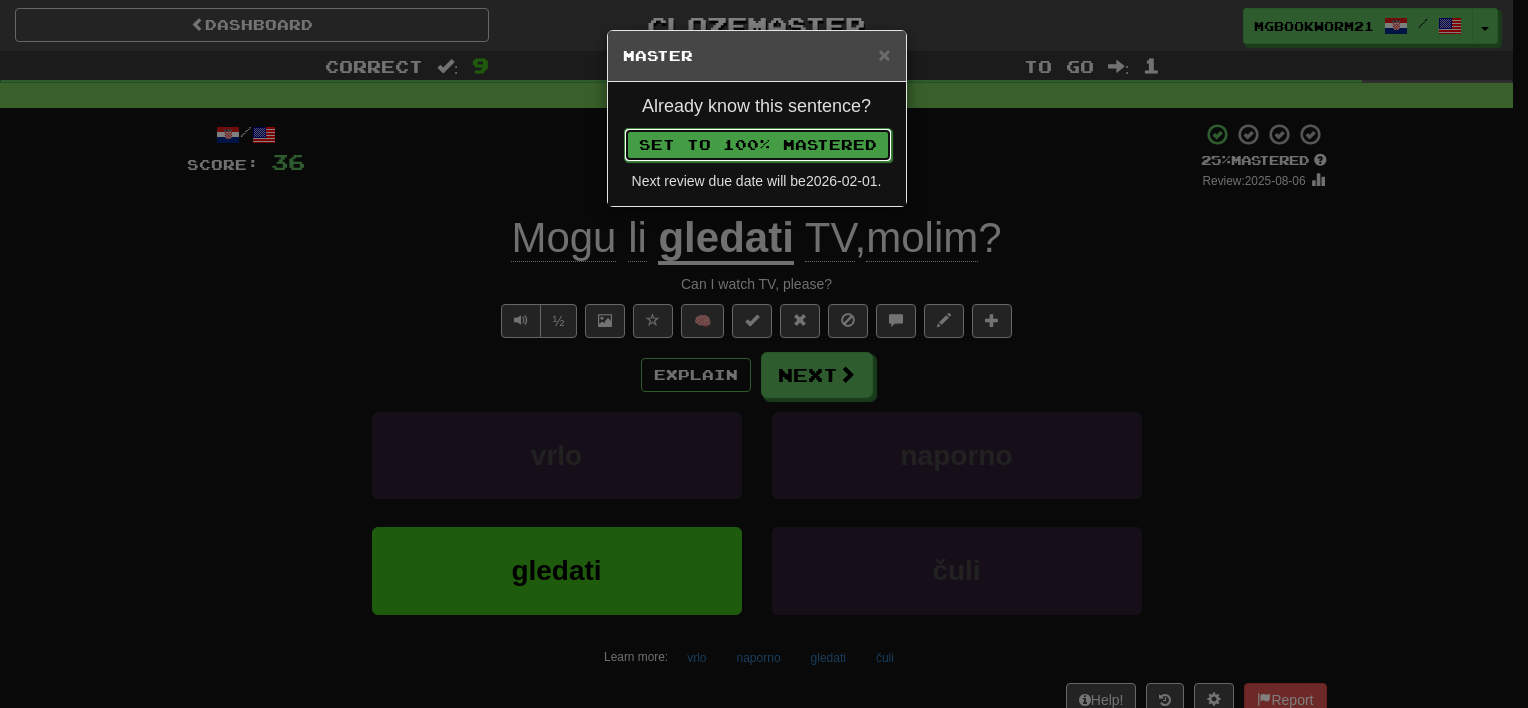 click on "Set to 100% Mastered" at bounding box center (758, 145) 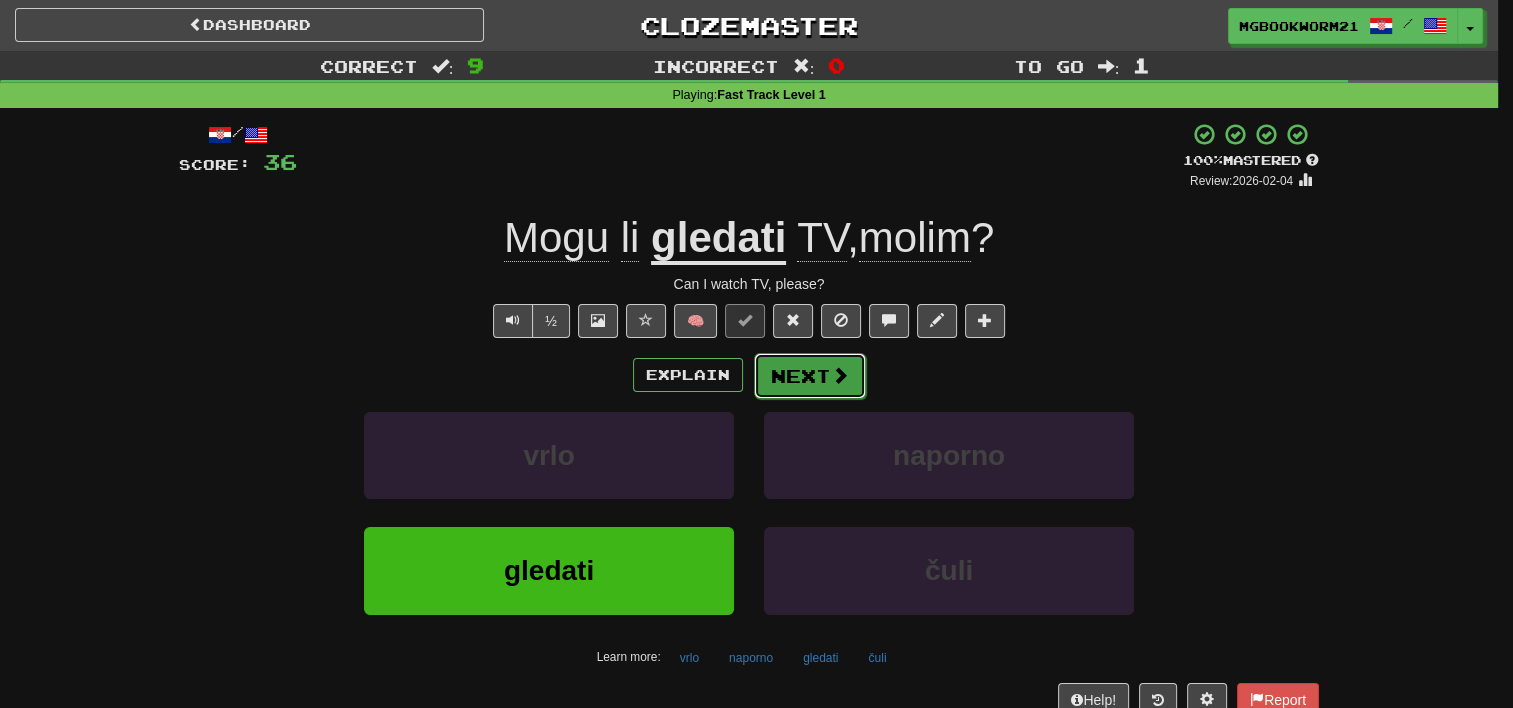 click on "Next" at bounding box center [810, 376] 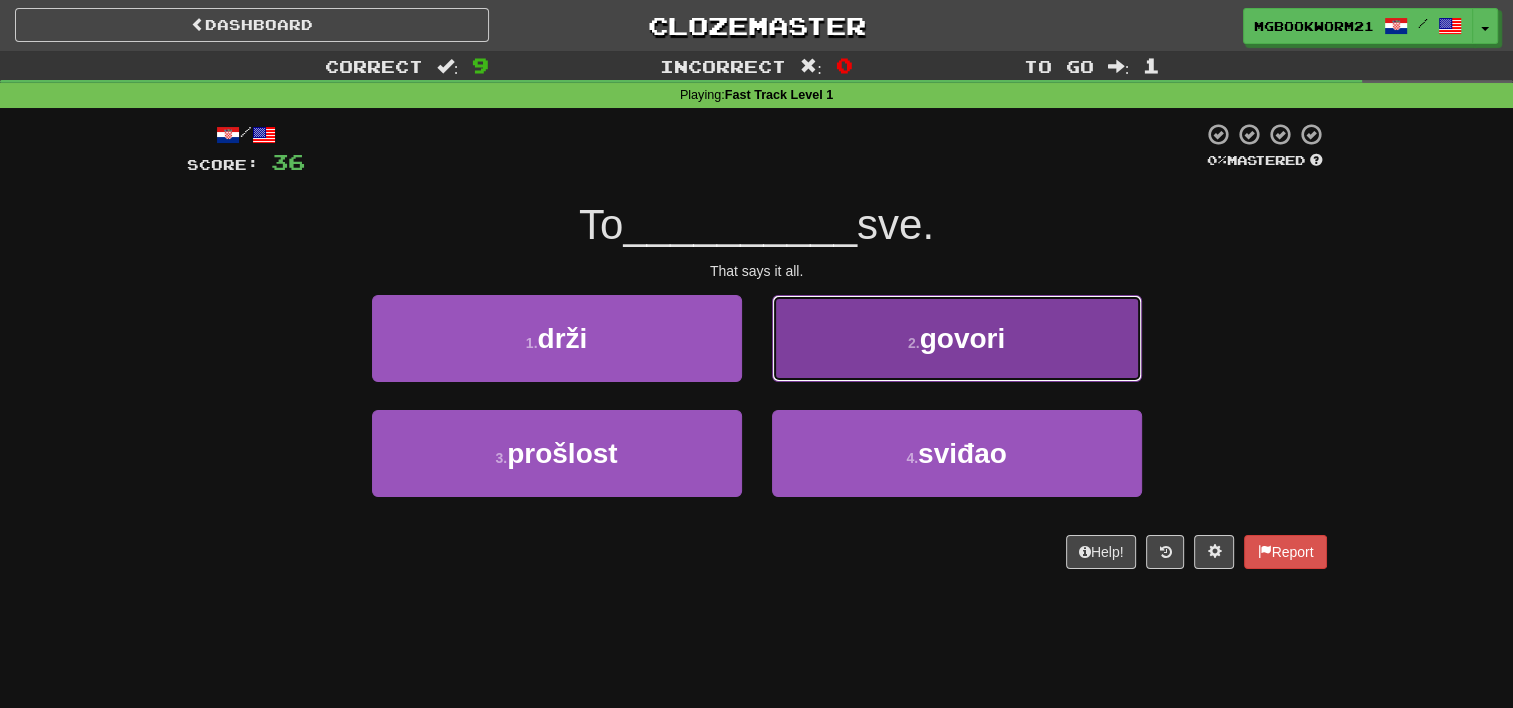 click on "2 .  govori" at bounding box center (957, 338) 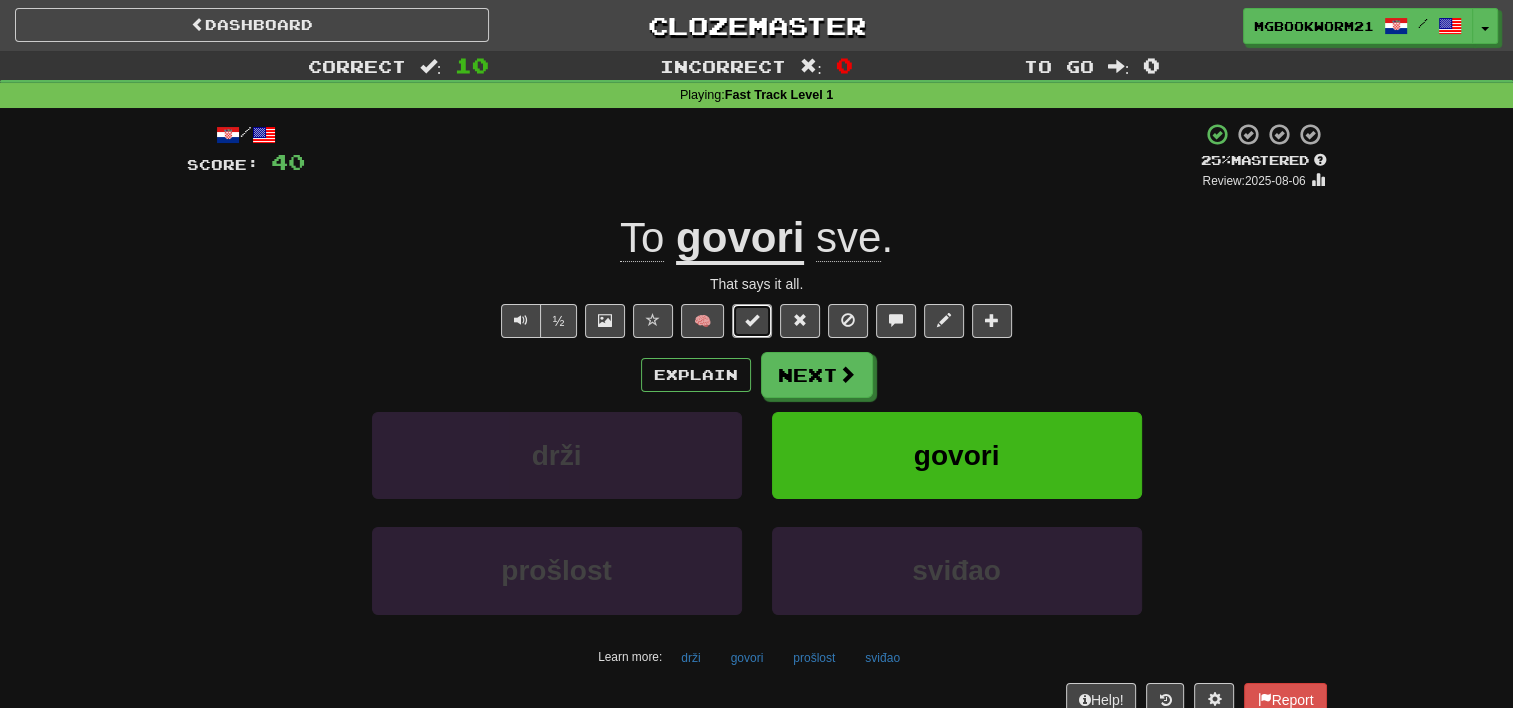 click at bounding box center (752, 320) 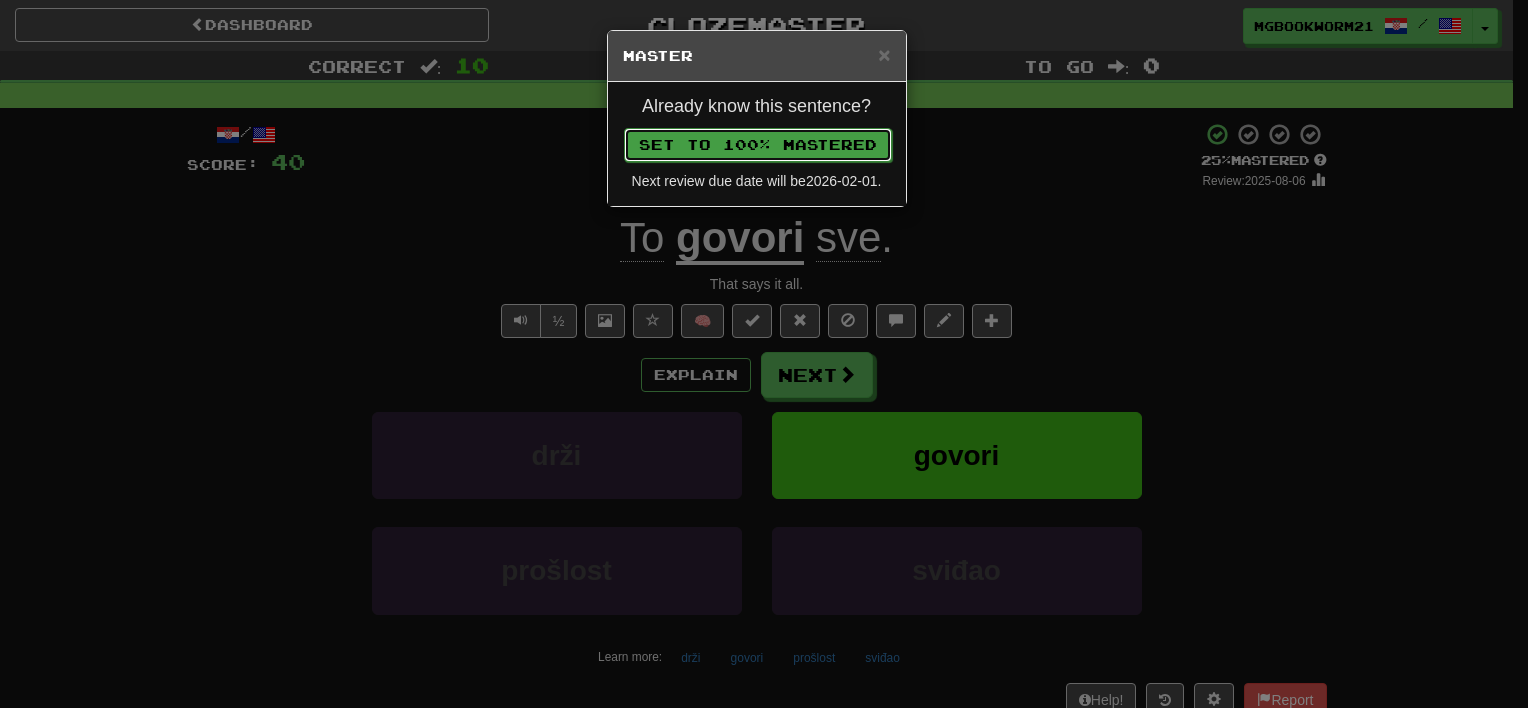 click on "Set to 100% Mastered" at bounding box center (758, 145) 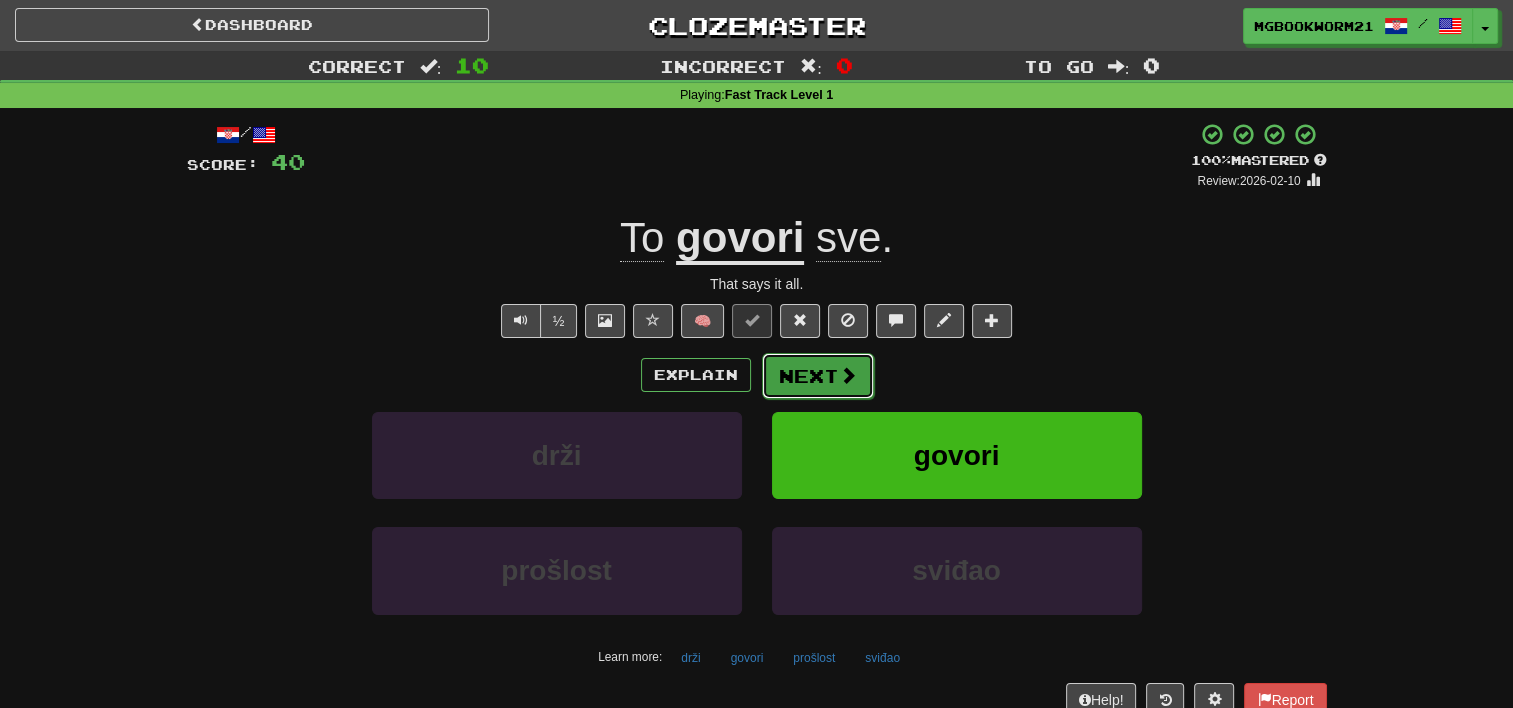 click on "Next" at bounding box center (818, 376) 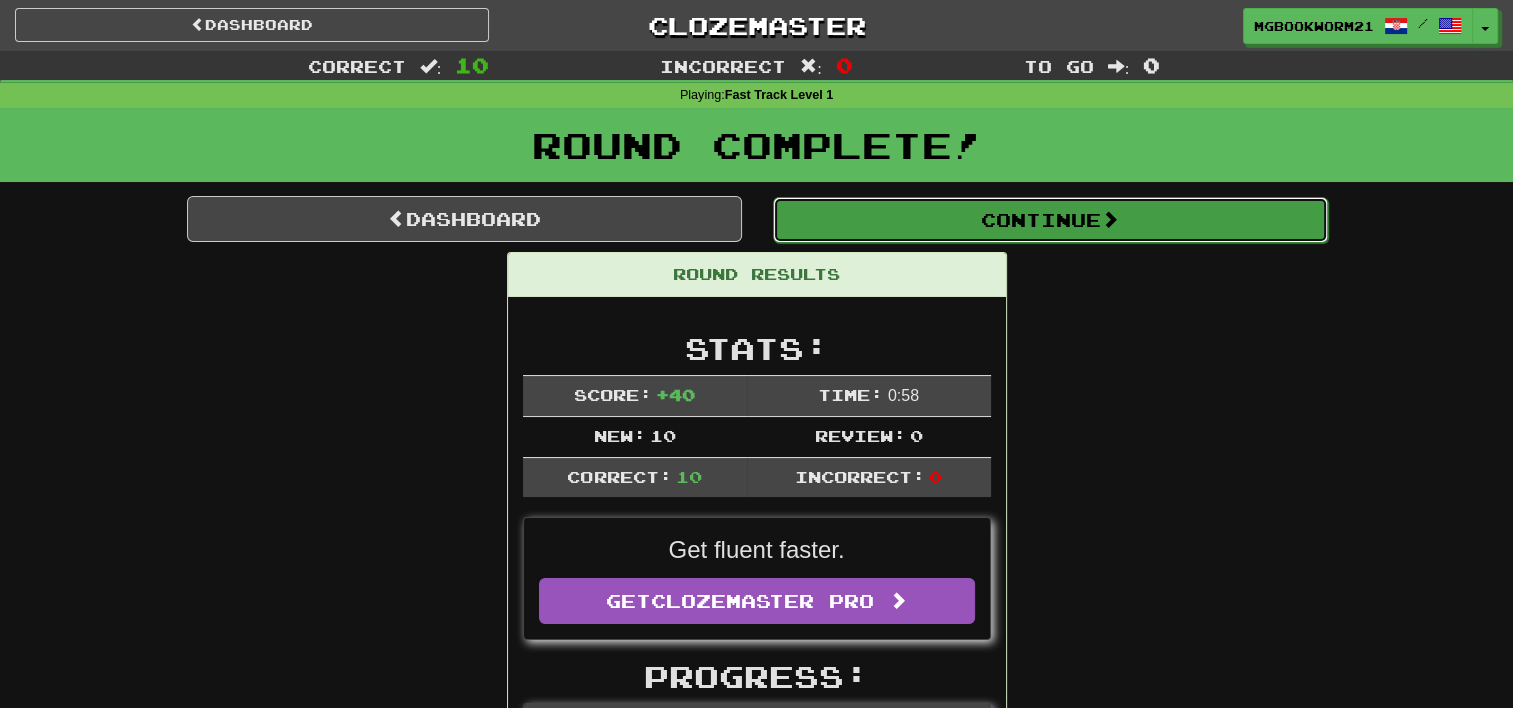 click on "Continue" at bounding box center (1050, 220) 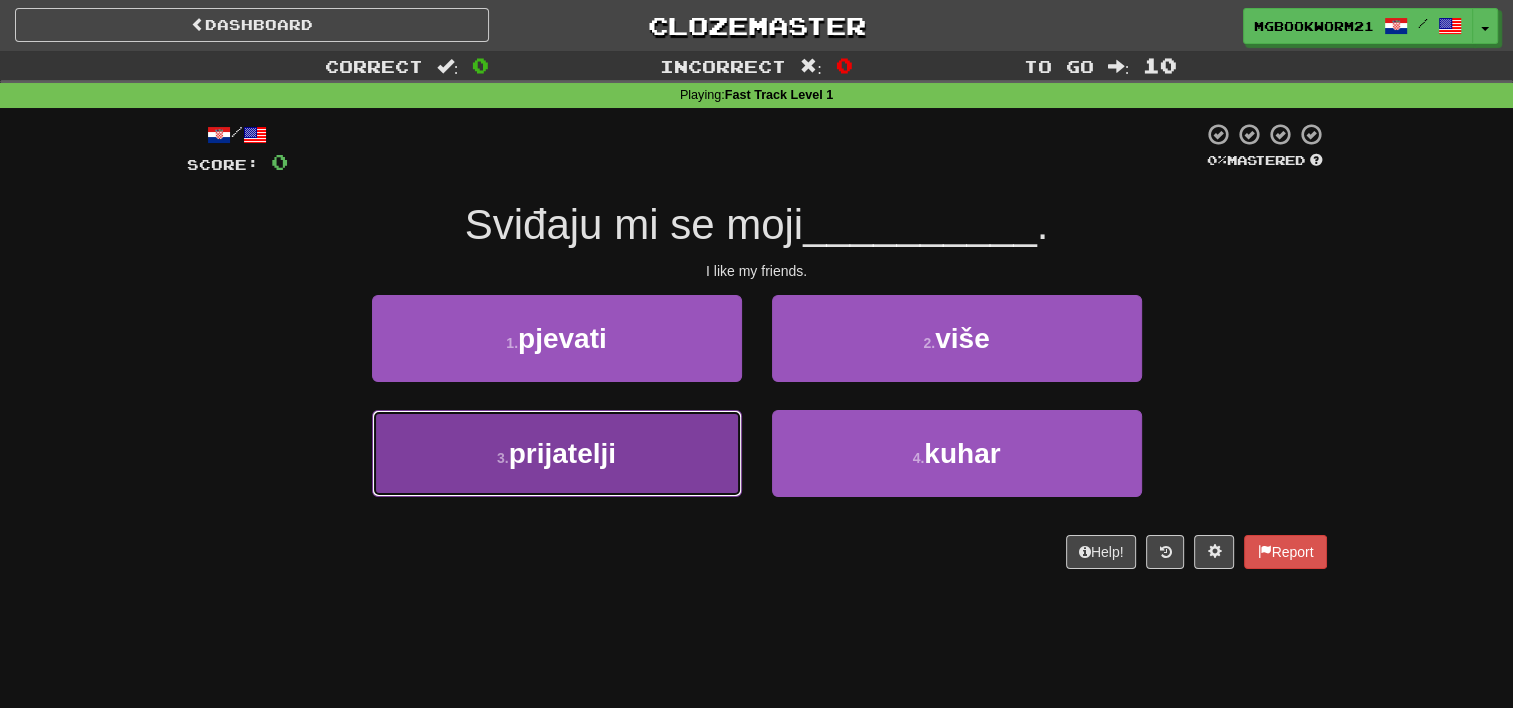 click on "3 .  prijatelji" at bounding box center [557, 453] 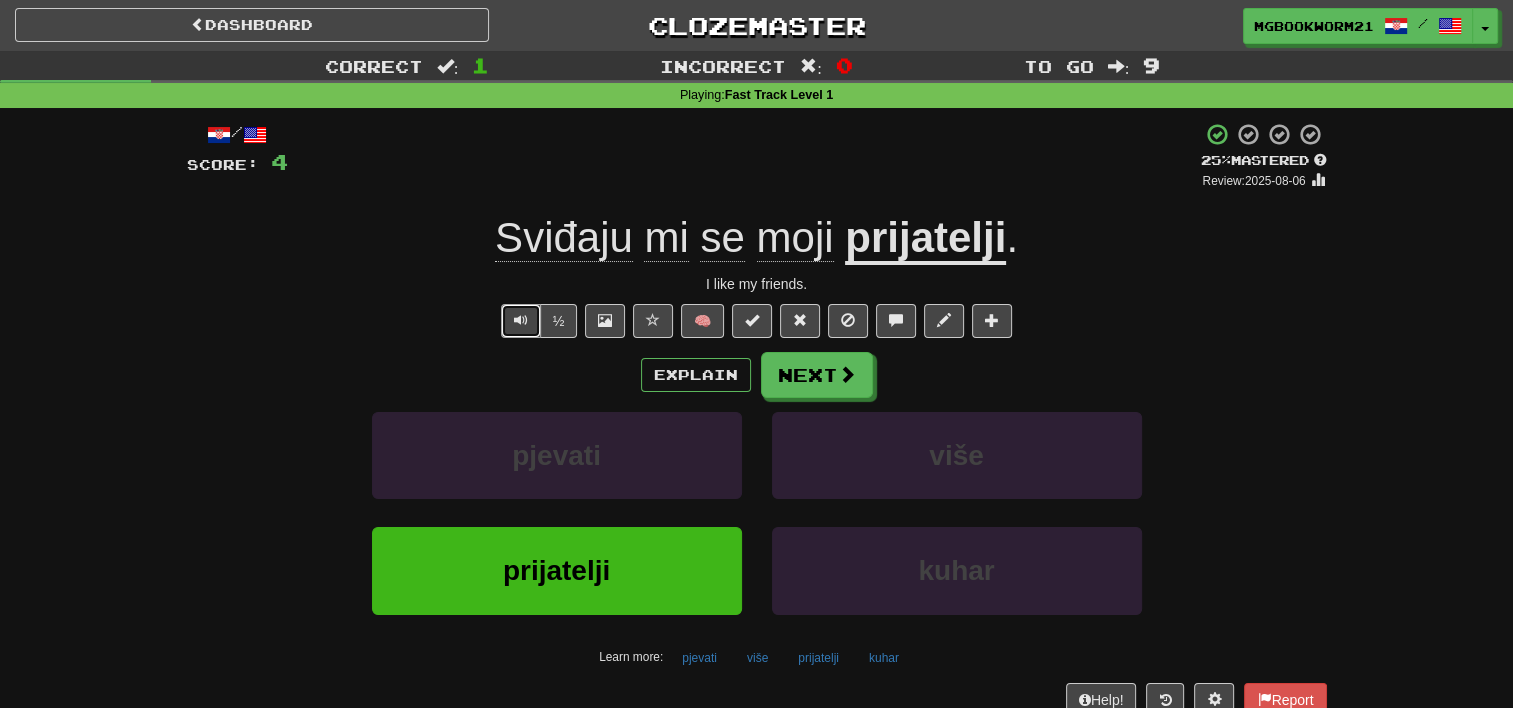 click at bounding box center [521, 320] 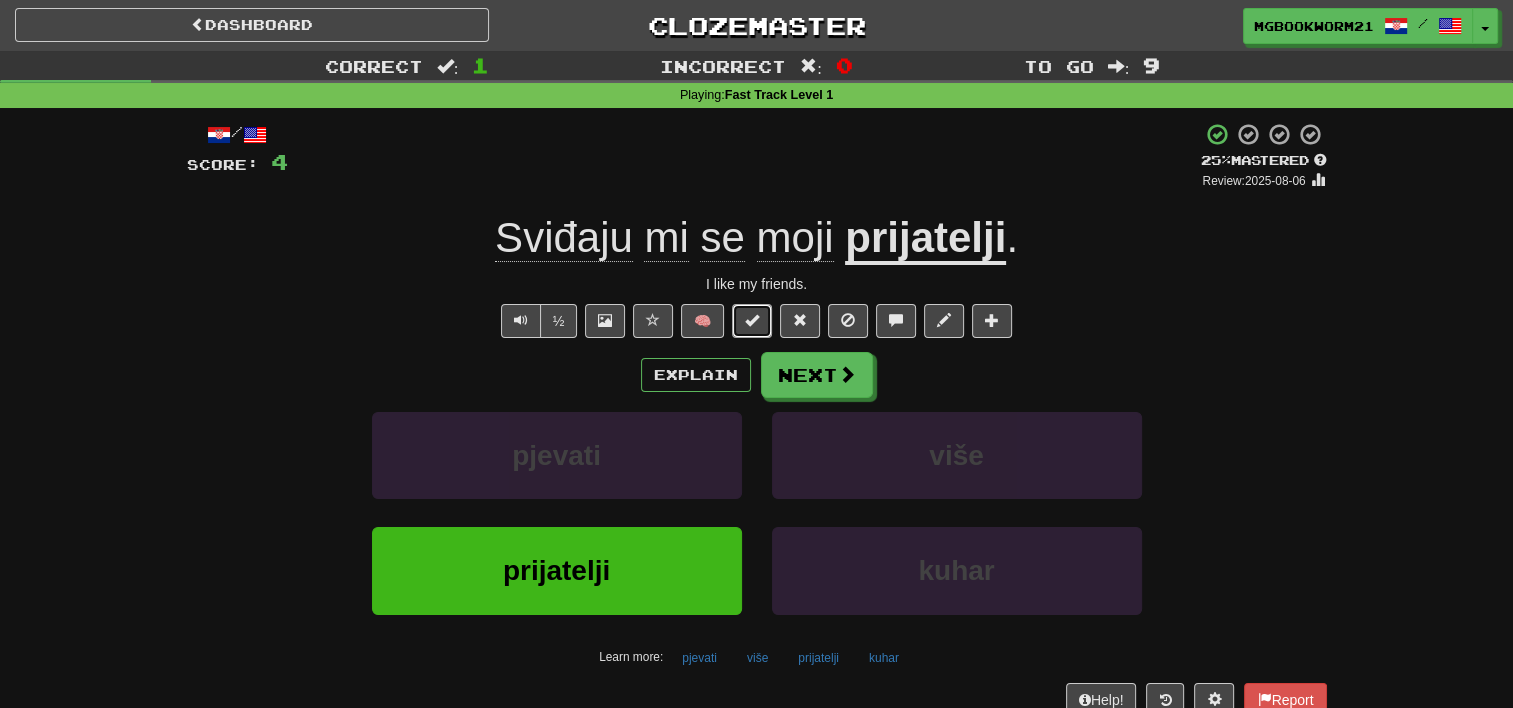 click at bounding box center (752, 320) 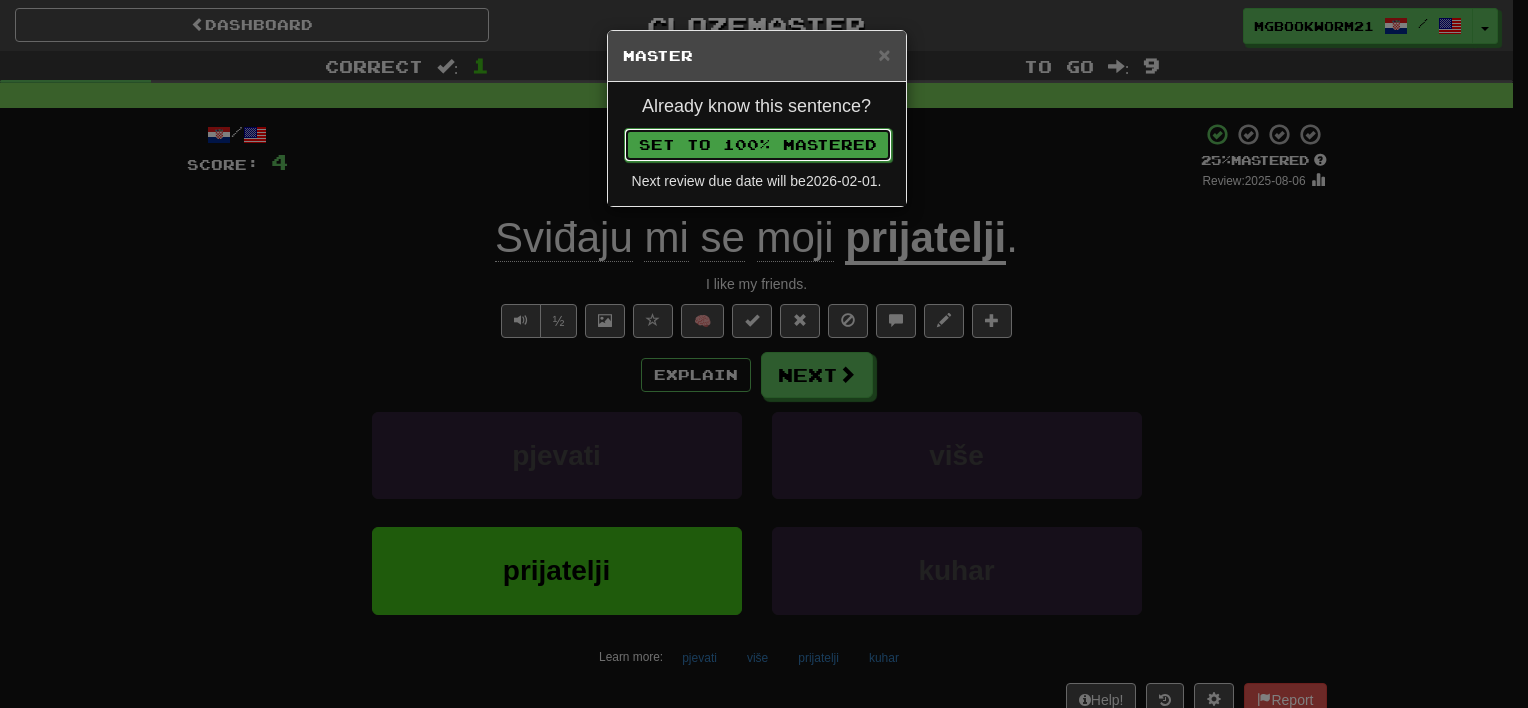 click on "Set to 100% Mastered" at bounding box center [758, 145] 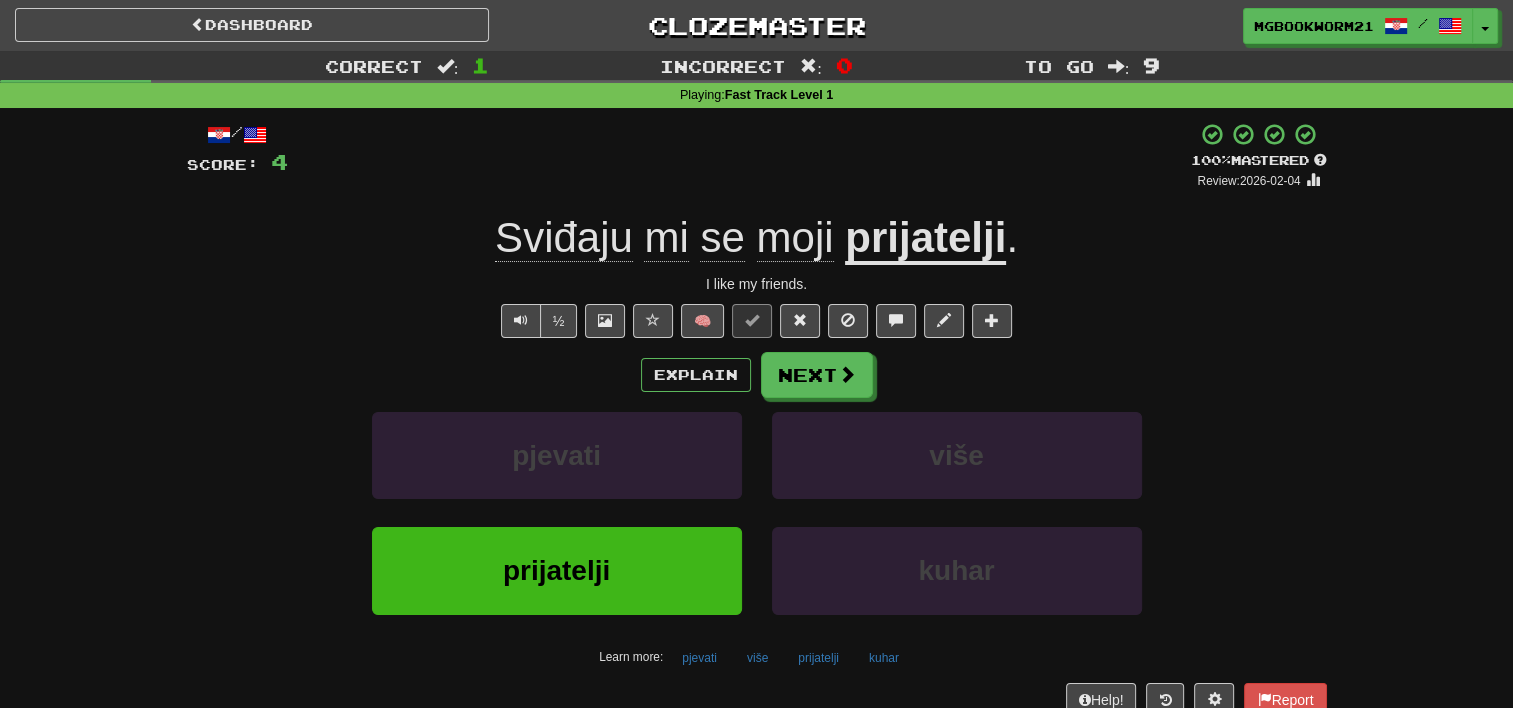 click on "Next" at bounding box center [817, 375] 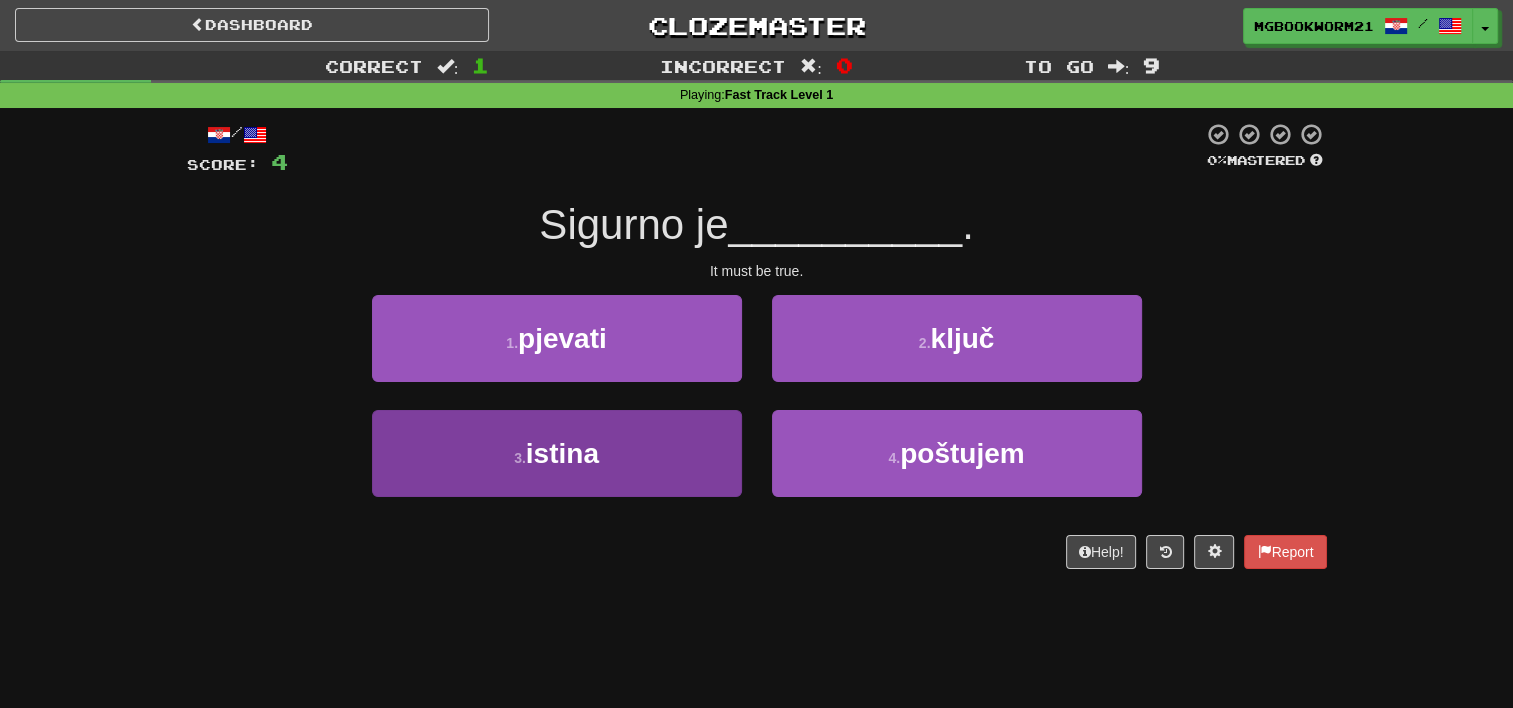 click on "3 .  istina" at bounding box center [557, 453] 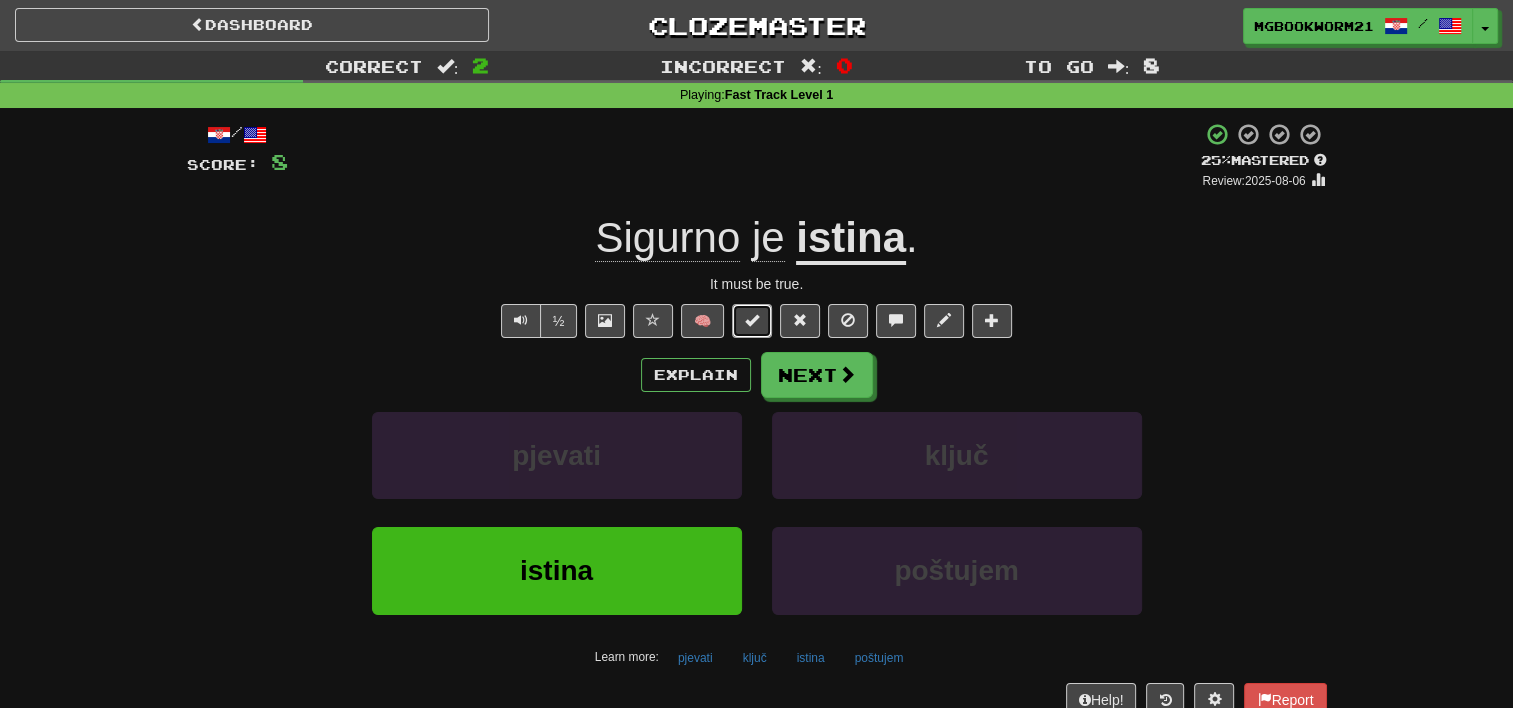 click at bounding box center (752, 320) 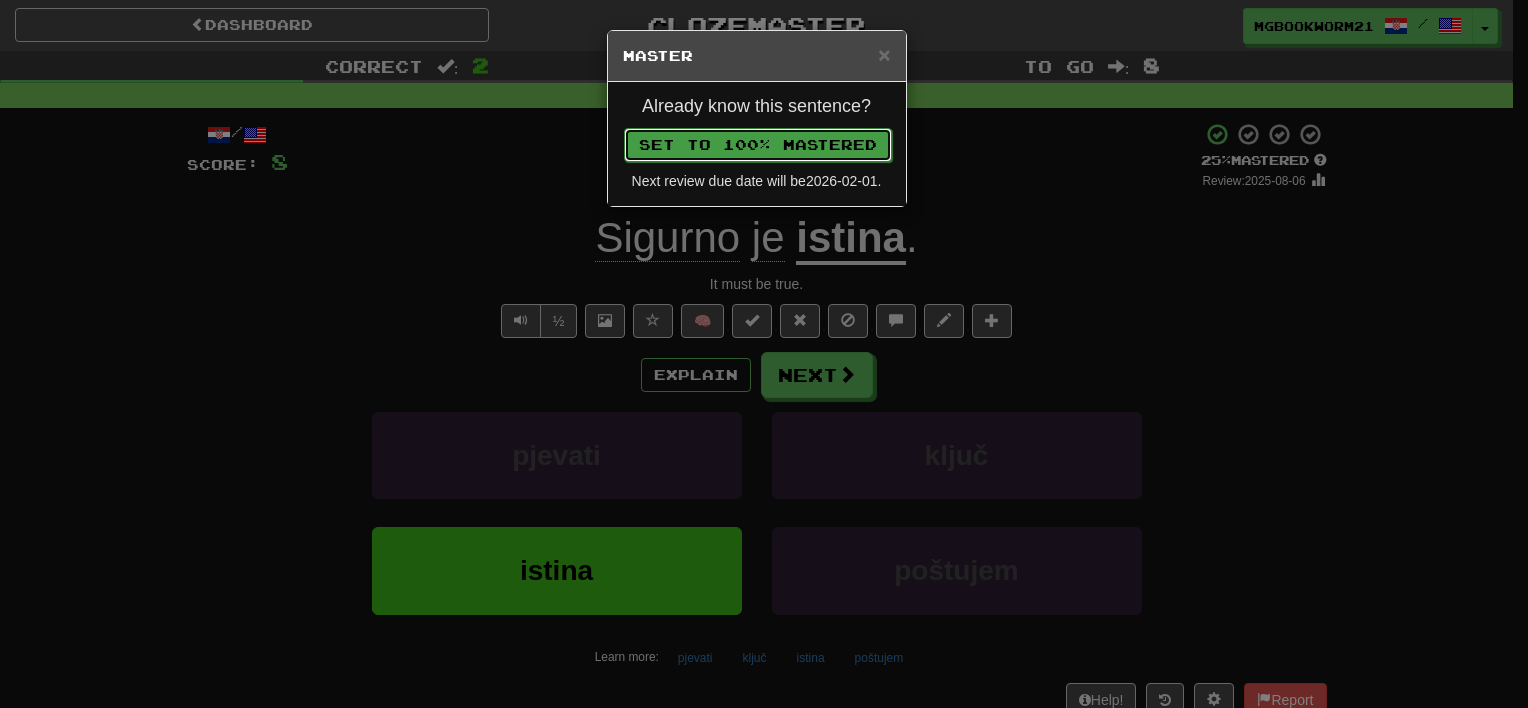 click on "Set to 100% Mastered" at bounding box center (758, 145) 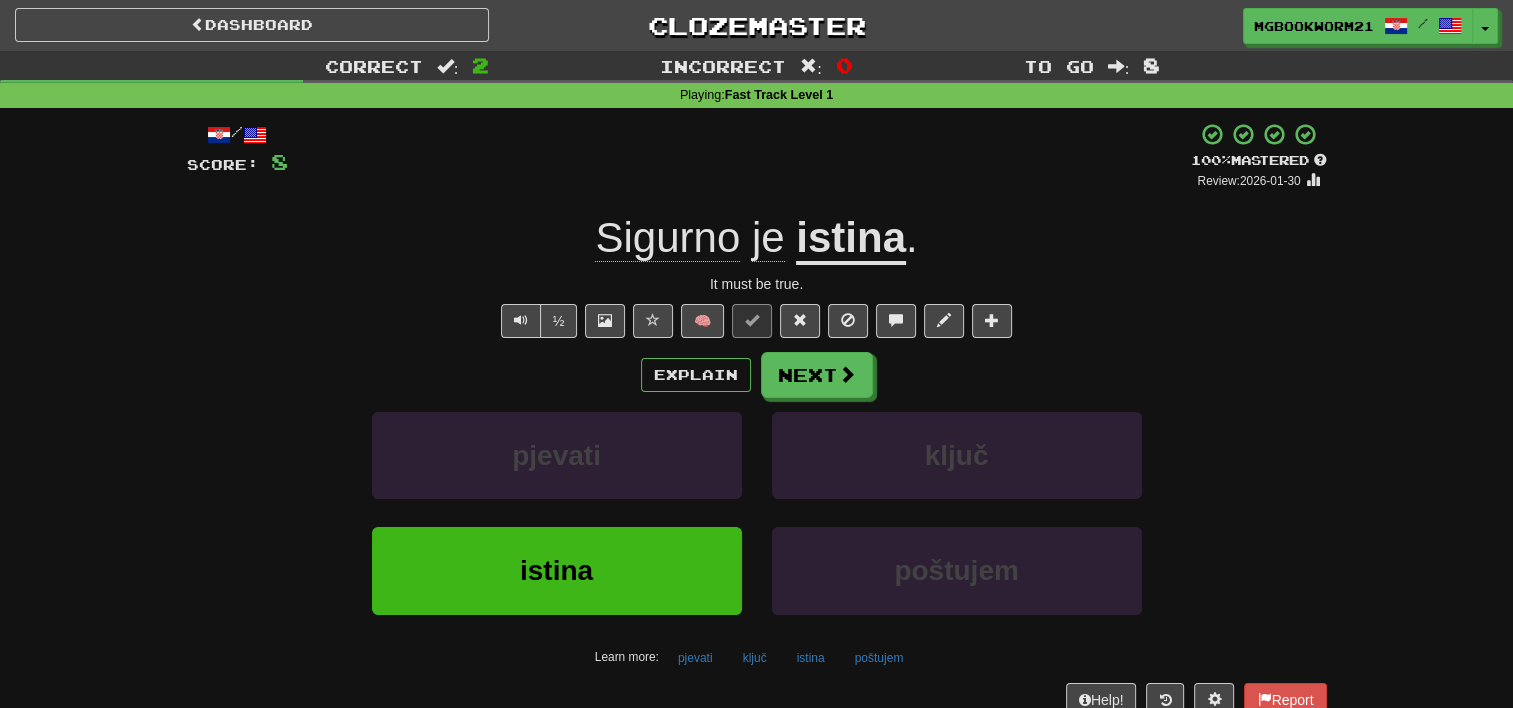 click on "Next" at bounding box center [817, 375] 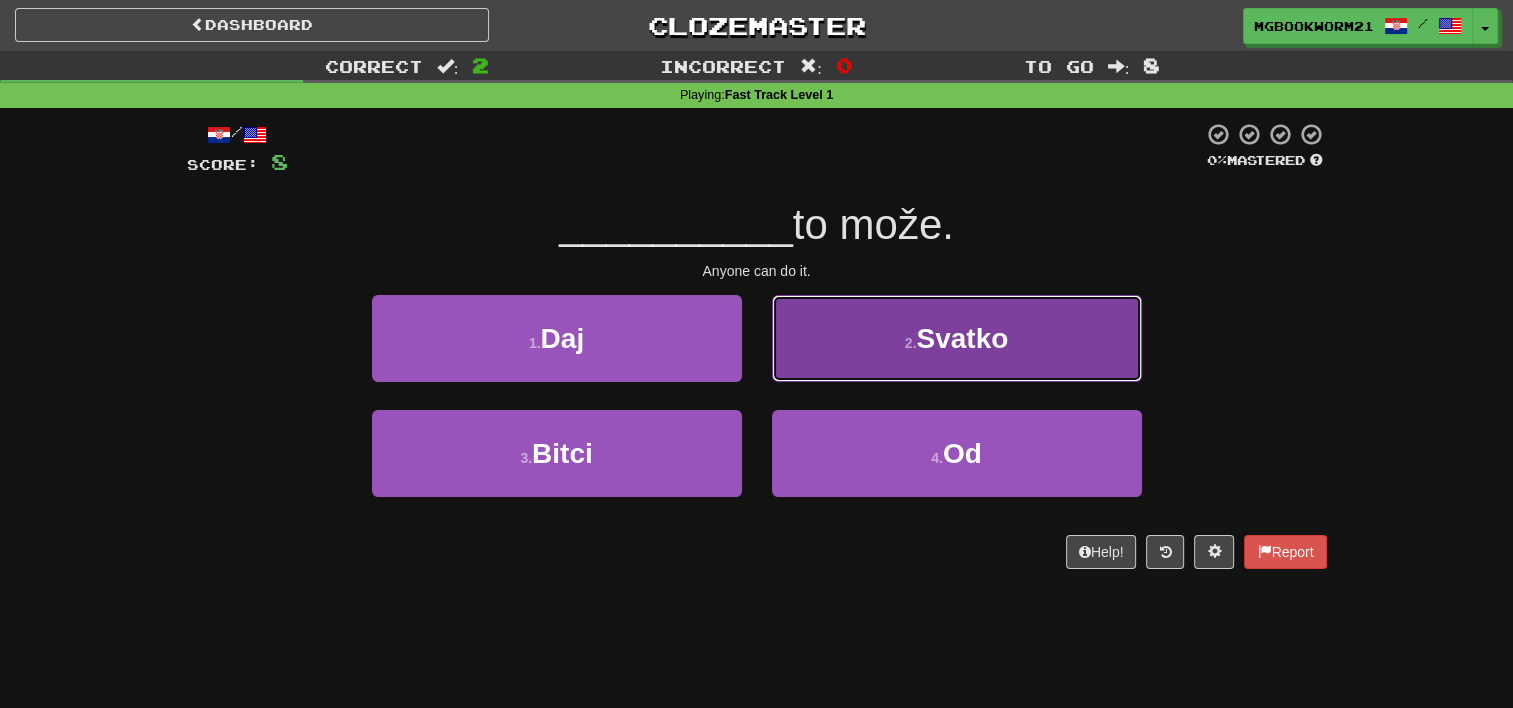 click on "2 .  Svatko" at bounding box center [957, 338] 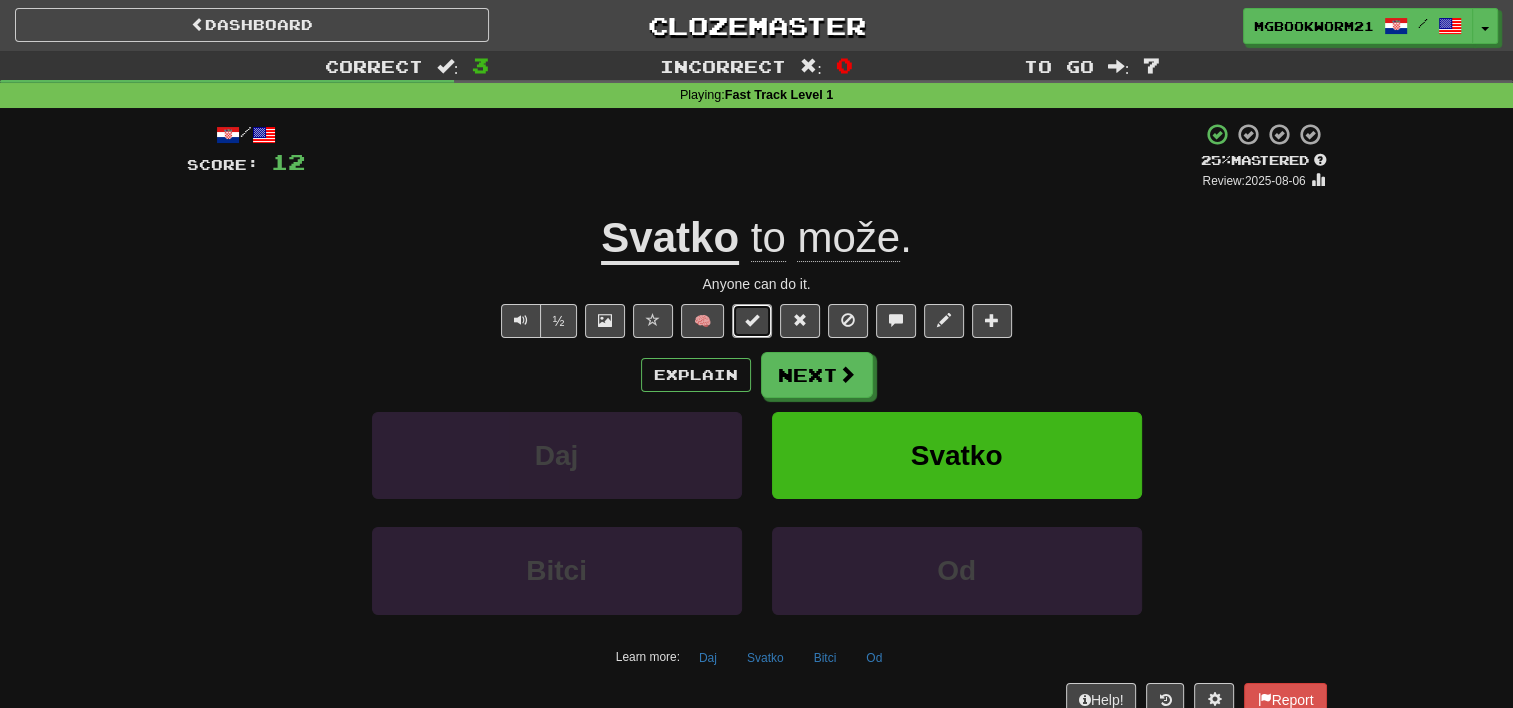click at bounding box center [752, 320] 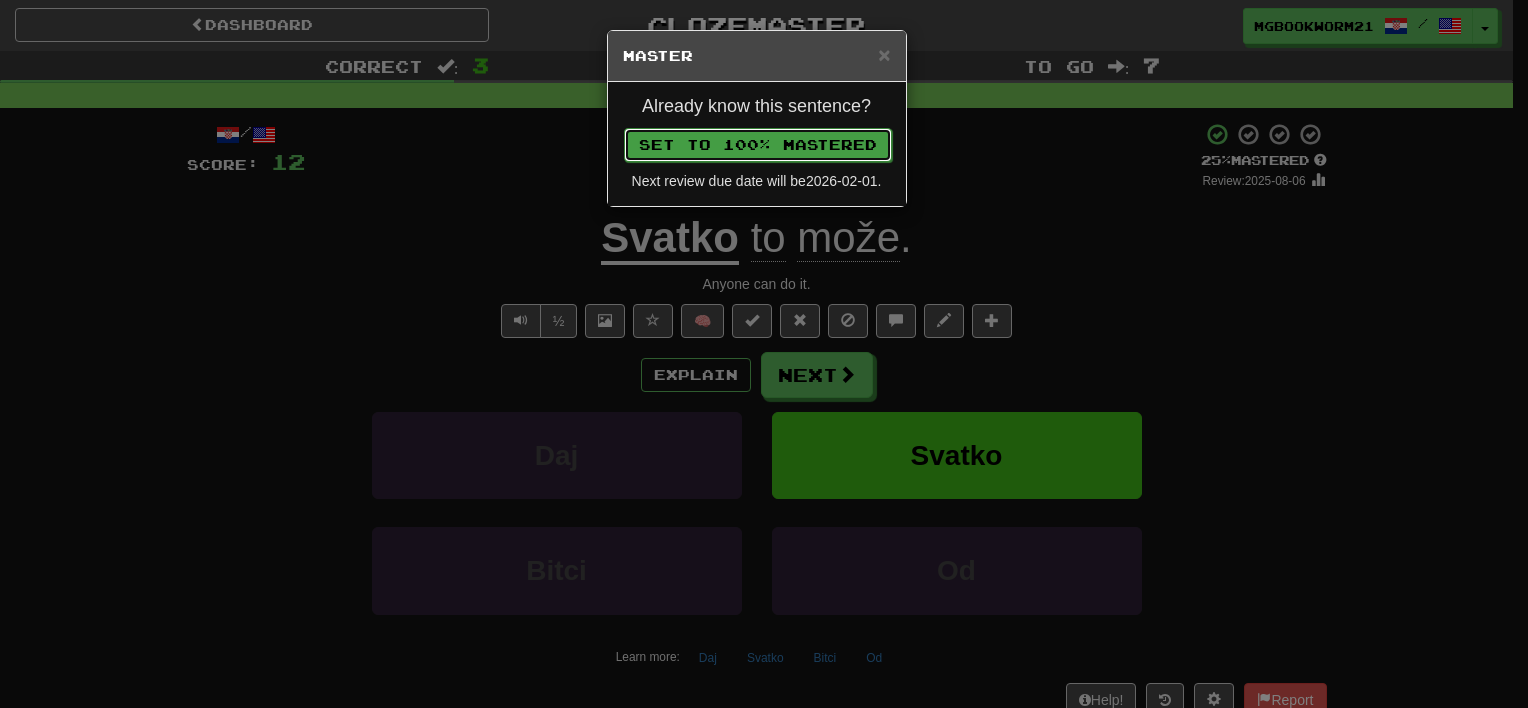 click on "Set to 100% Mastered" at bounding box center [758, 145] 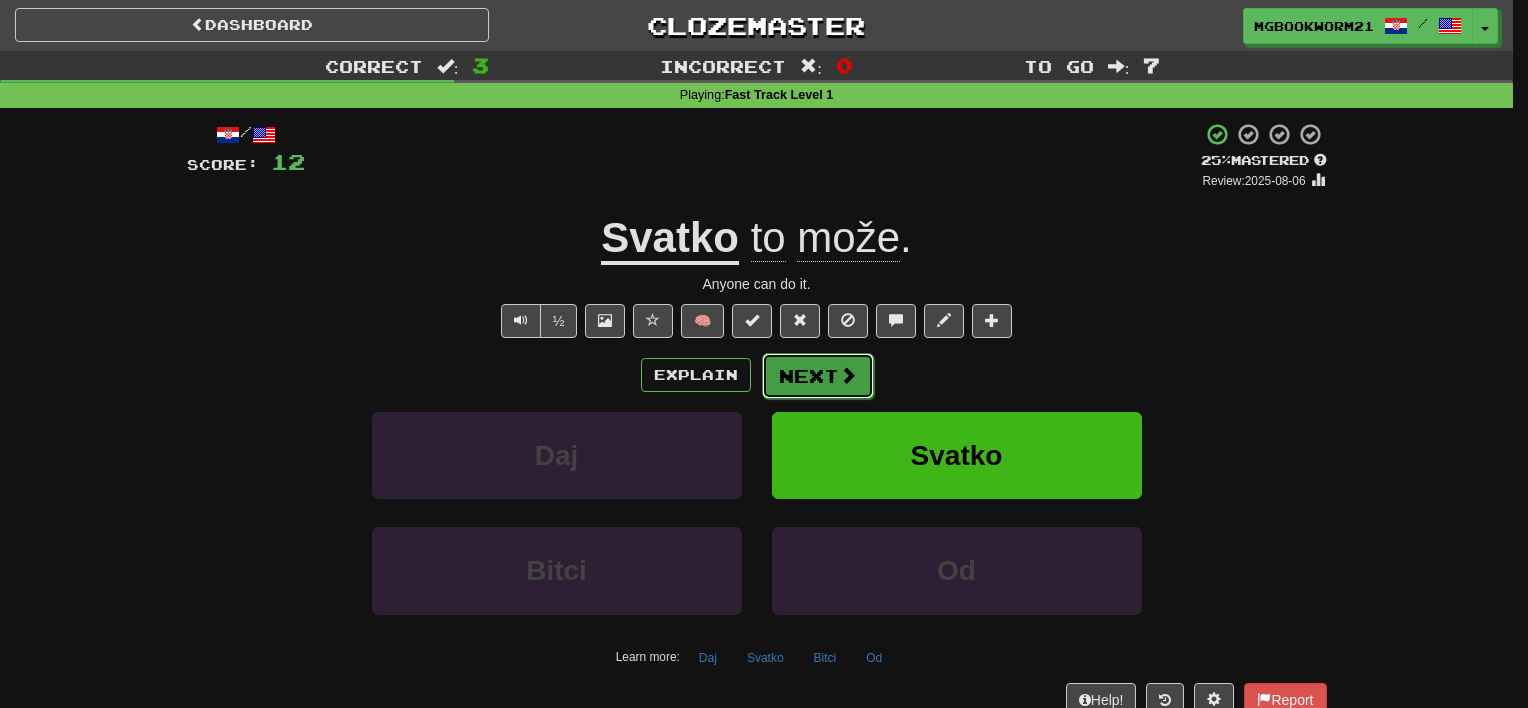 click on "Next" at bounding box center (818, 376) 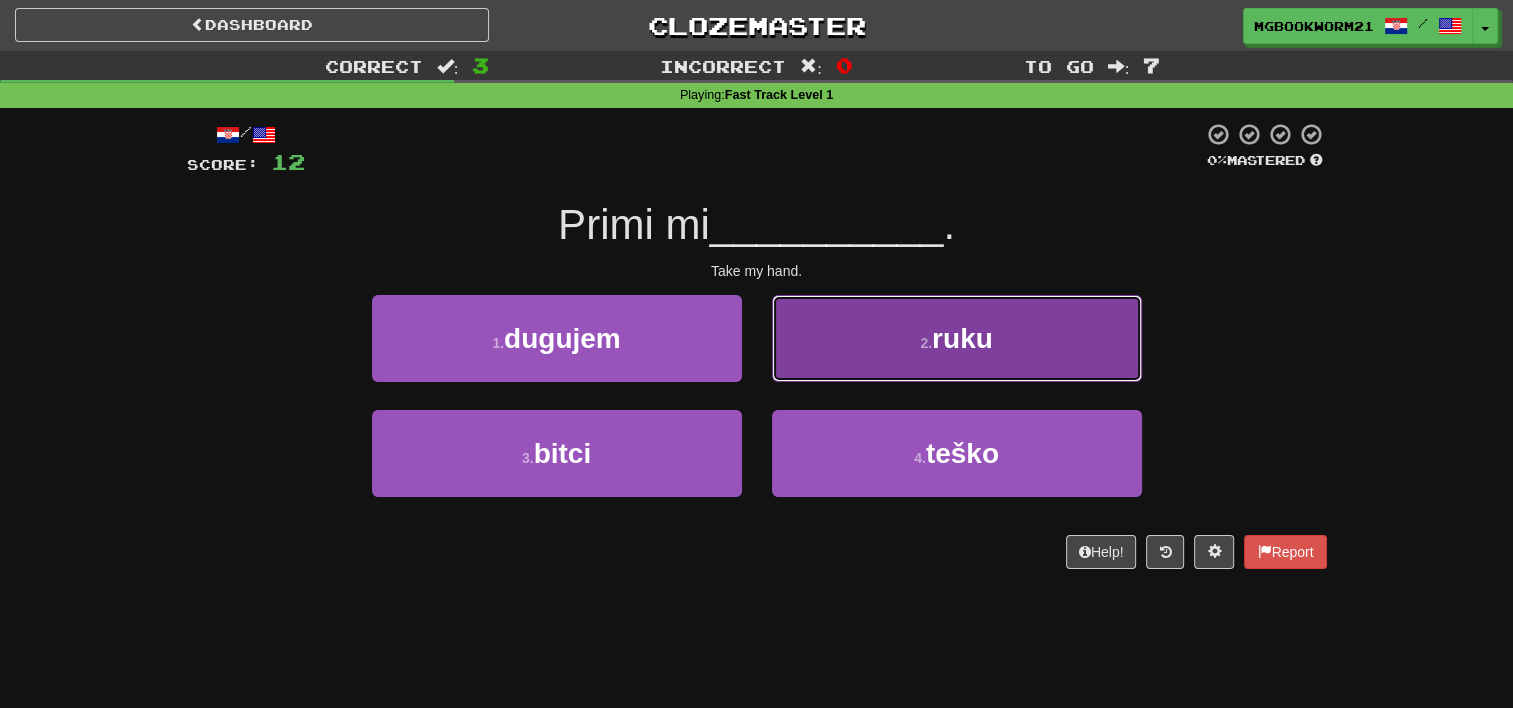 click on "2 .  ruku" at bounding box center (957, 338) 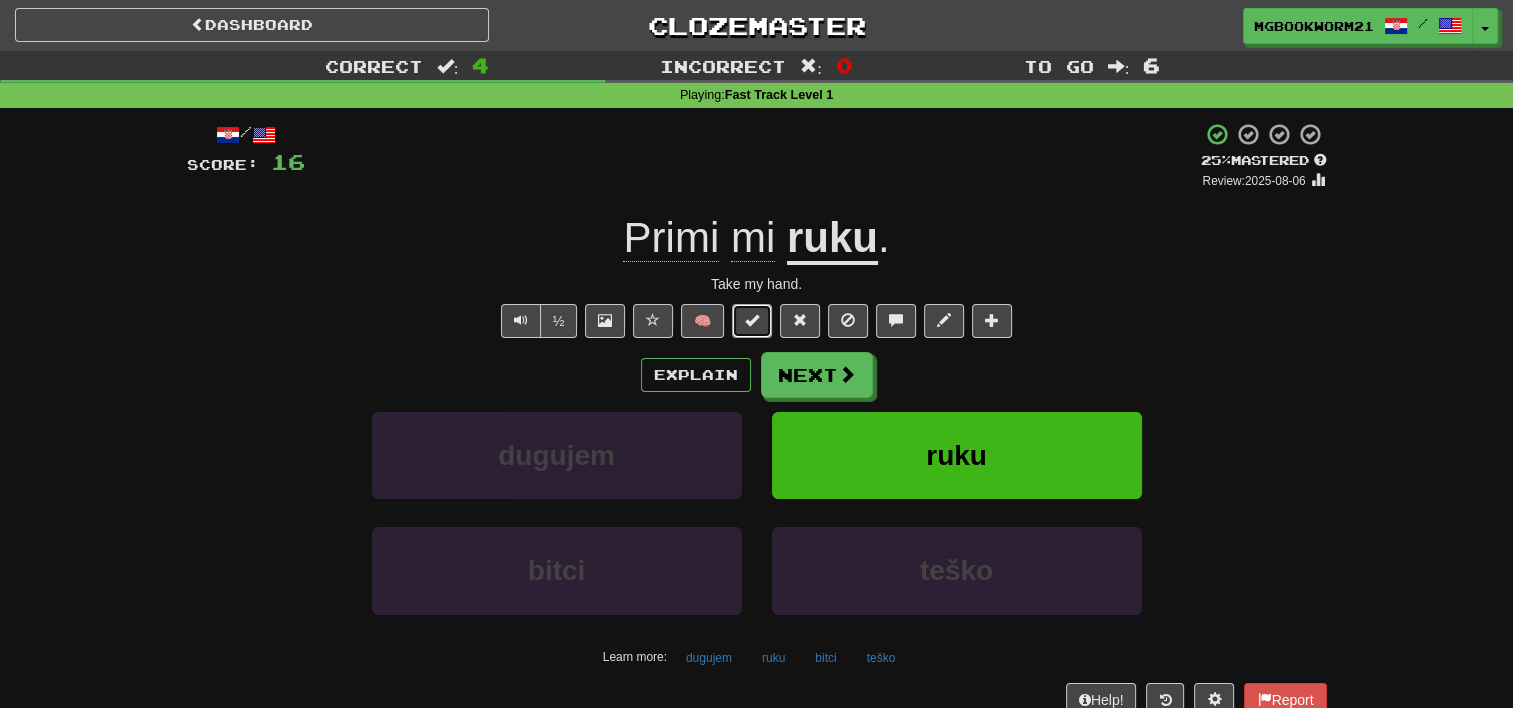 click at bounding box center [752, 320] 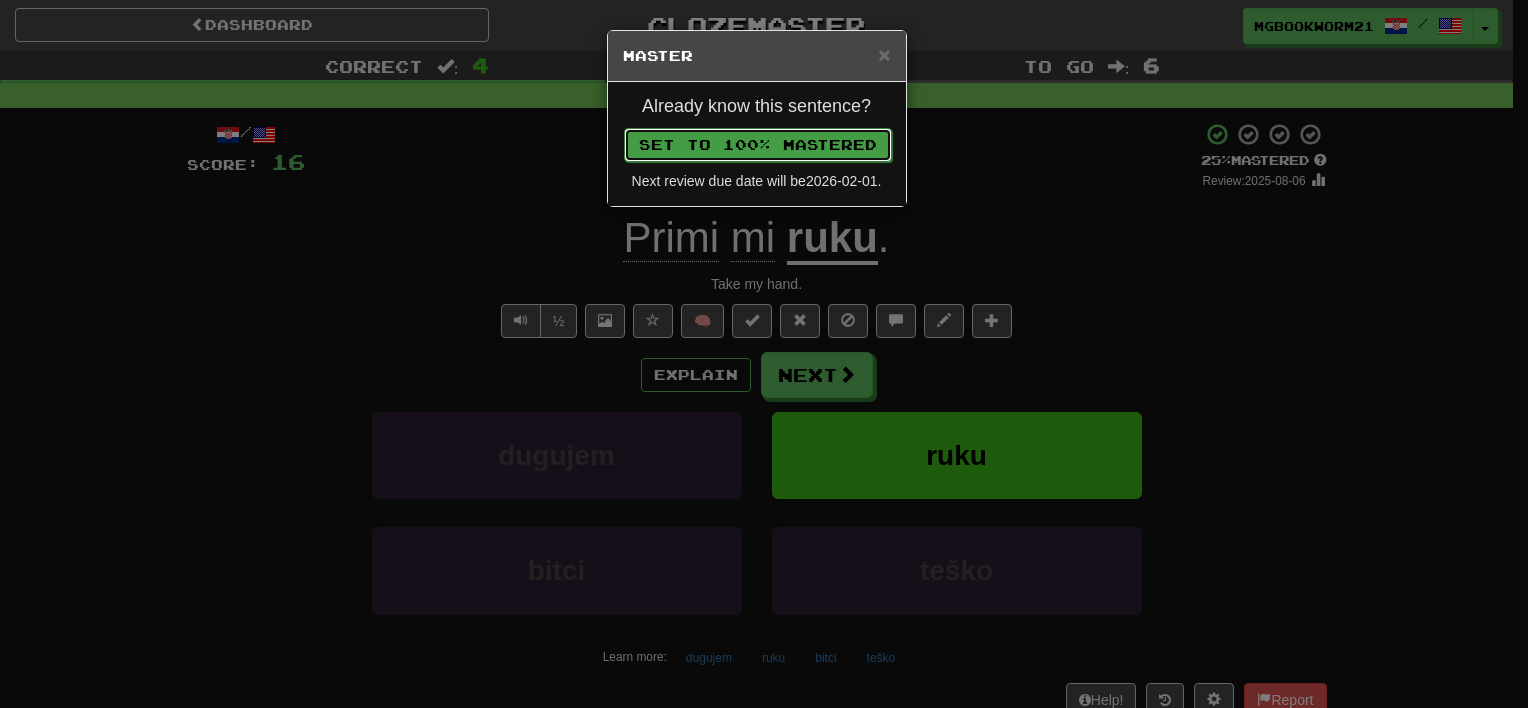 click on "Set to 100% Mastered" at bounding box center (758, 145) 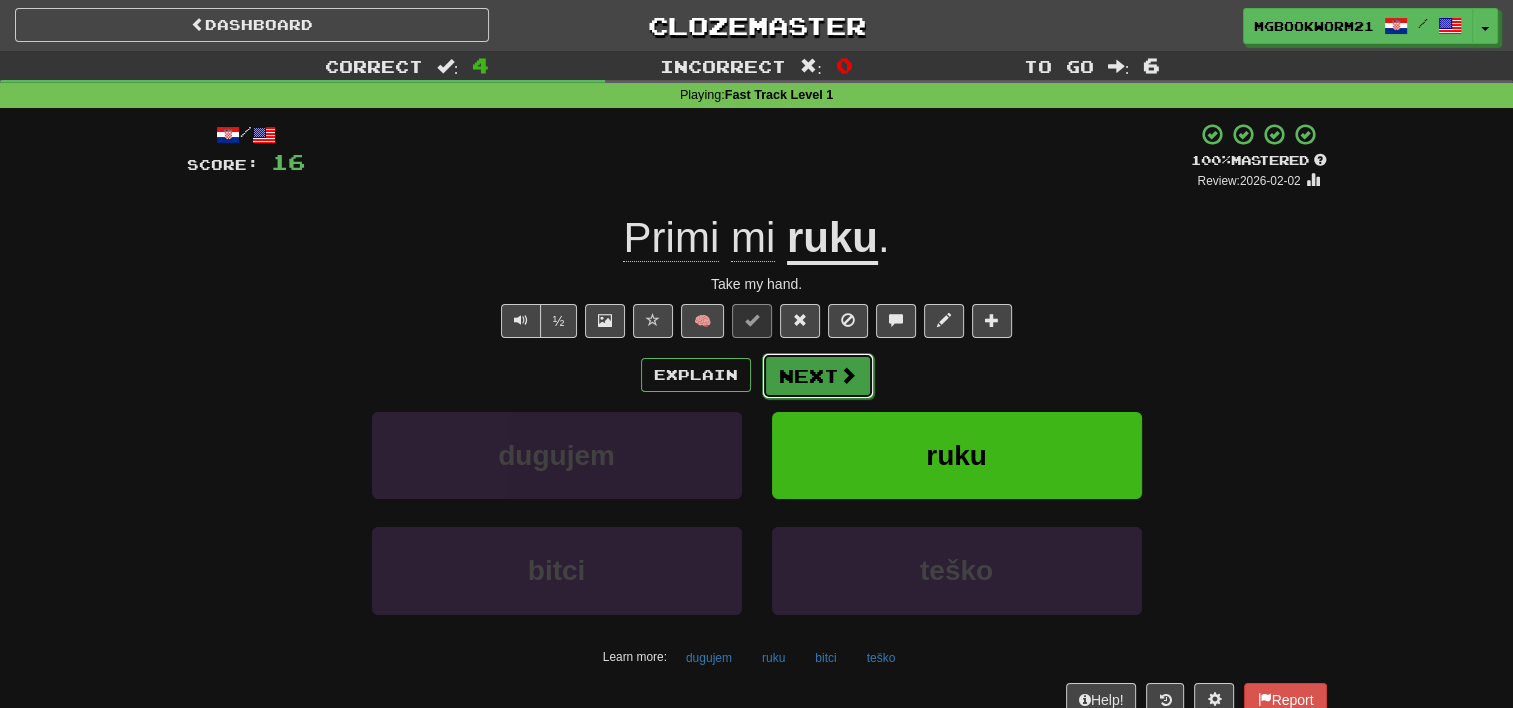 click on "Next" at bounding box center (818, 376) 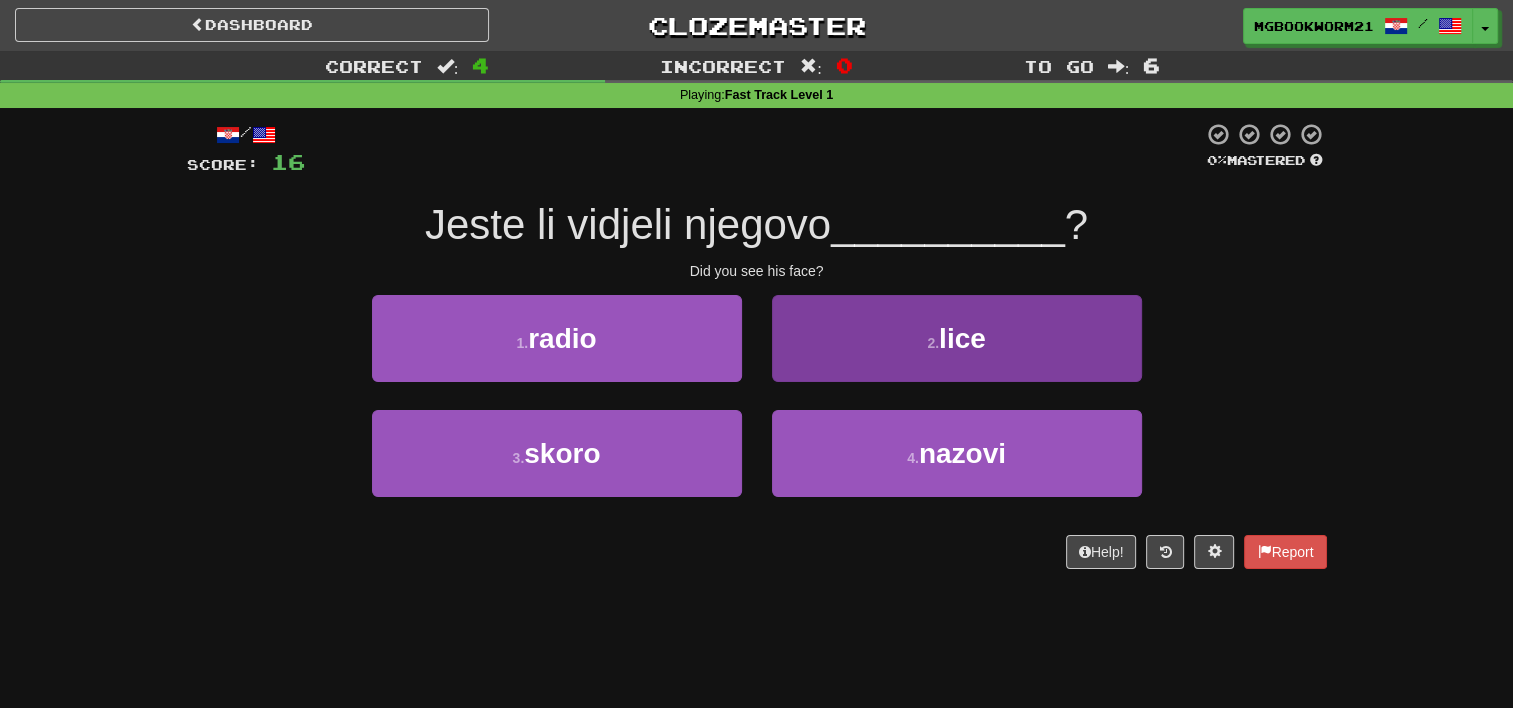 click on "2 .  lice" at bounding box center [957, 338] 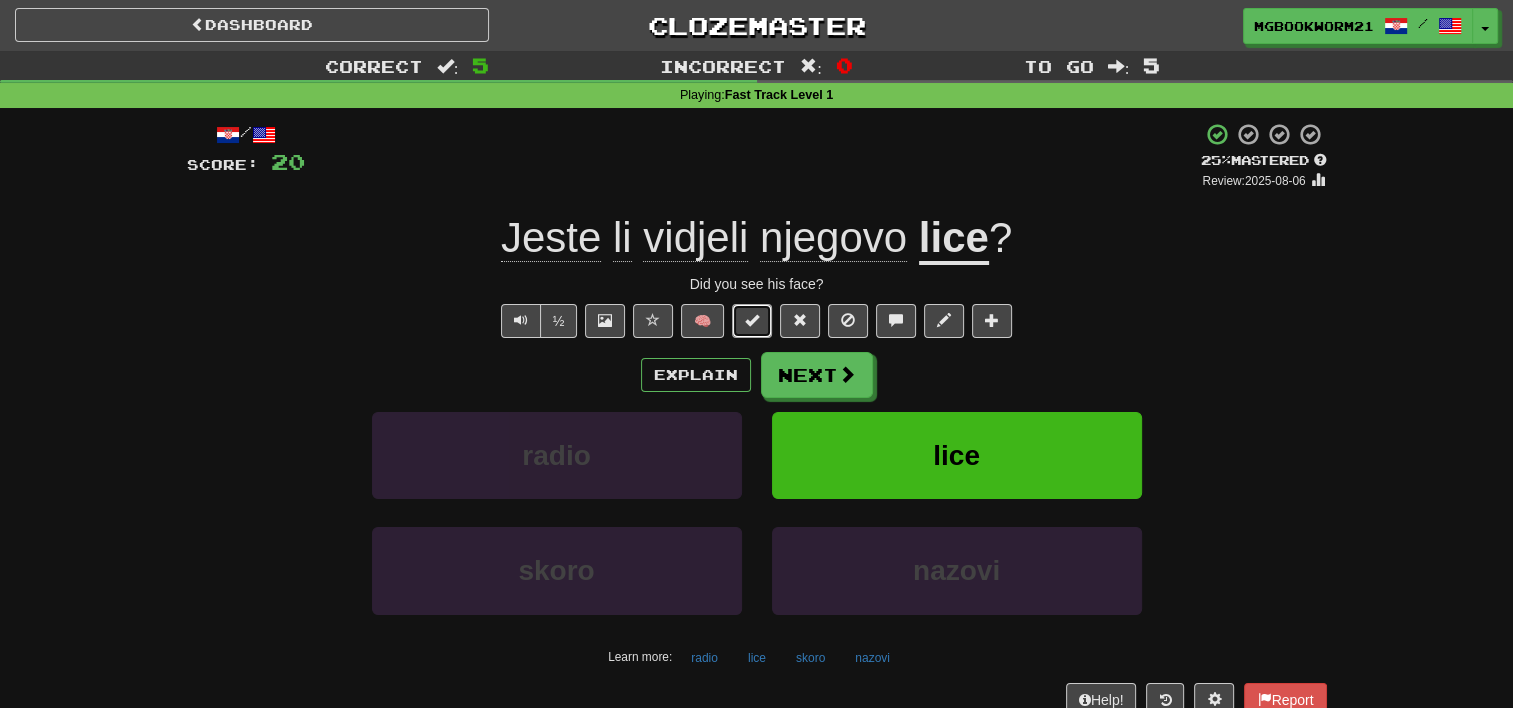 click at bounding box center [752, 321] 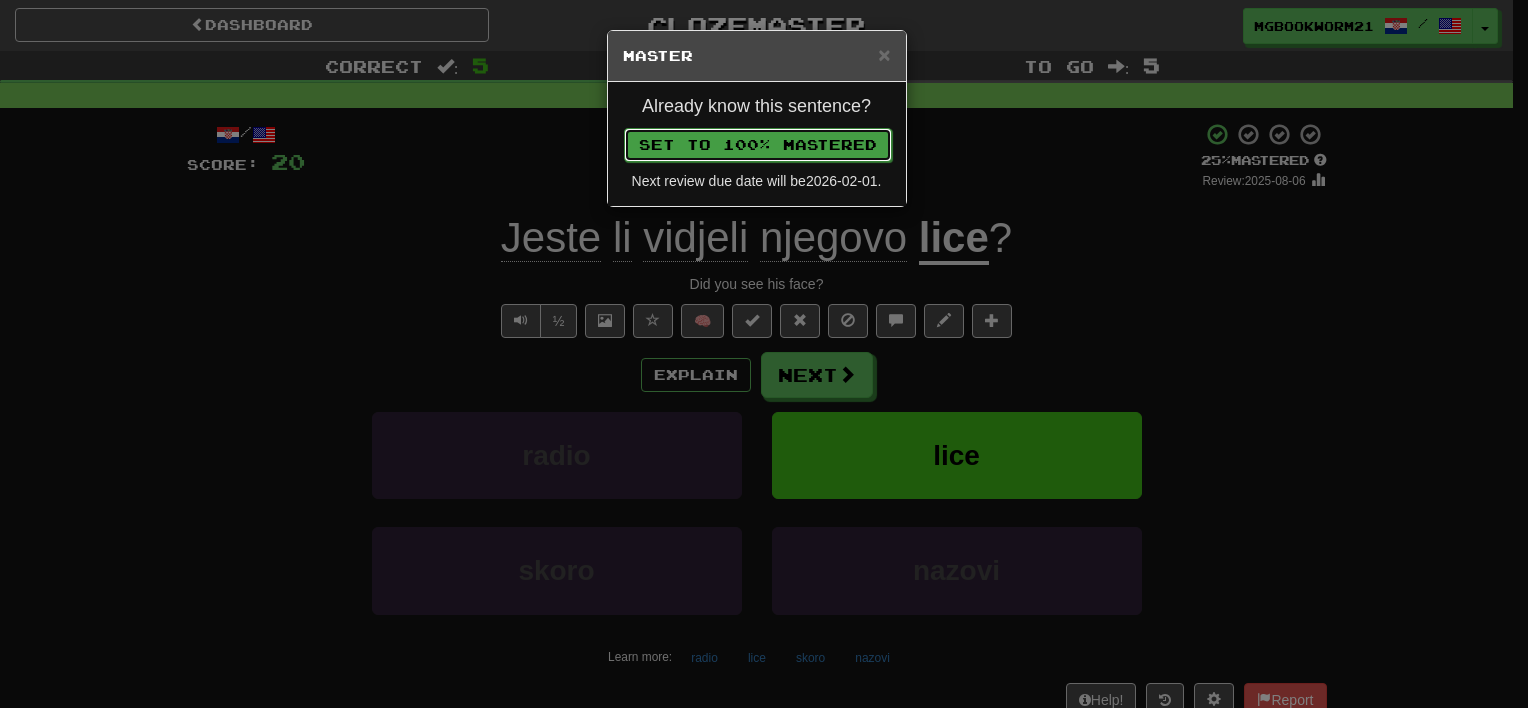 click on "Set to 100% Mastered" at bounding box center [758, 145] 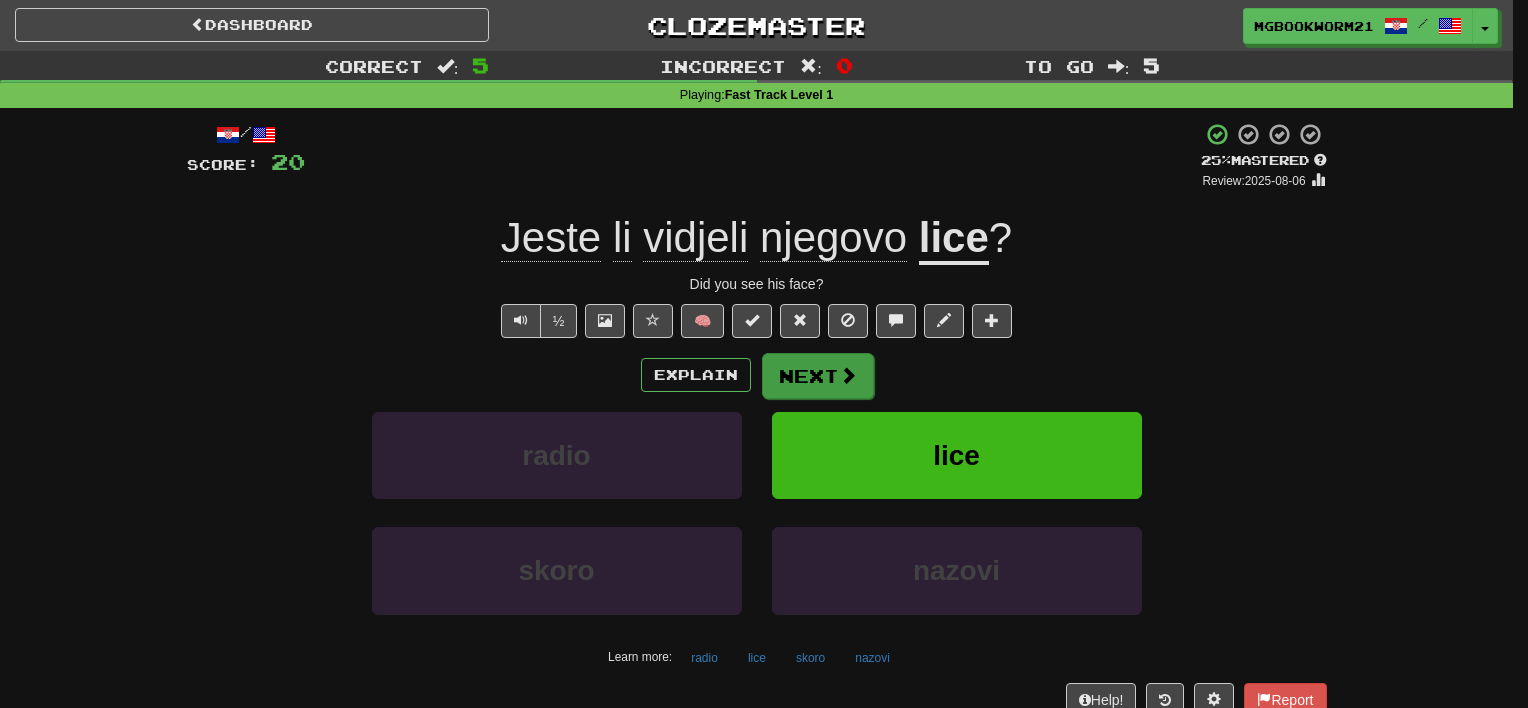 click on "Next" at bounding box center [818, 376] 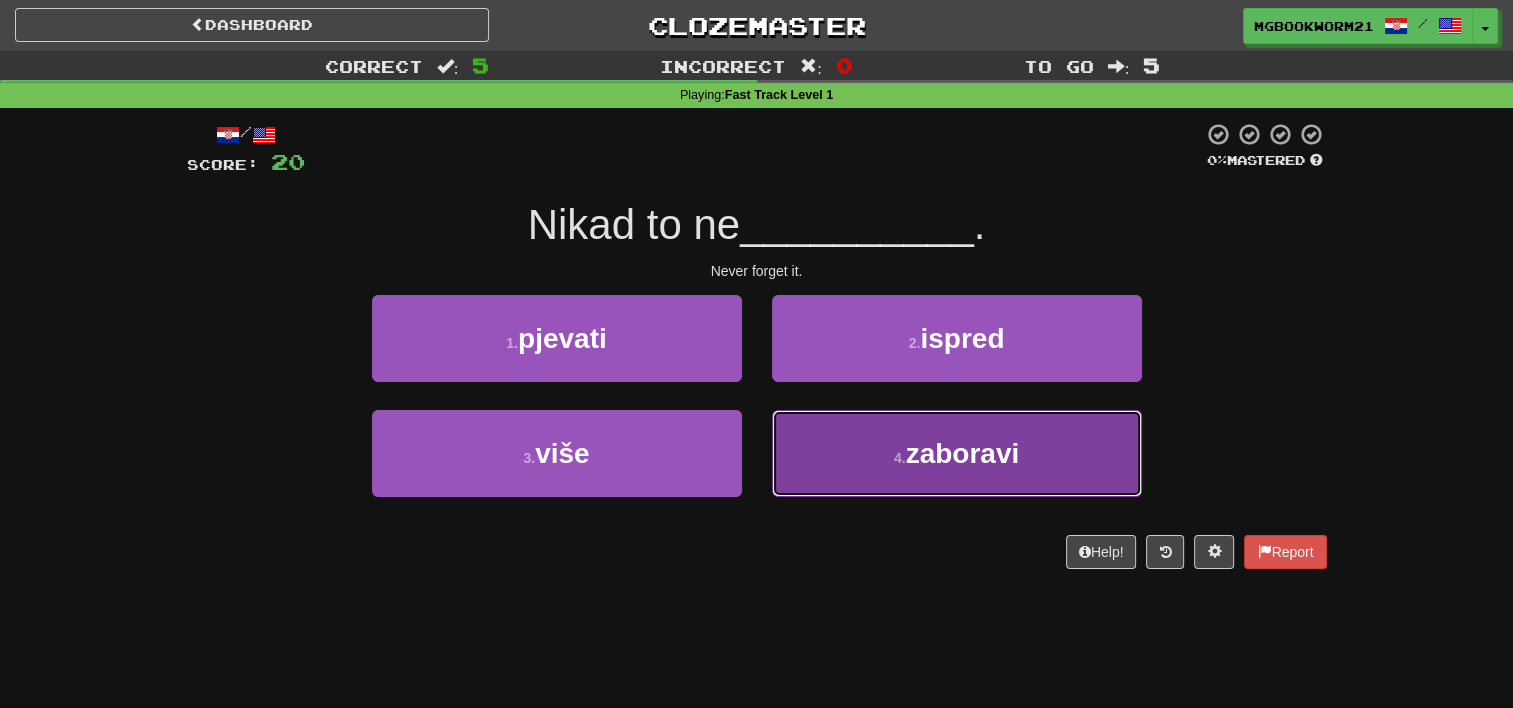 click on "4 .  zaboravi" at bounding box center (957, 453) 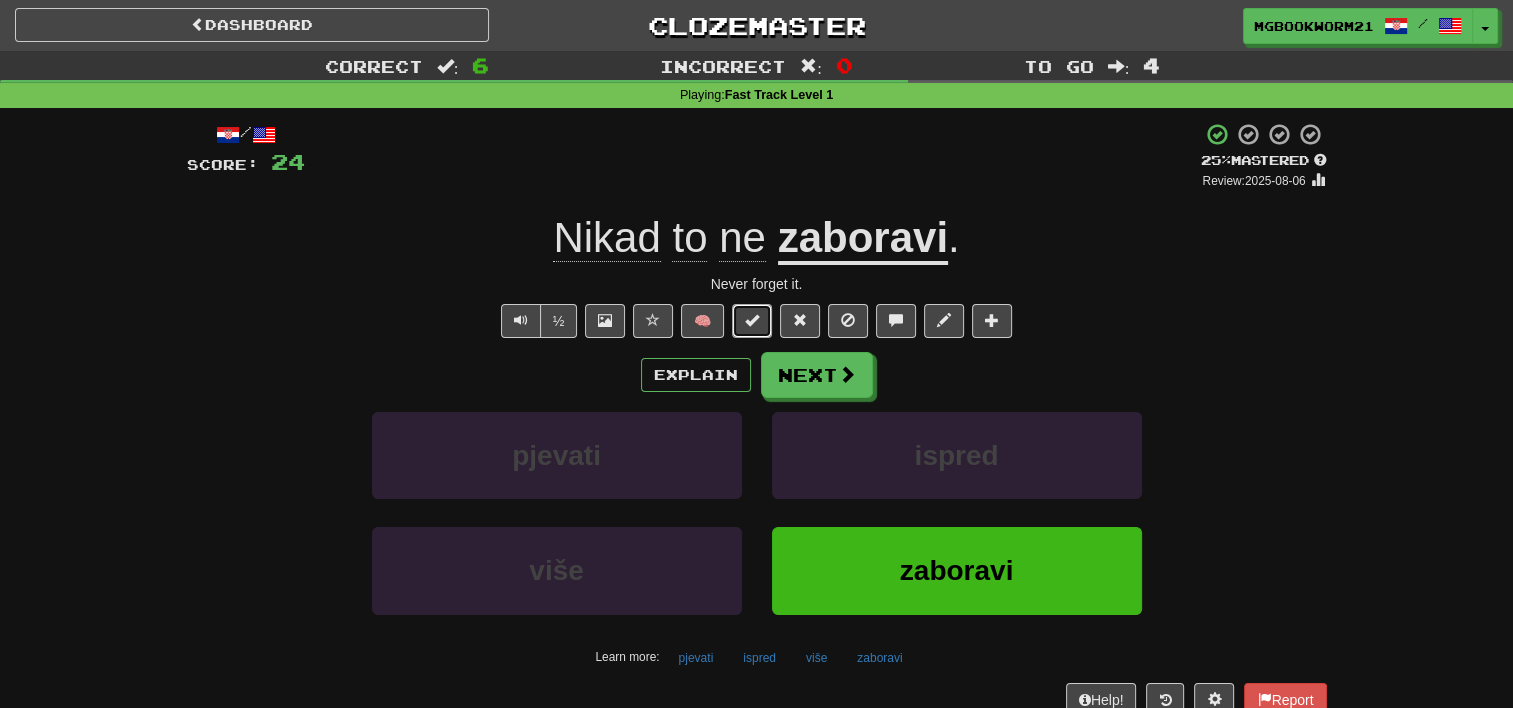 click at bounding box center [752, 321] 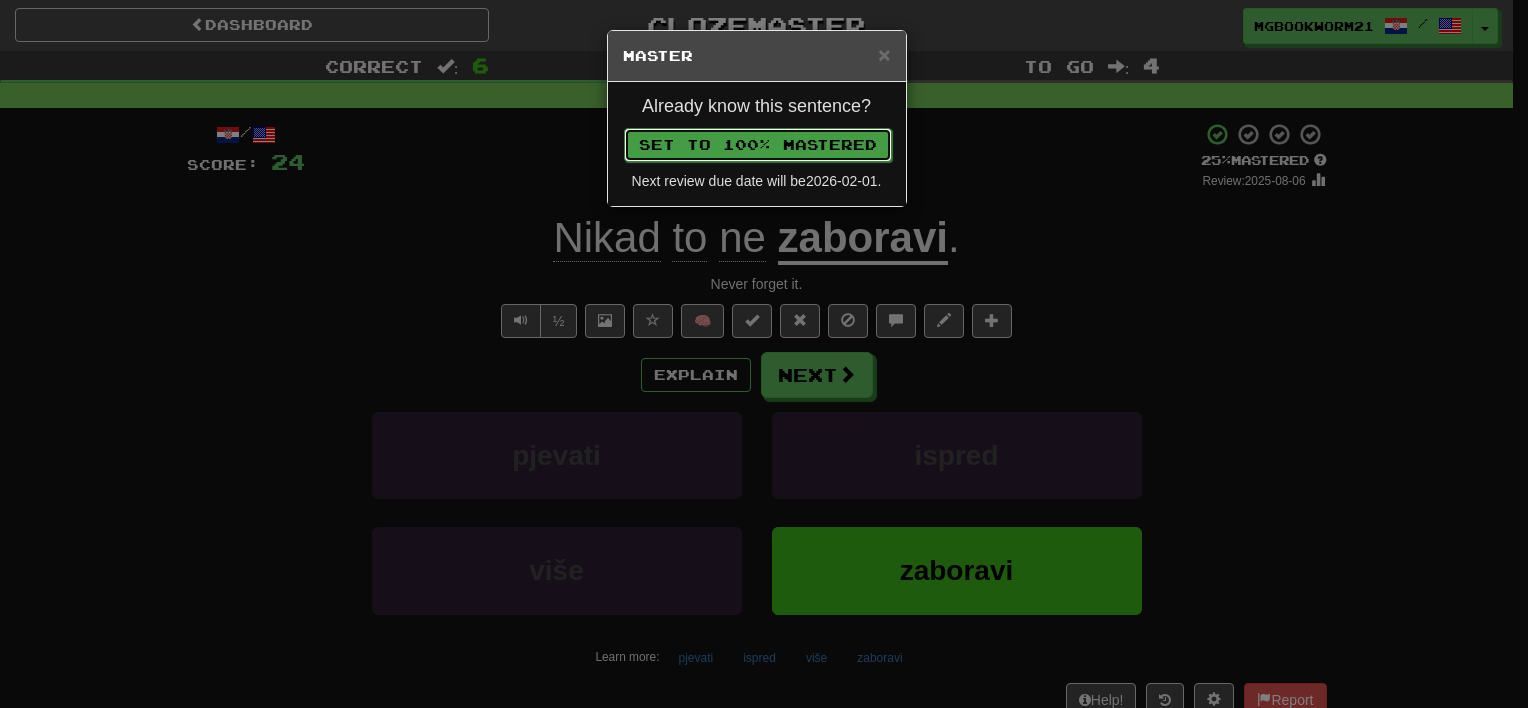click on "Set to 100% Mastered" at bounding box center (758, 145) 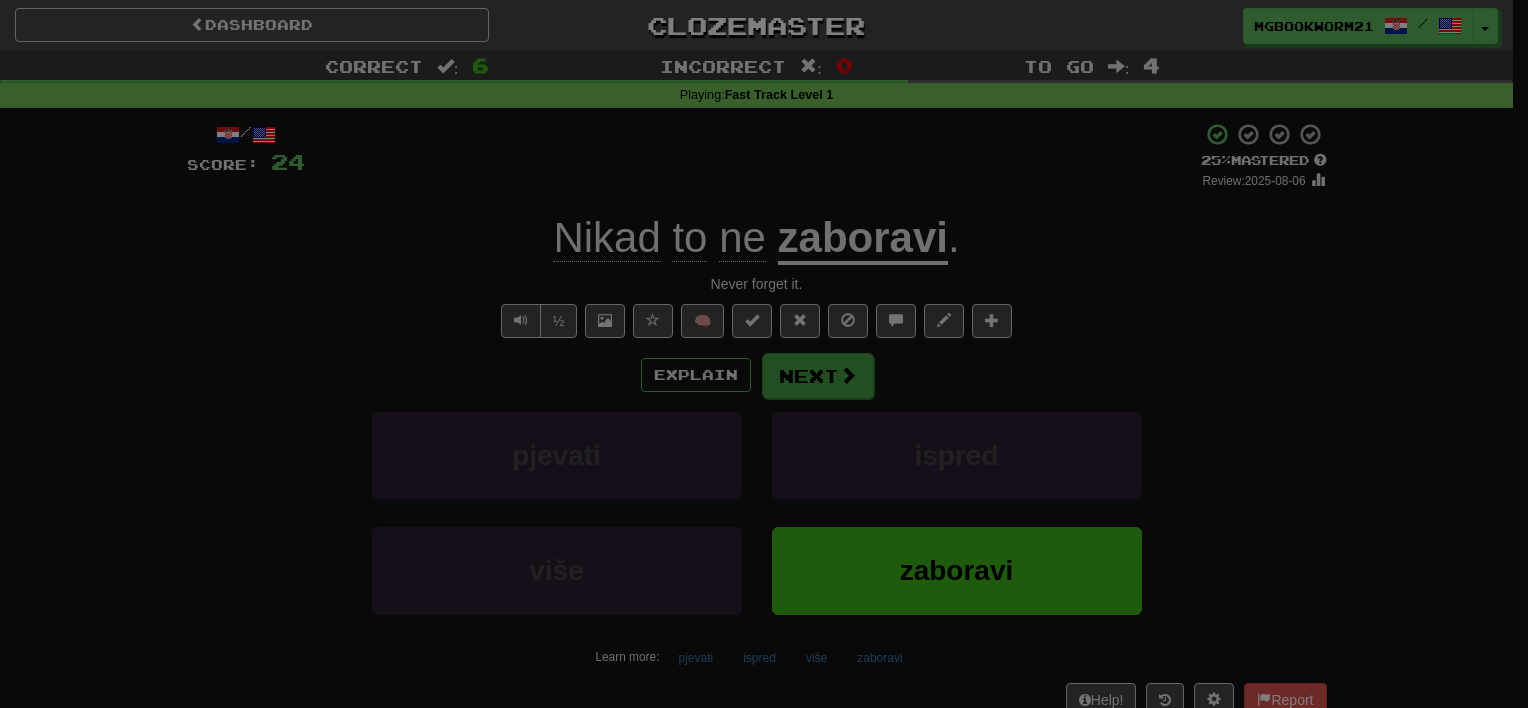 click on "Next" at bounding box center [818, 376] 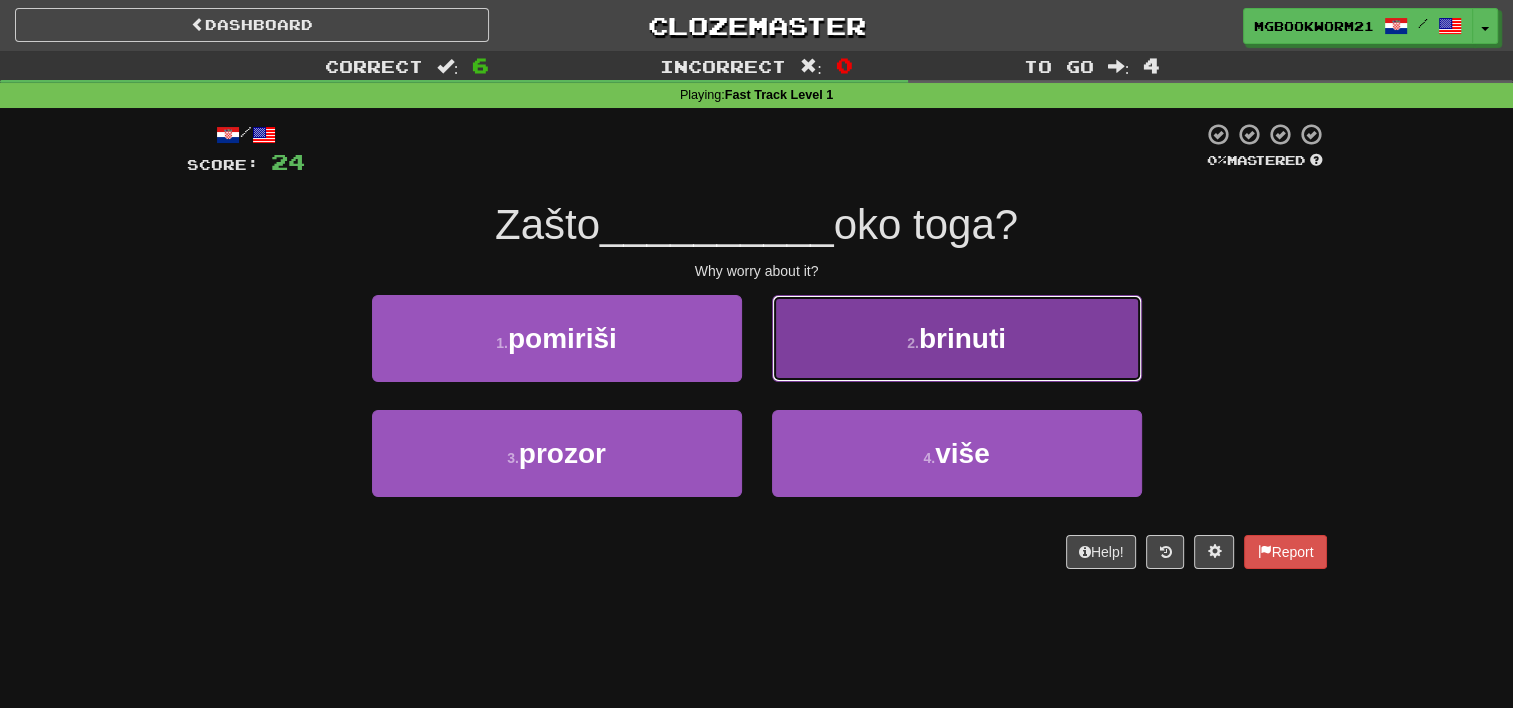 click on "2 .  brinuti" at bounding box center (957, 338) 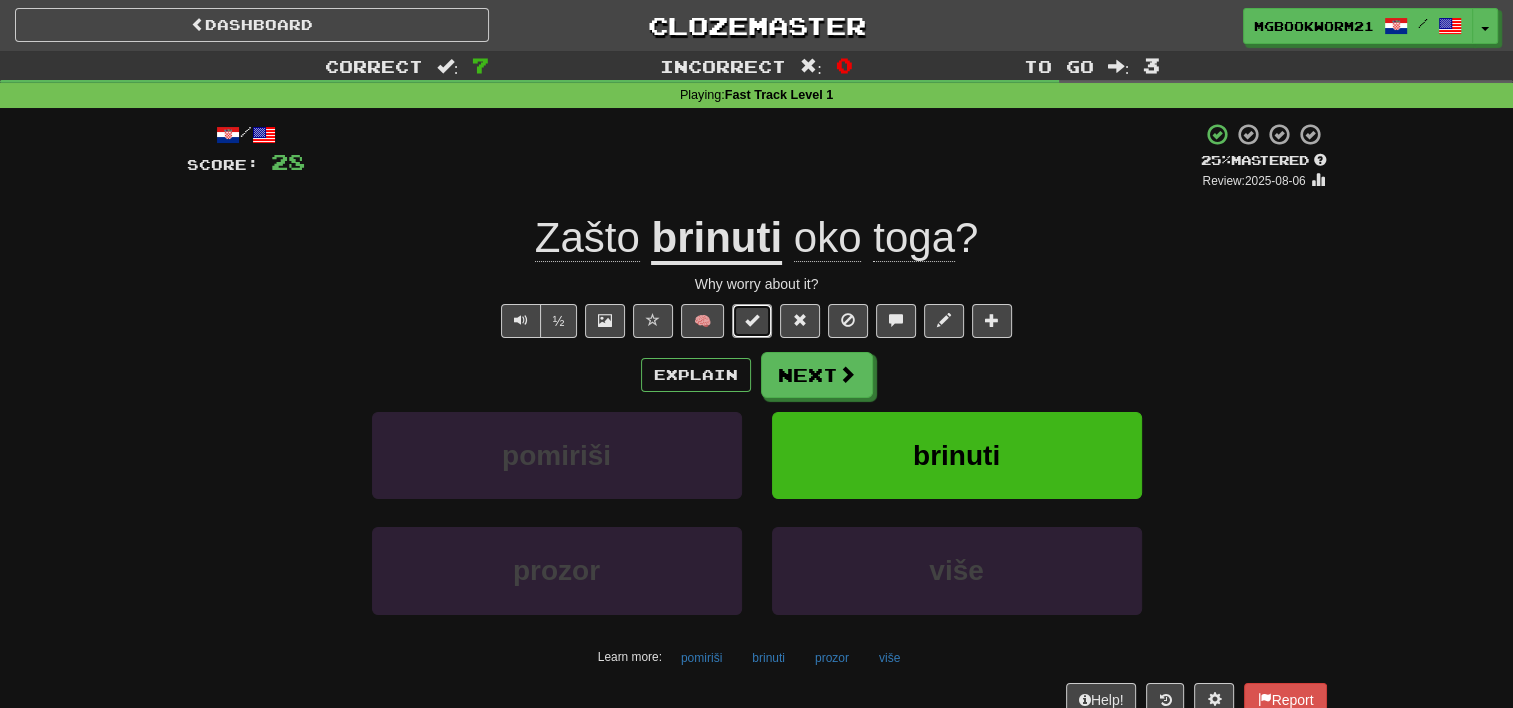 click at bounding box center [752, 320] 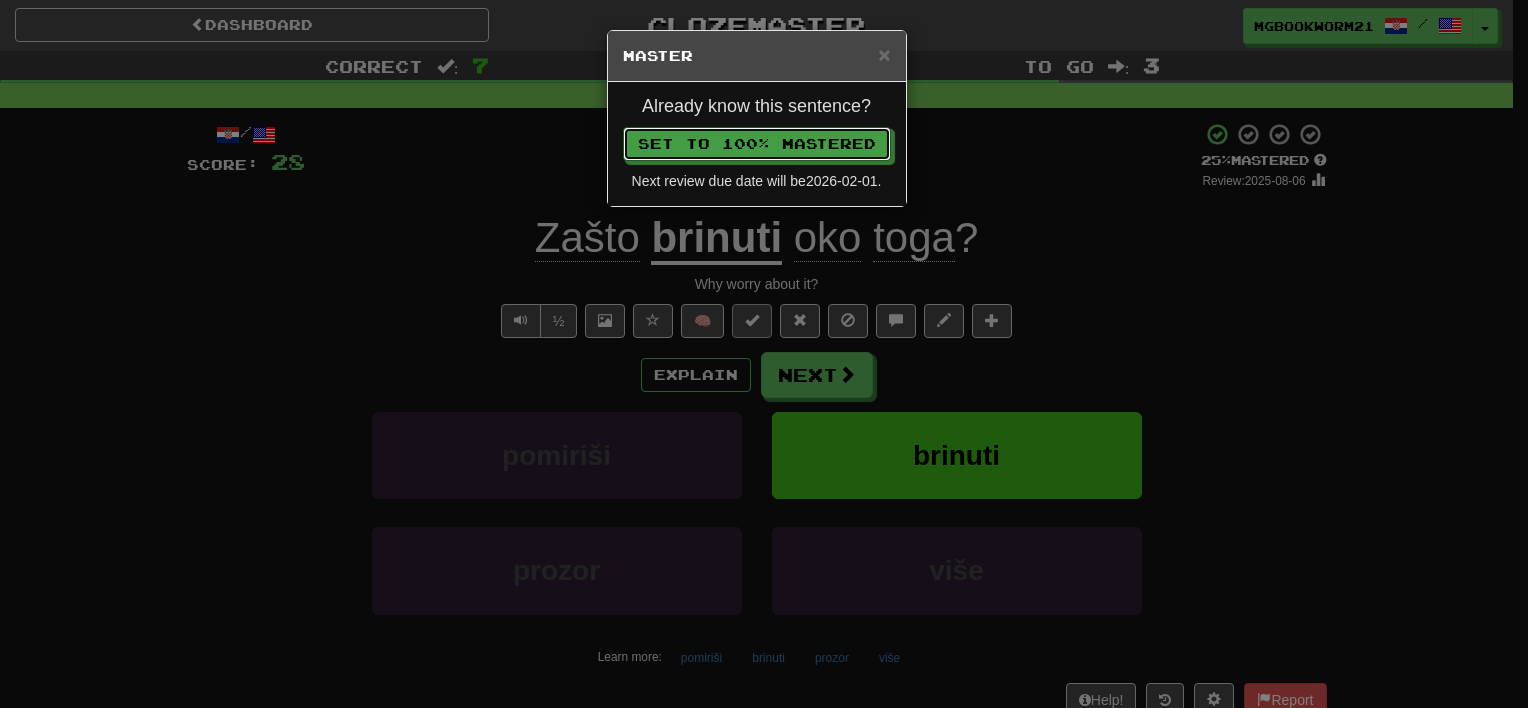 click on "Set to 100% Mastered" at bounding box center [757, 144] 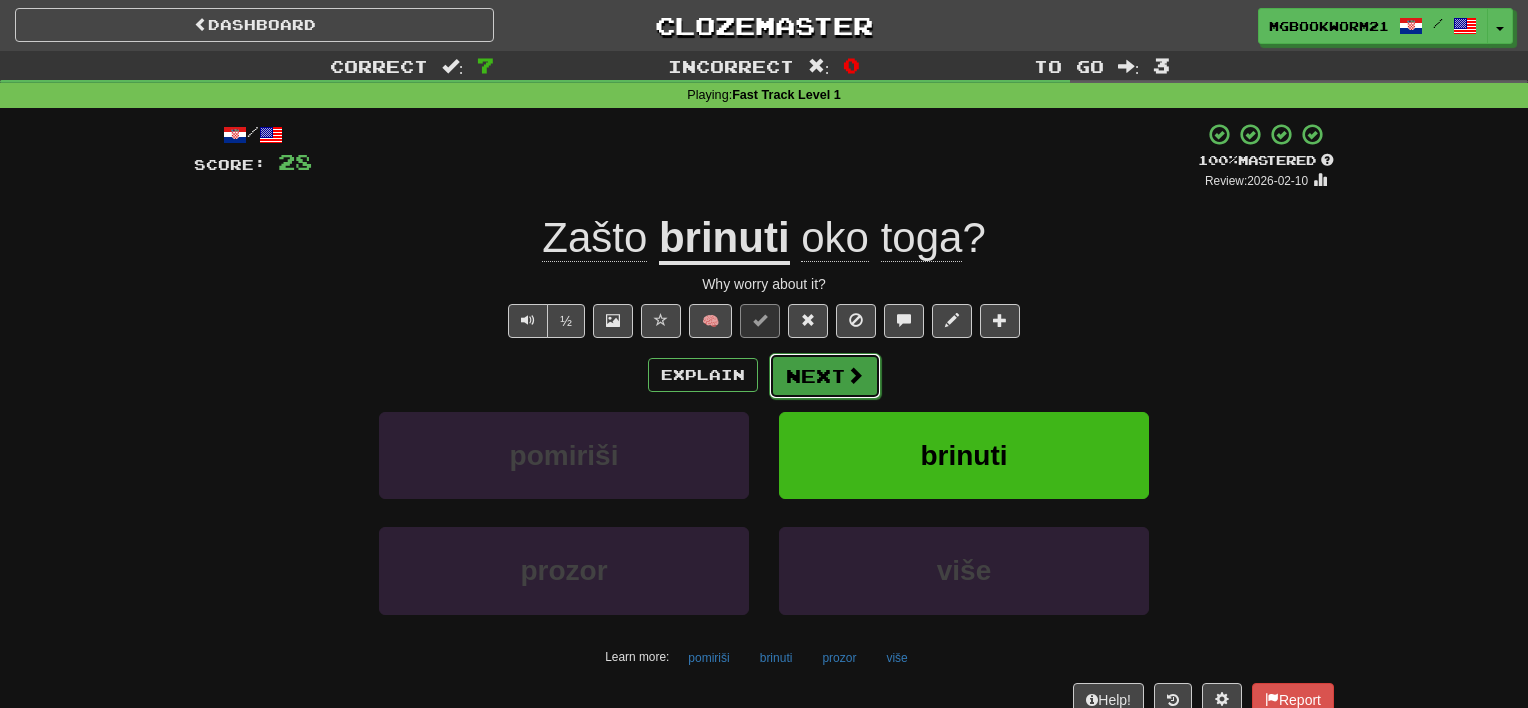 click on "Next" at bounding box center [825, 376] 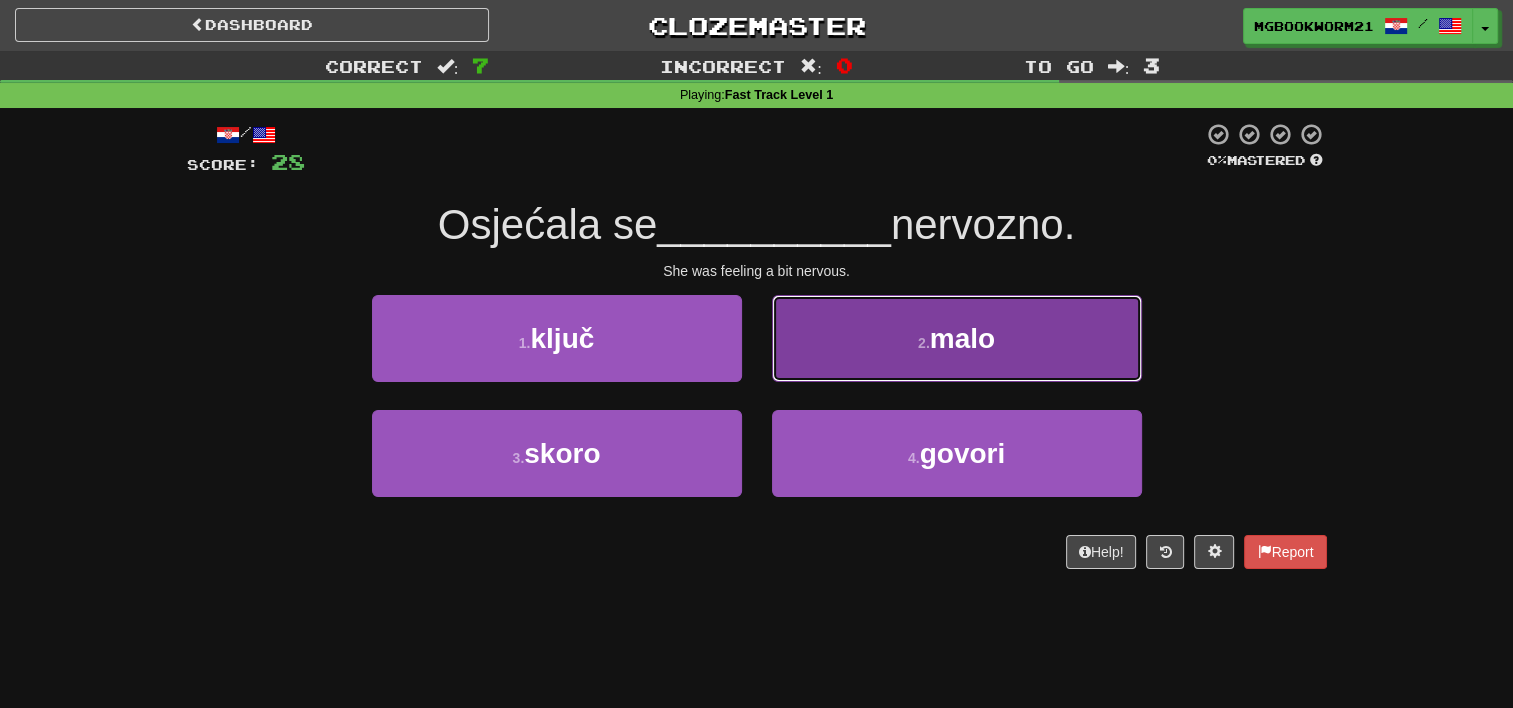 click on "malo" at bounding box center [962, 338] 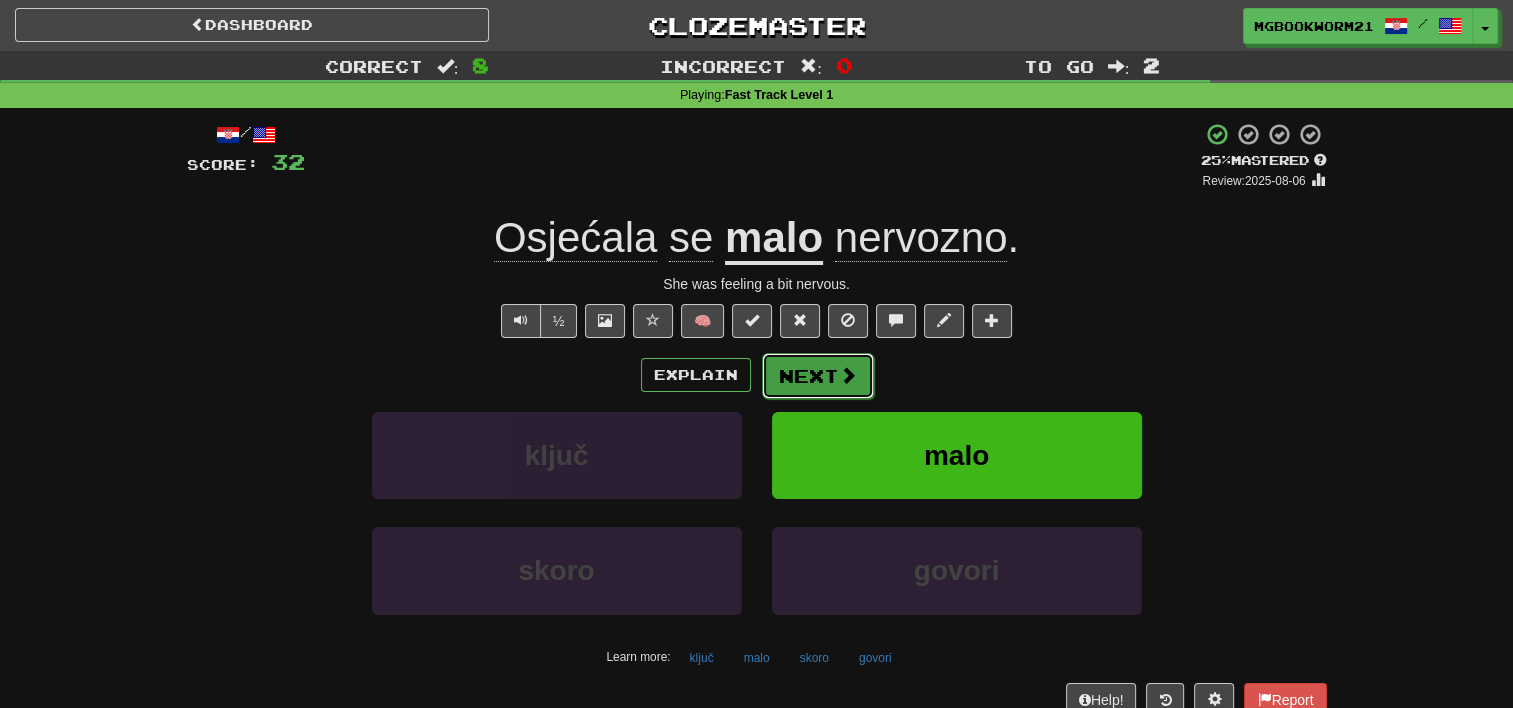 click on "Next" at bounding box center (818, 376) 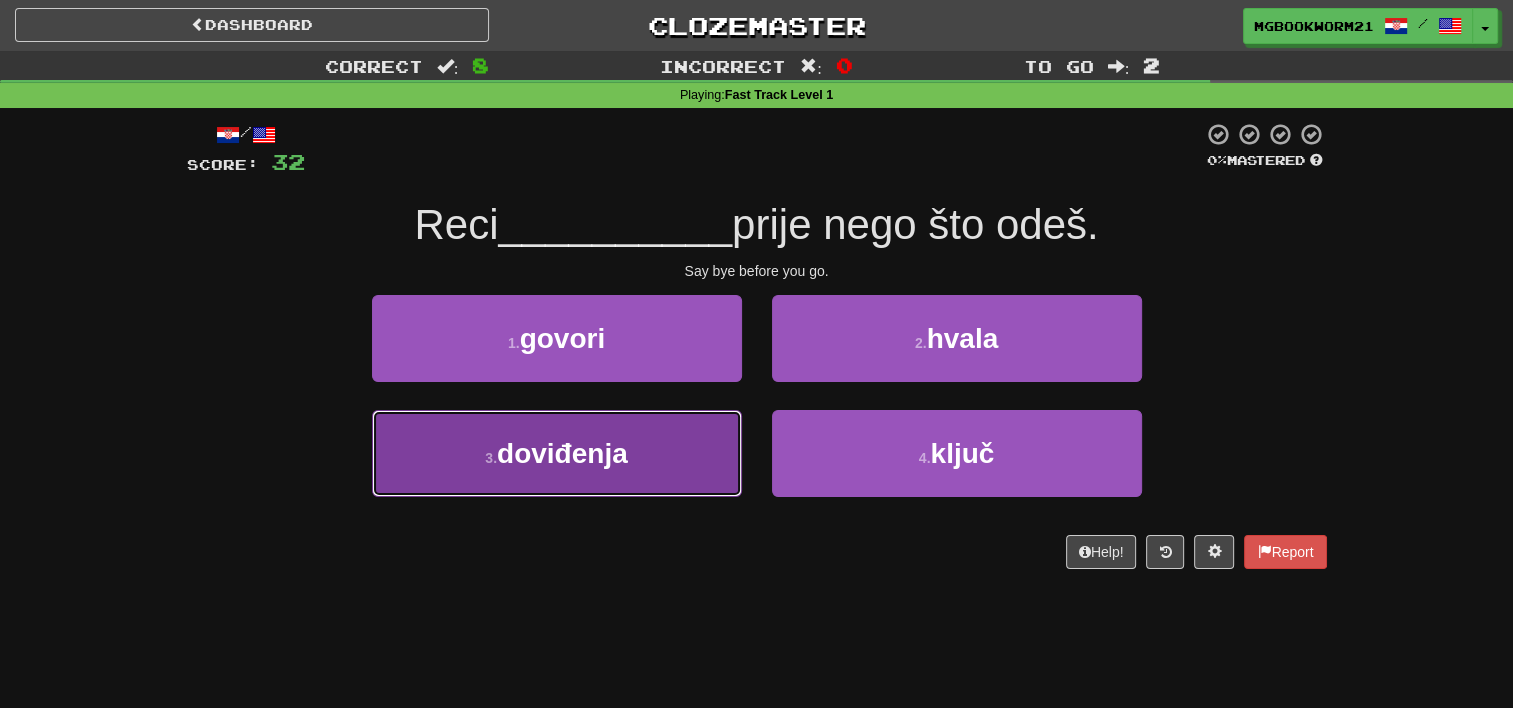 click on "doviđenja" at bounding box center [562, 453] 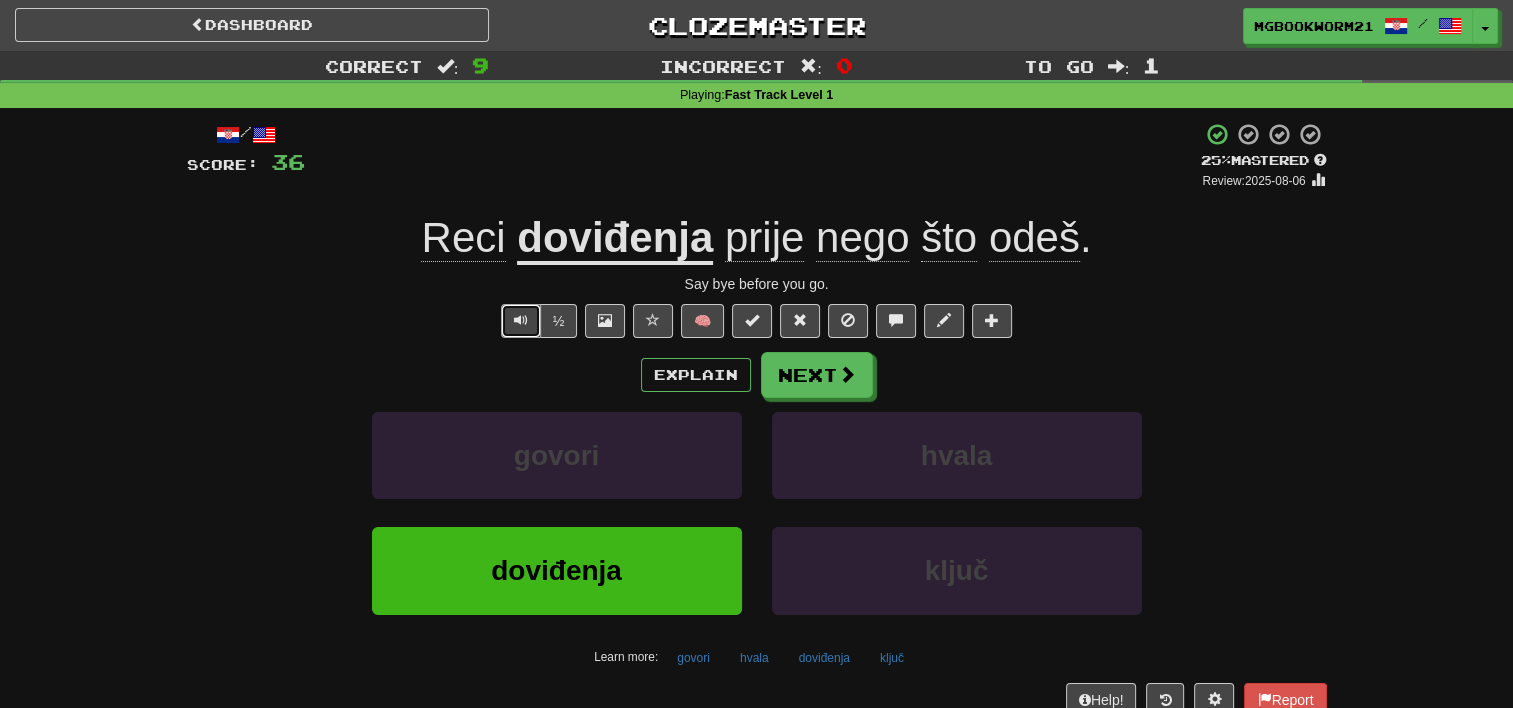 click at bounding box center [521, 321] 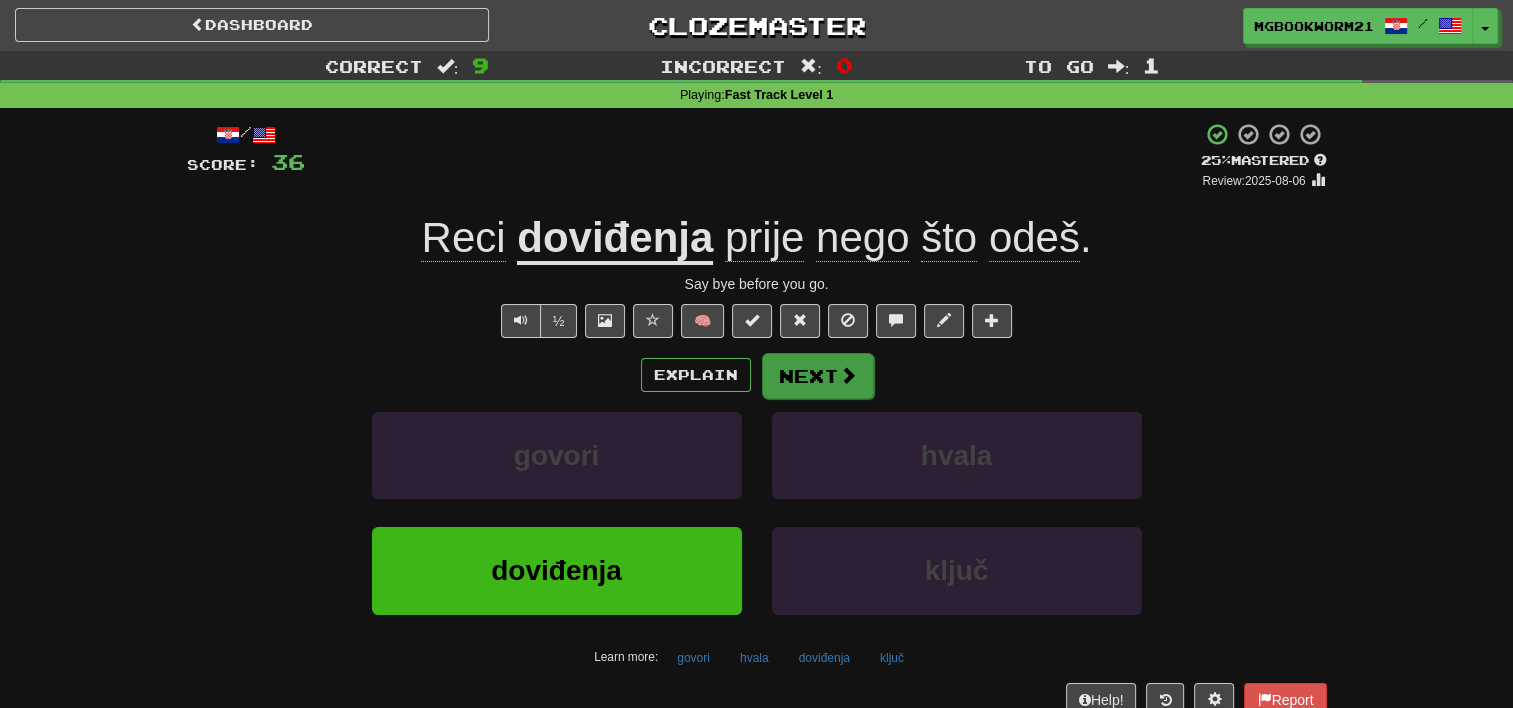 click on "Next" at bounding box center [818, 376] 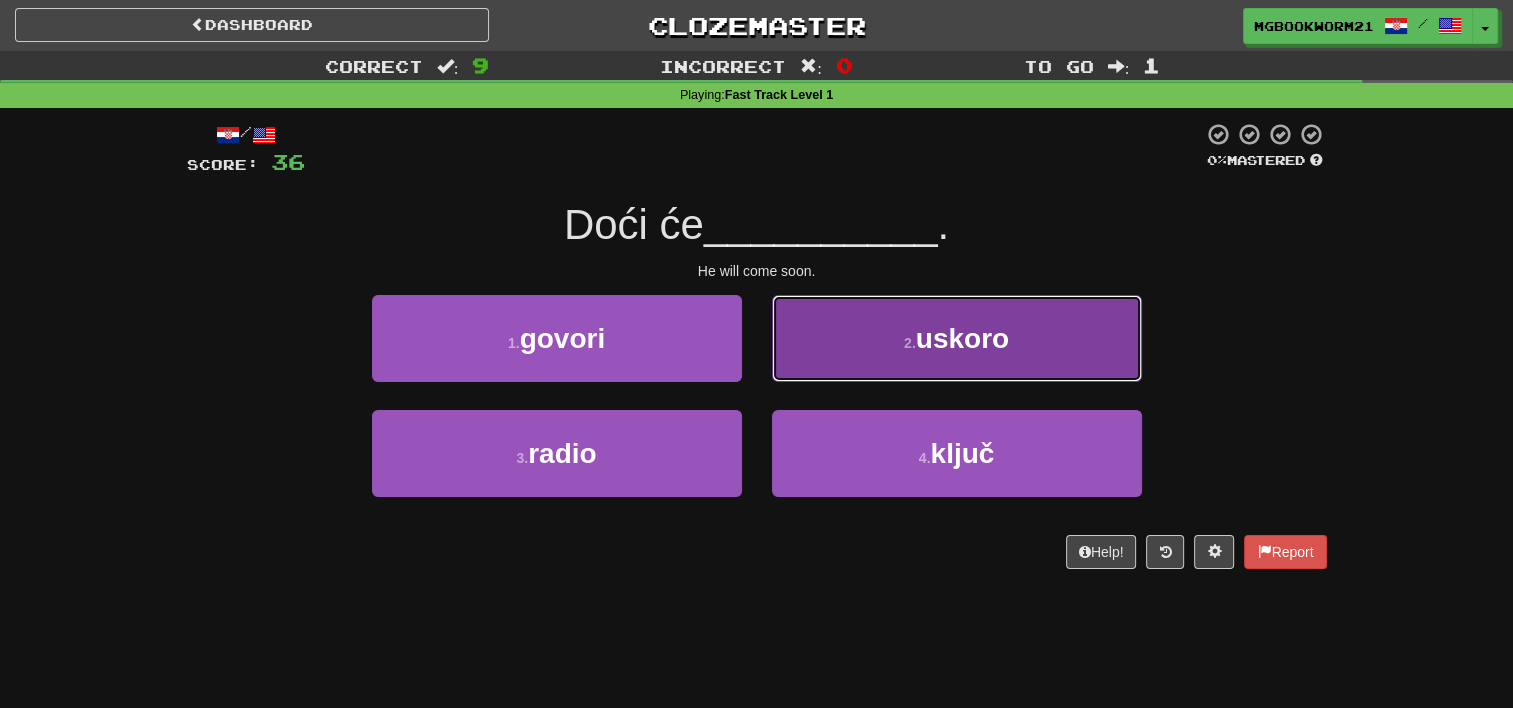 click on "2 .  uskoro" at bounding box center [957, 338] 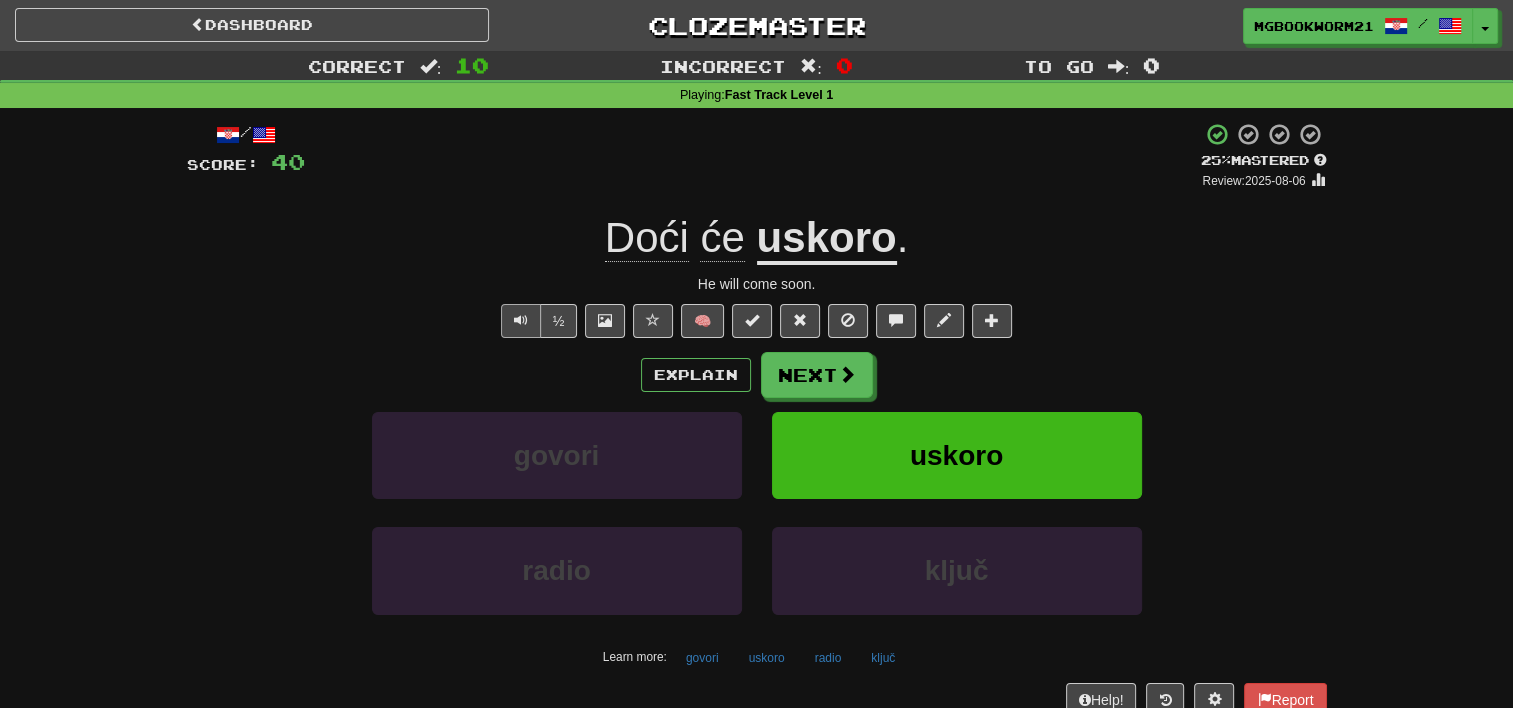click at bounding box center [521, 321] 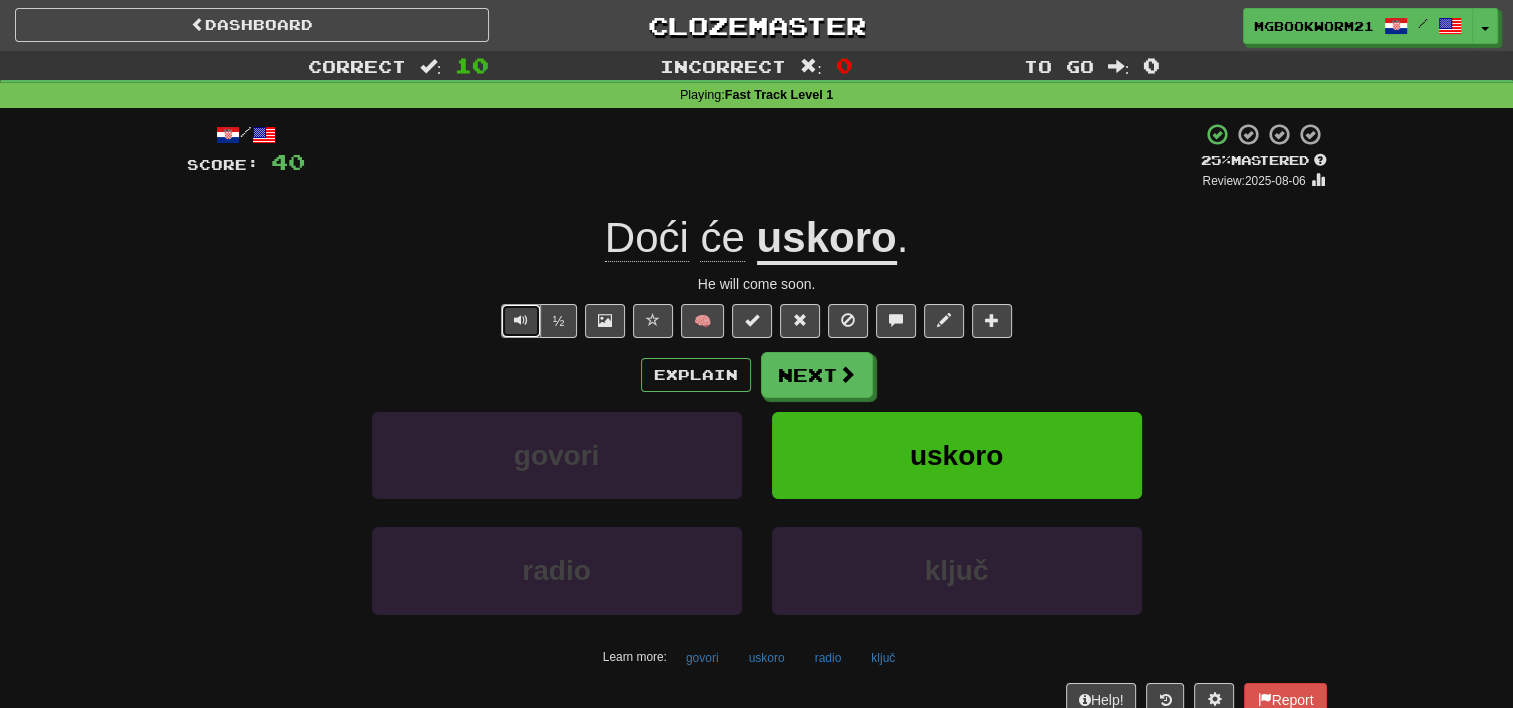 click at bounding box center [521, 320] 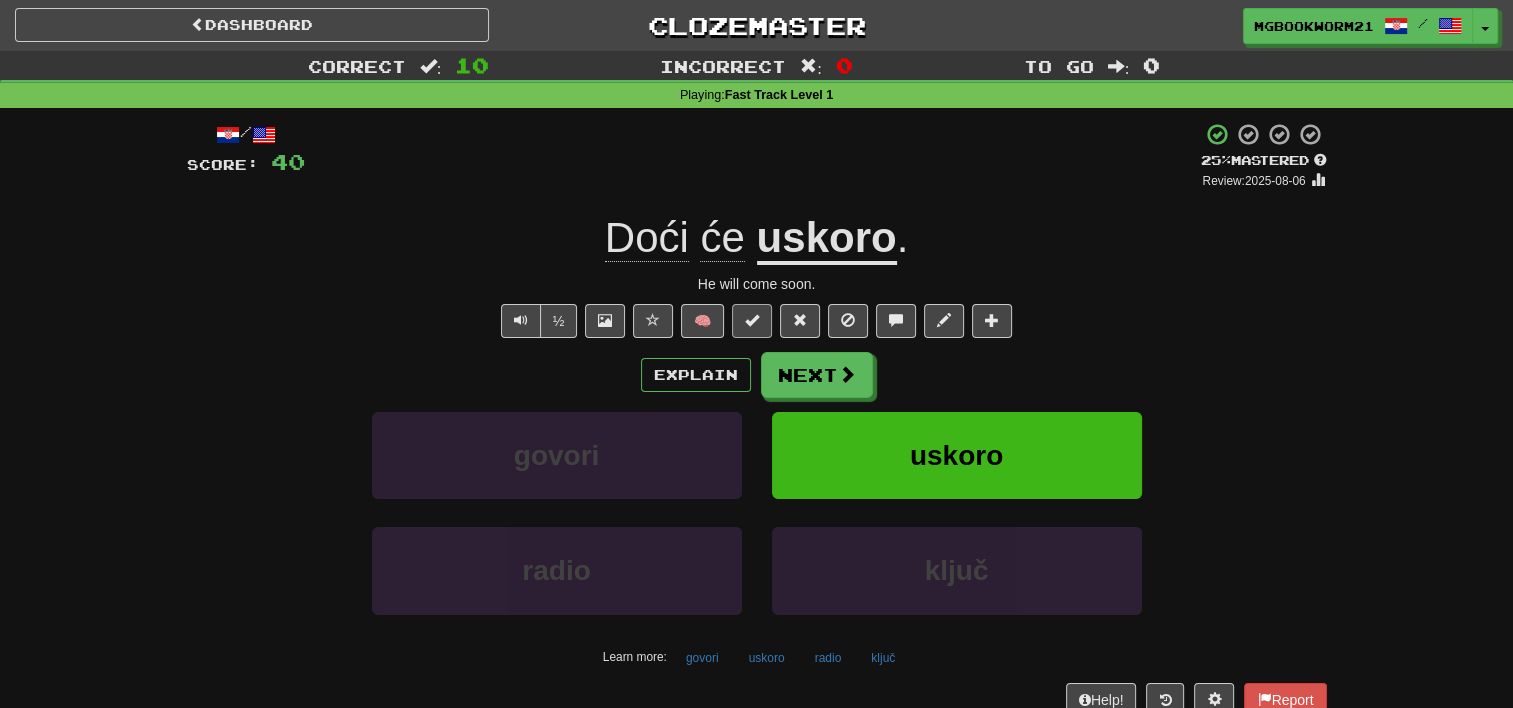 click at bounding box center [752, 321] 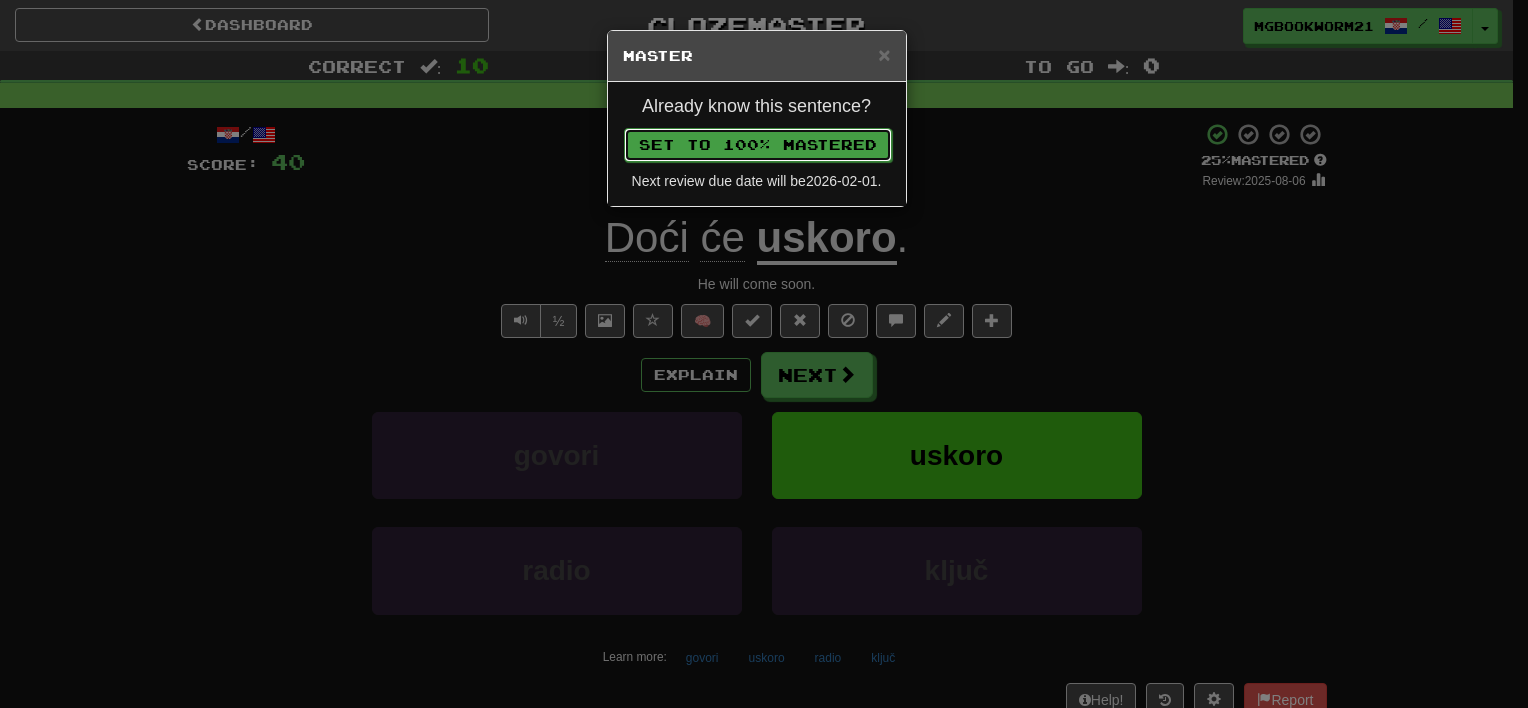 click on "Set to 100% Mastered" at bounding box center [758, 145] 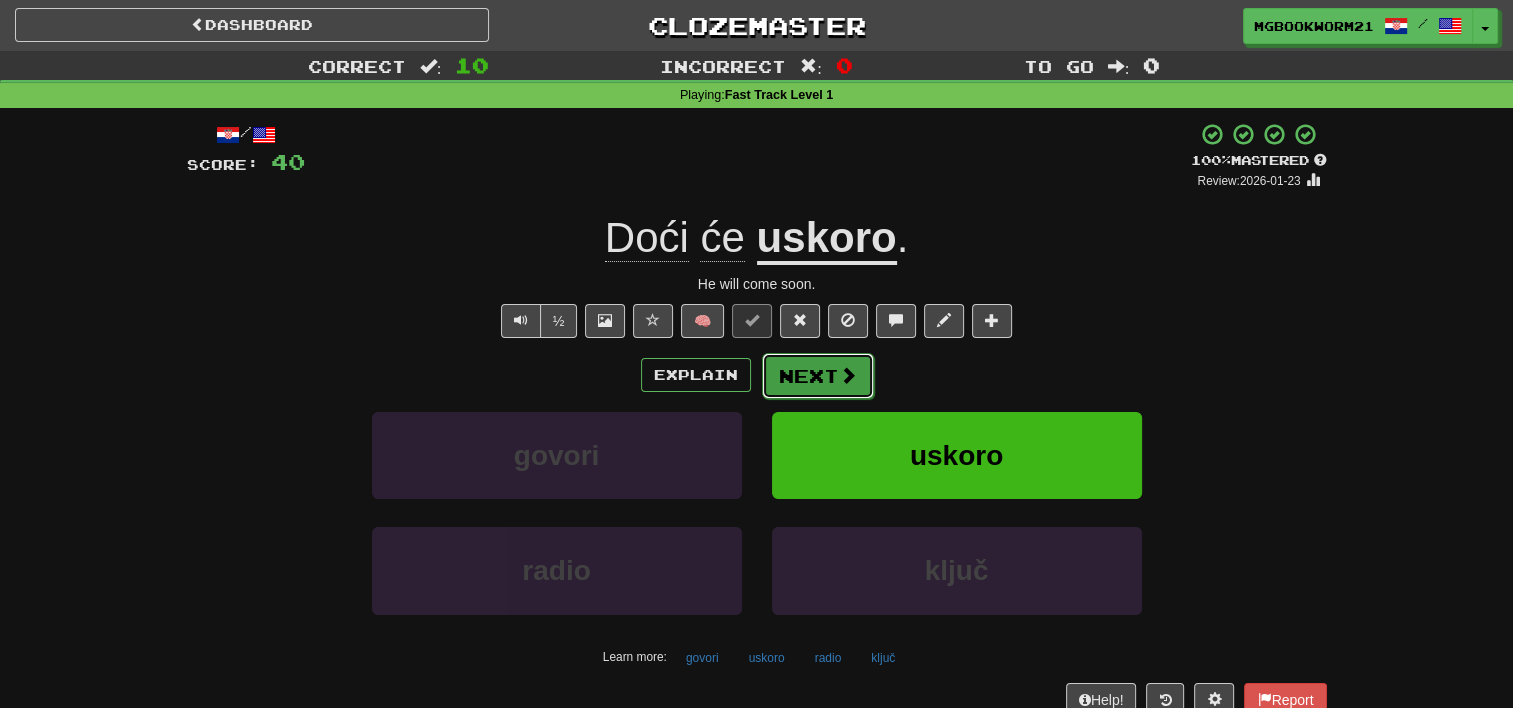 click on "Next" at bounding box center [818, 376] 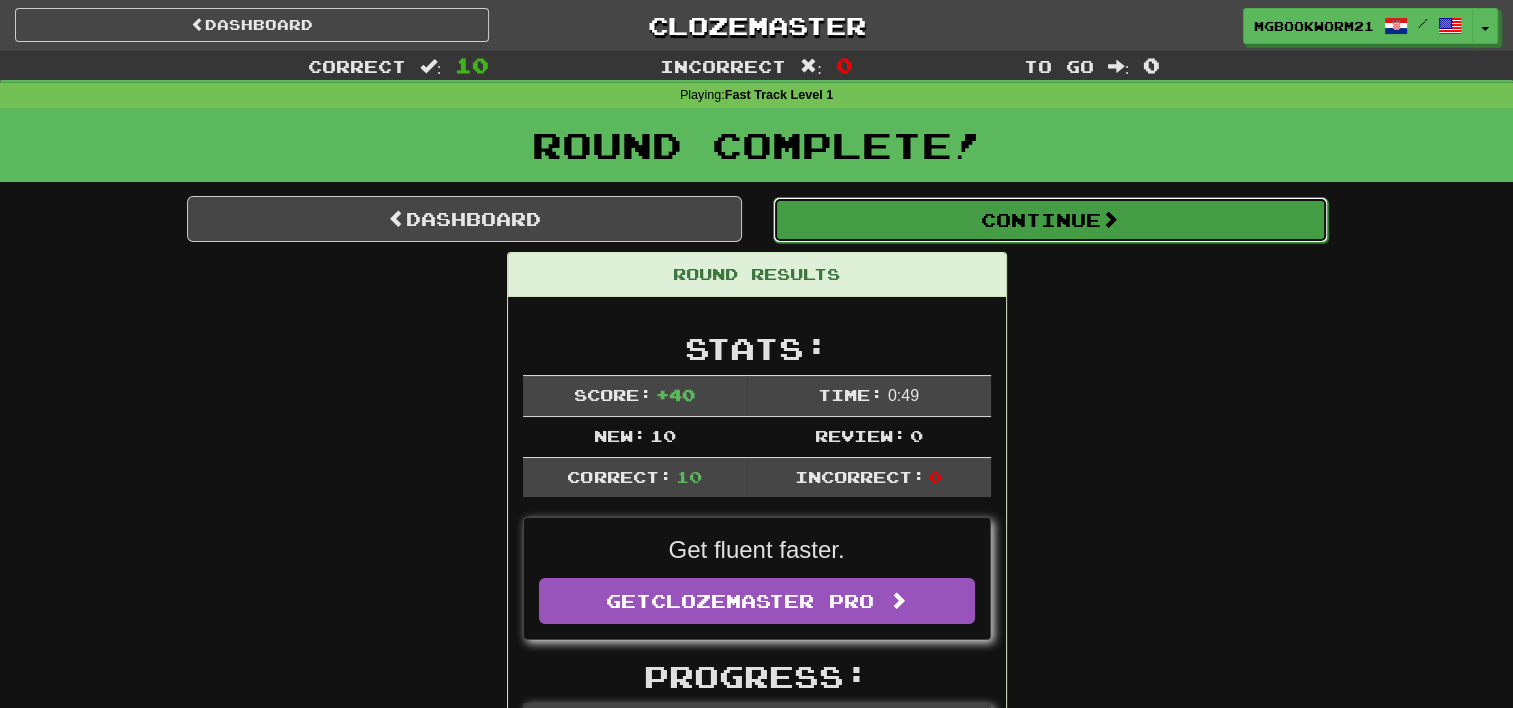 click on "Continue" at bounding box center [1050, 220] 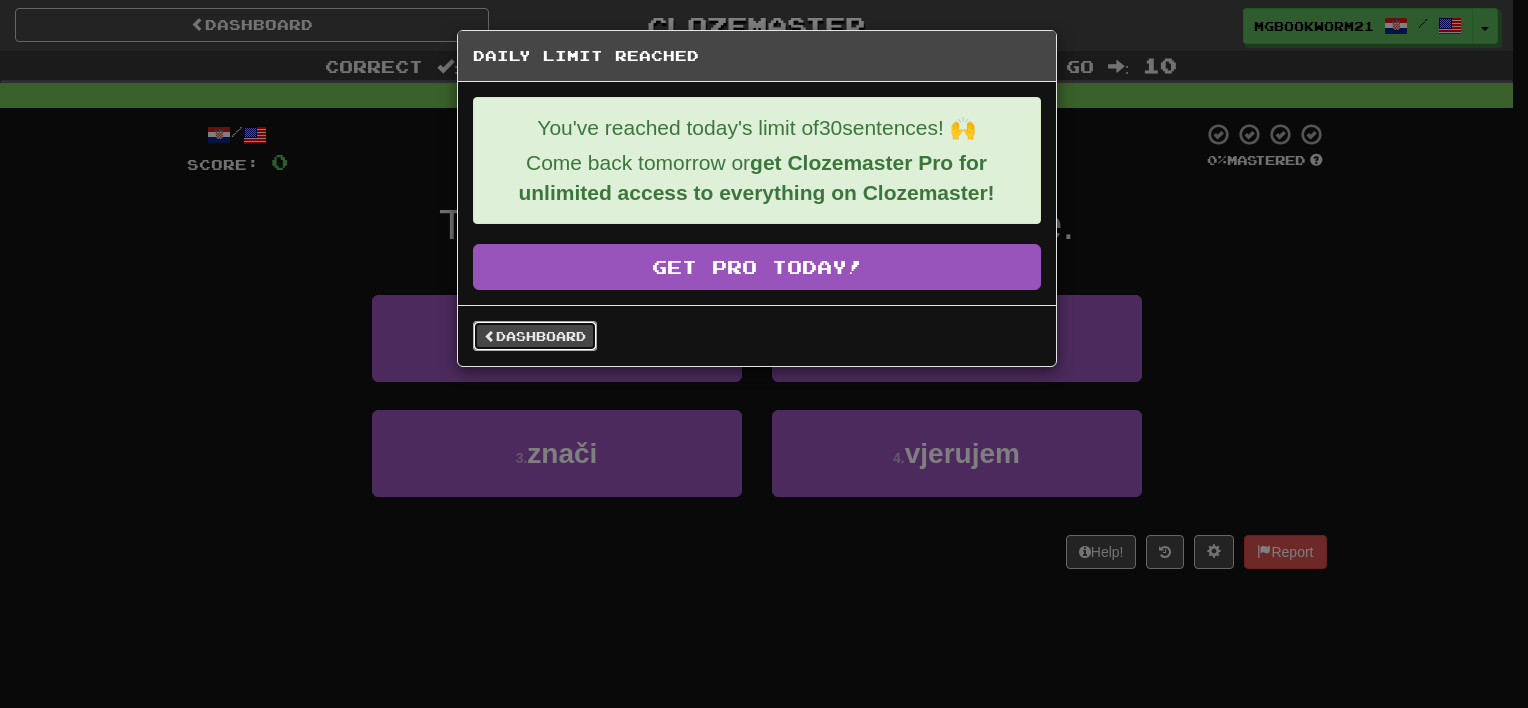 click on "Dashboard" at bounding box center (535, 336) 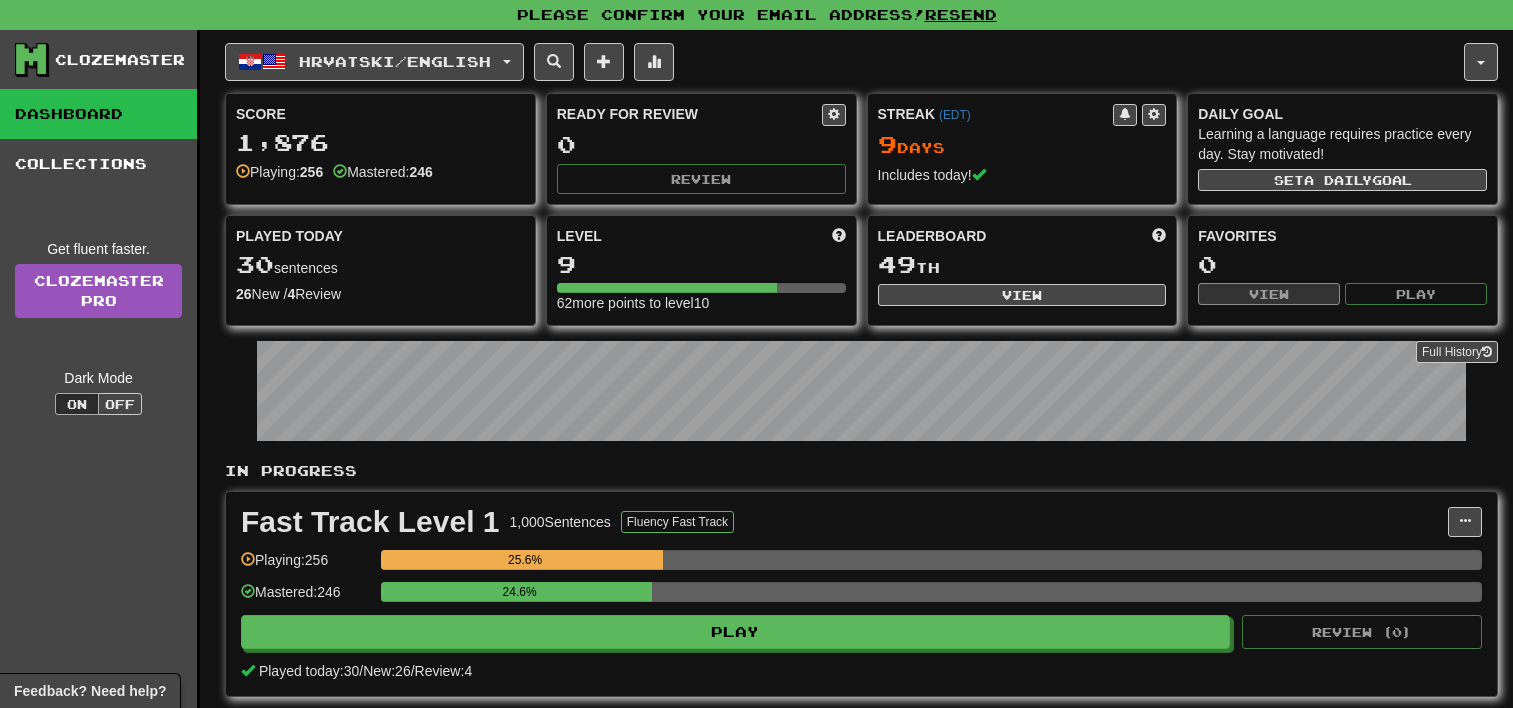 scroll, scrollTop: 0, scrollLeft: 0, axis: both 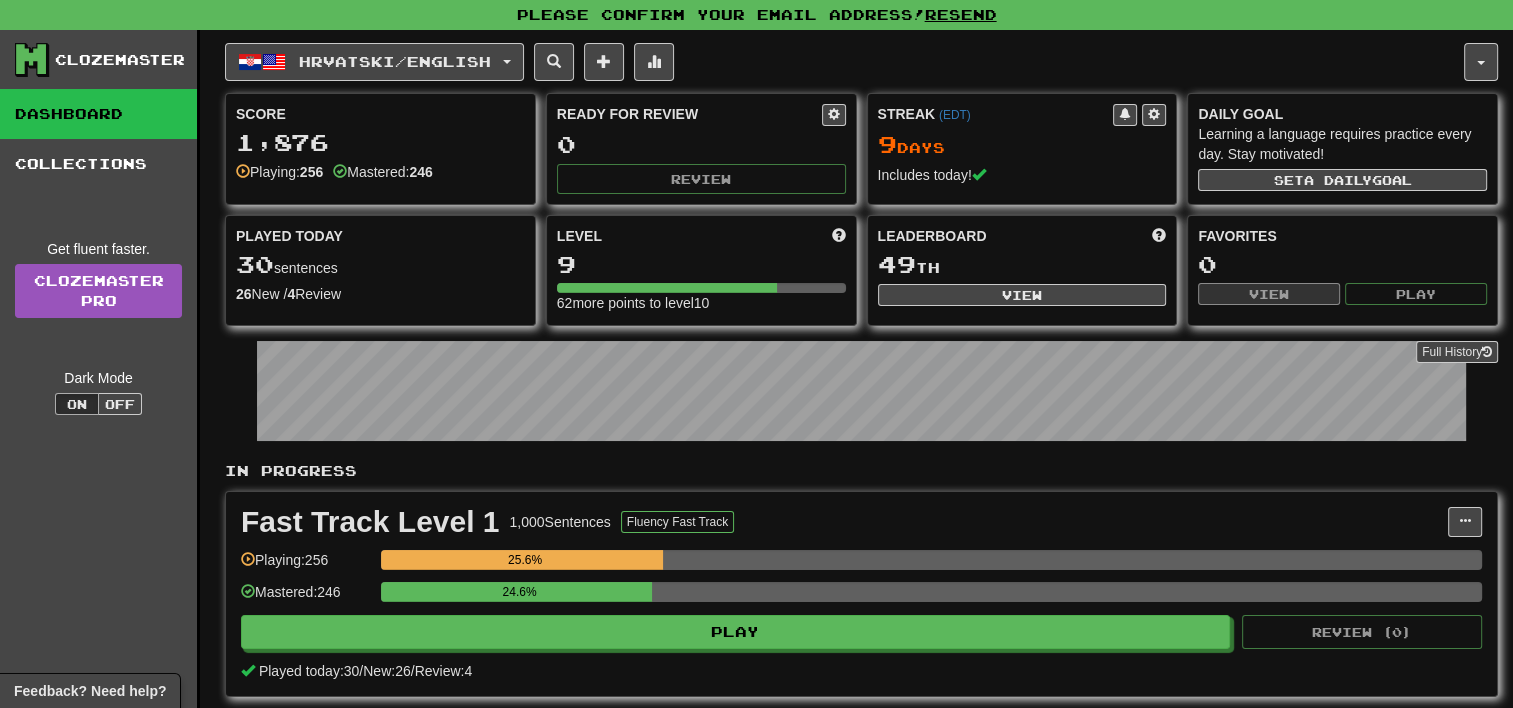 click on "In Progress" at bounding box center (861, 471) 